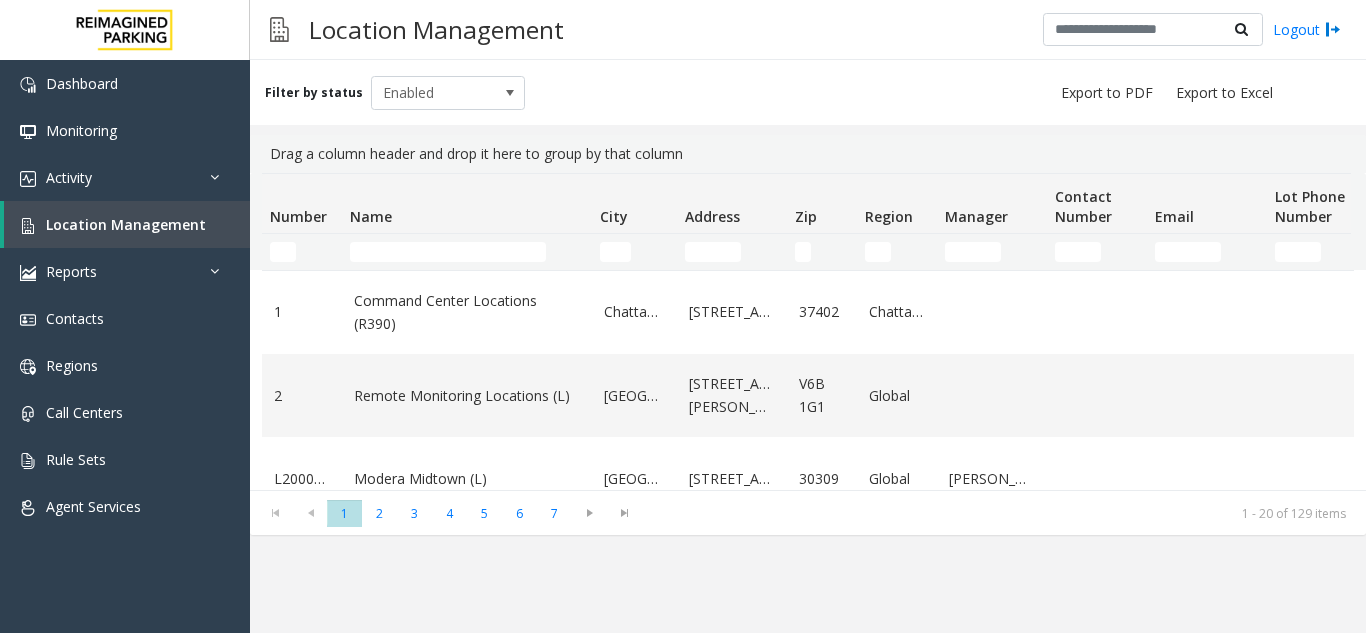 scroll, scrollTop: 0, scrollLeft: 0, axis: both 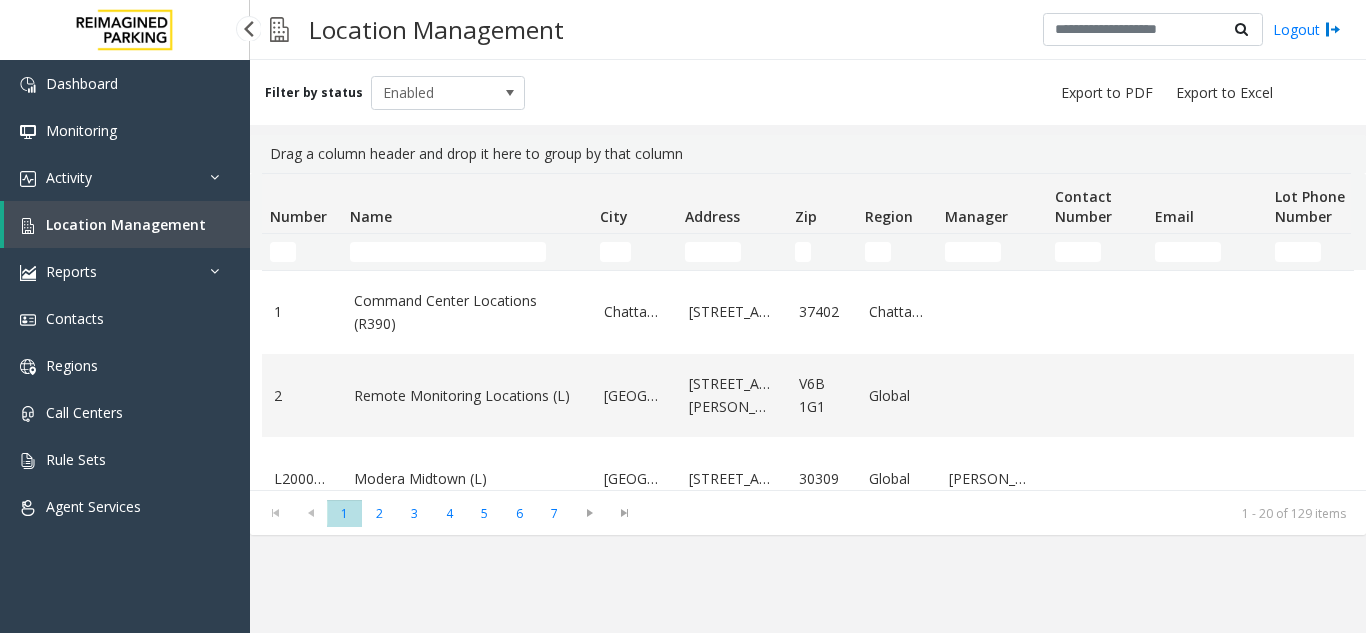 click on "Location Management" at bounding box center (126, 224) 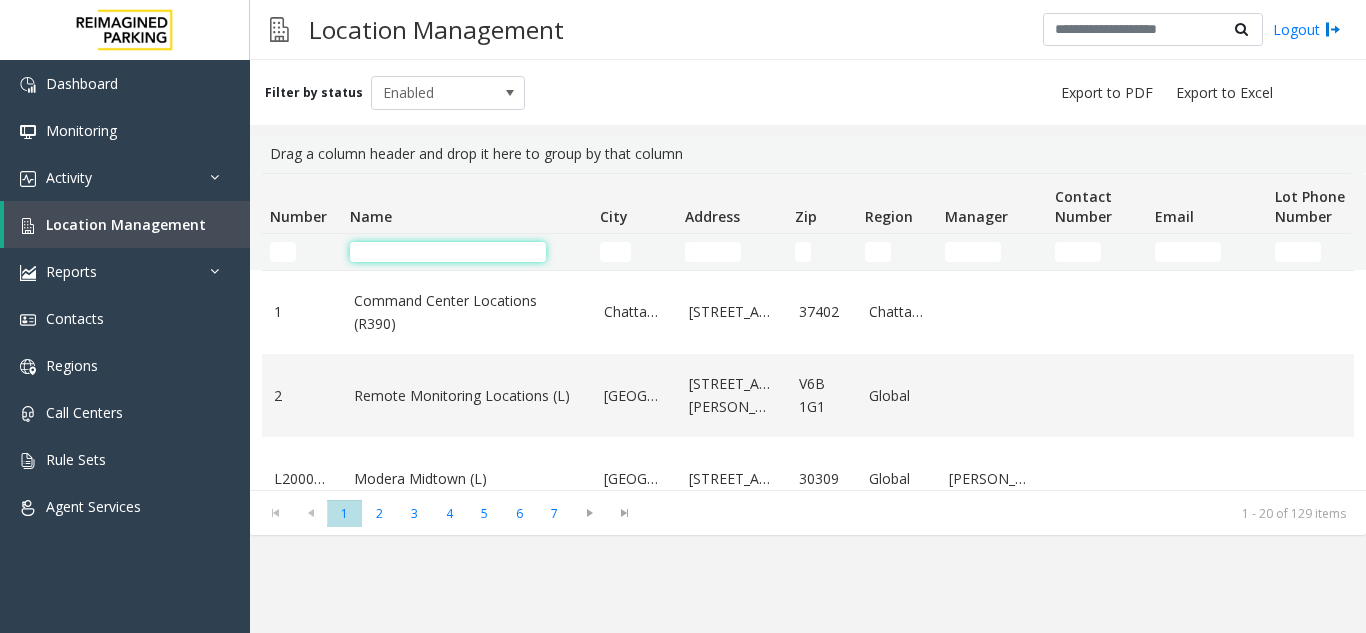 click 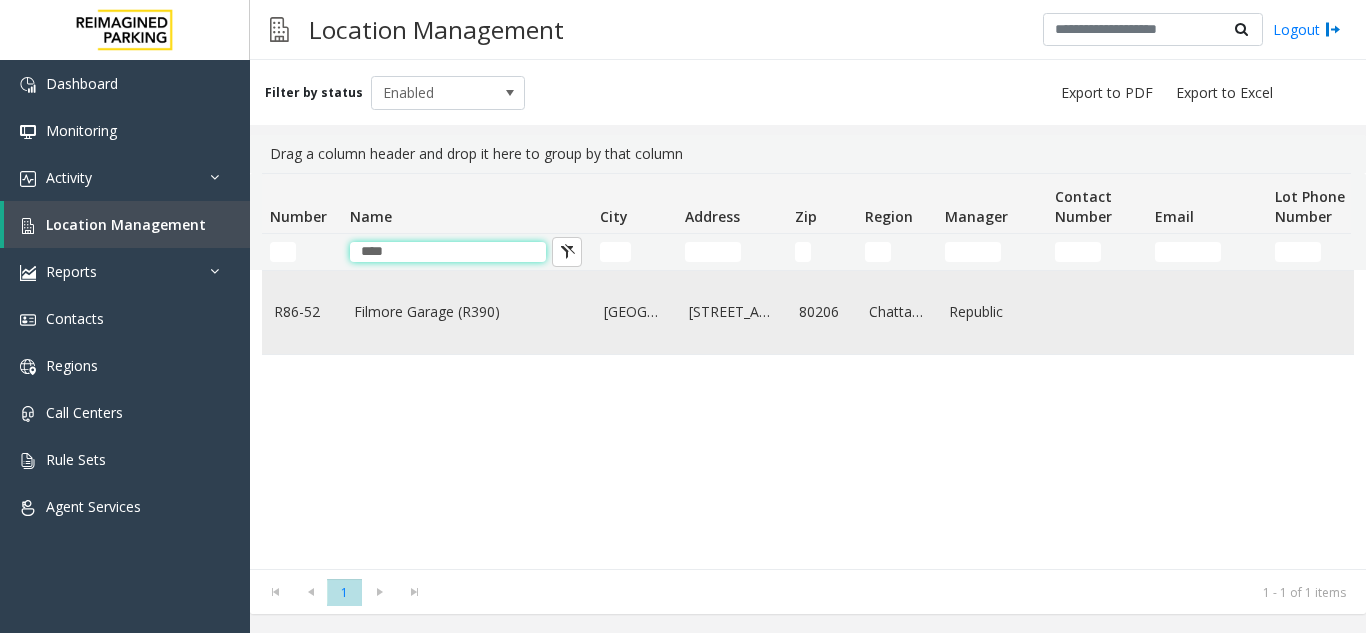 type on "****" 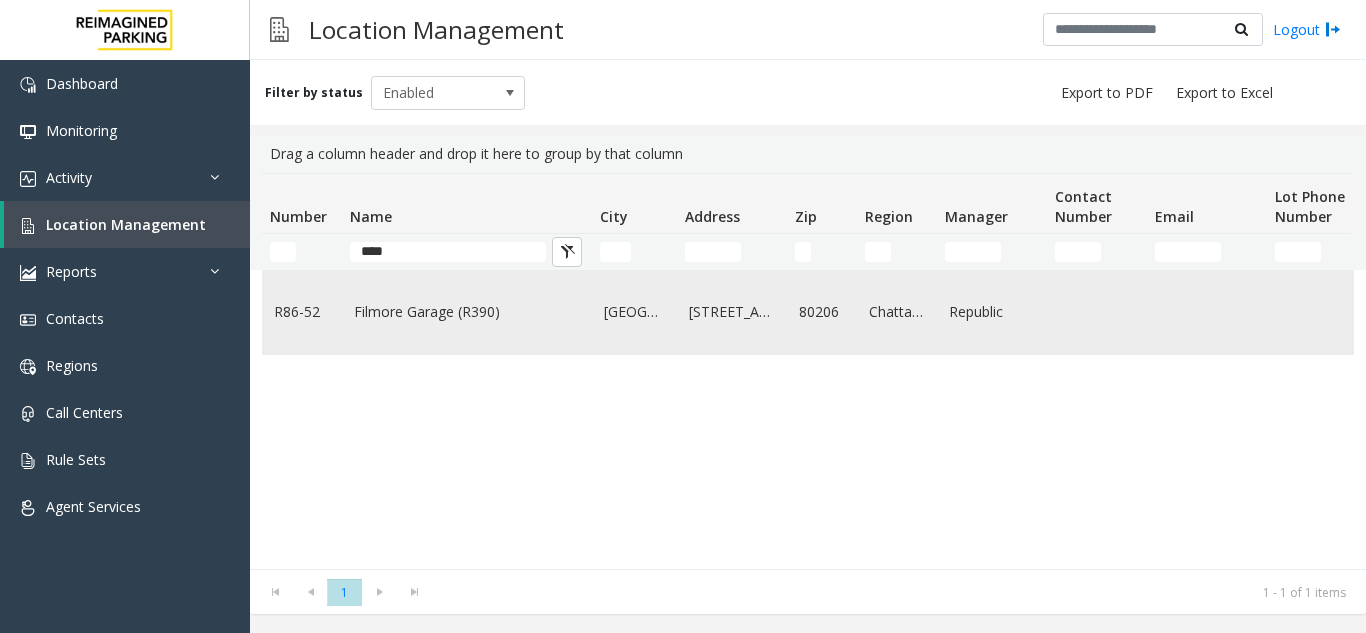 click on "Filmore Garage (R390)" 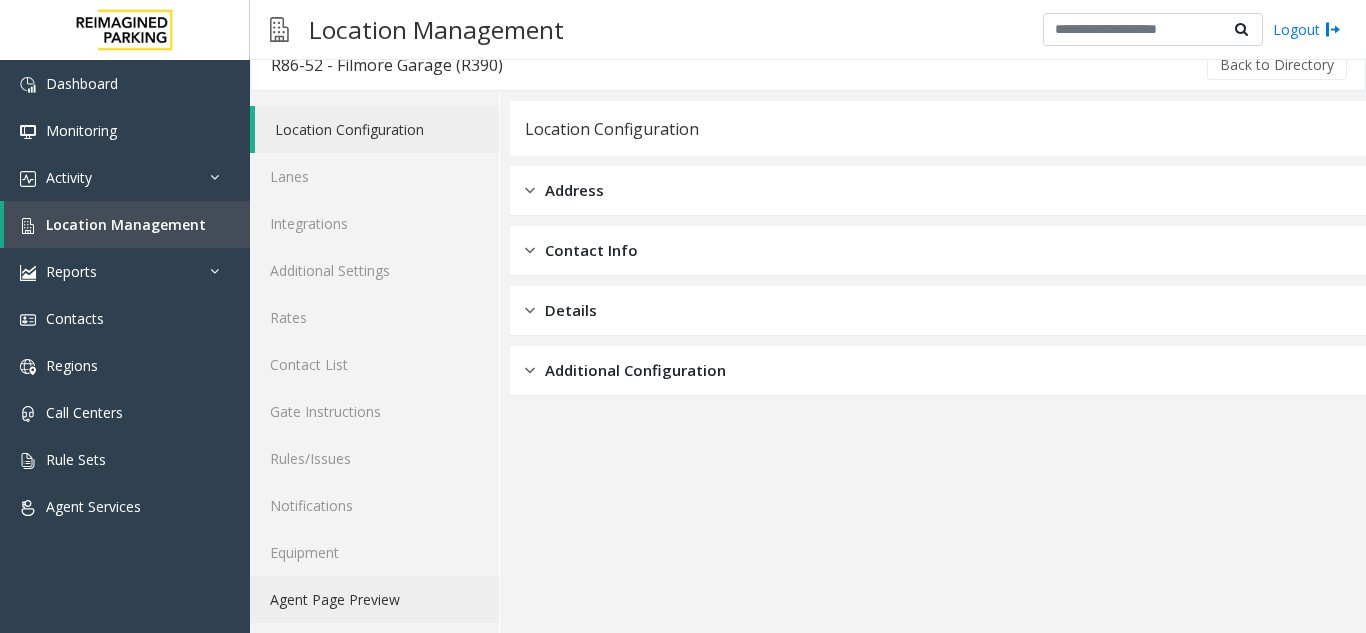 scroll, scrollTop: 26, scrollLeft: 0, axis: vertical 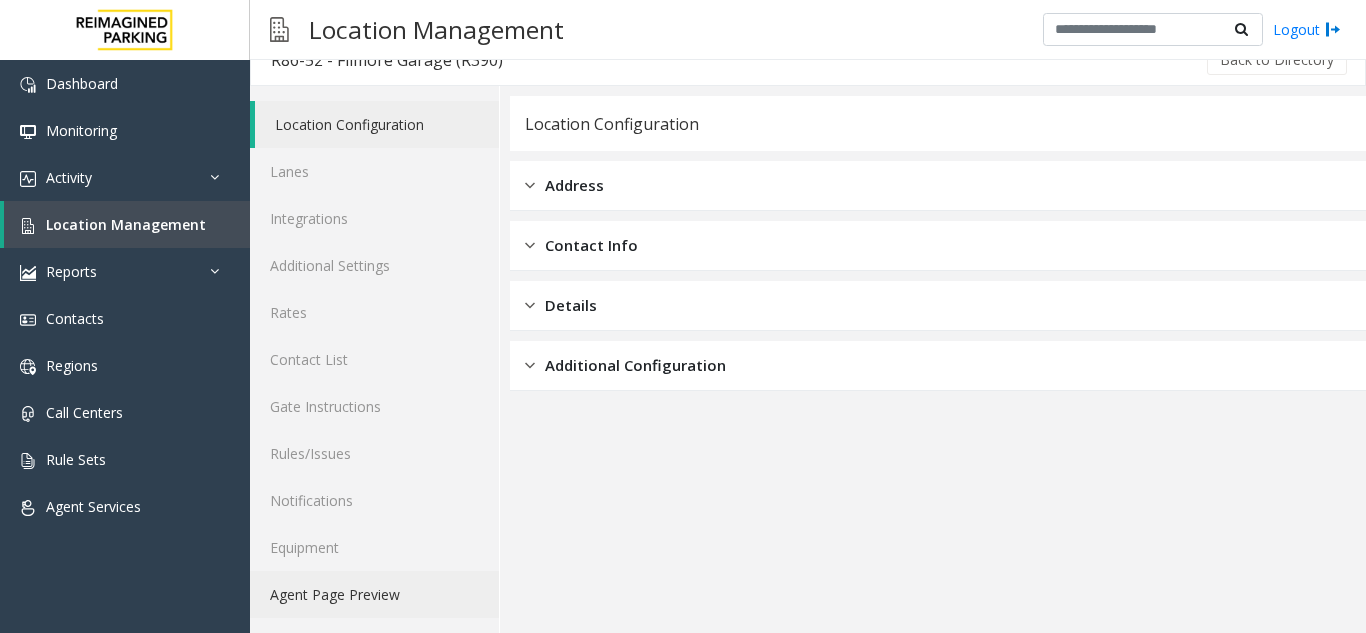 click on "Agent Page Preview" 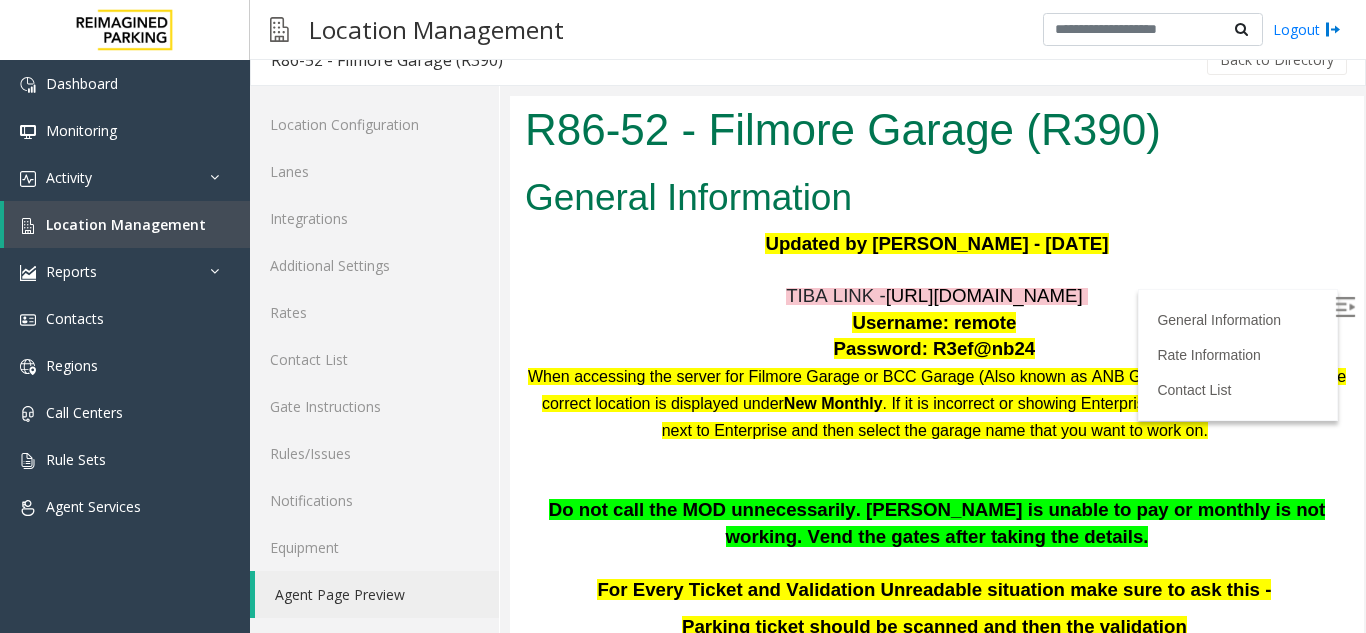 scroll, scrollTop: 0, scrollLeft: 0, axis: both 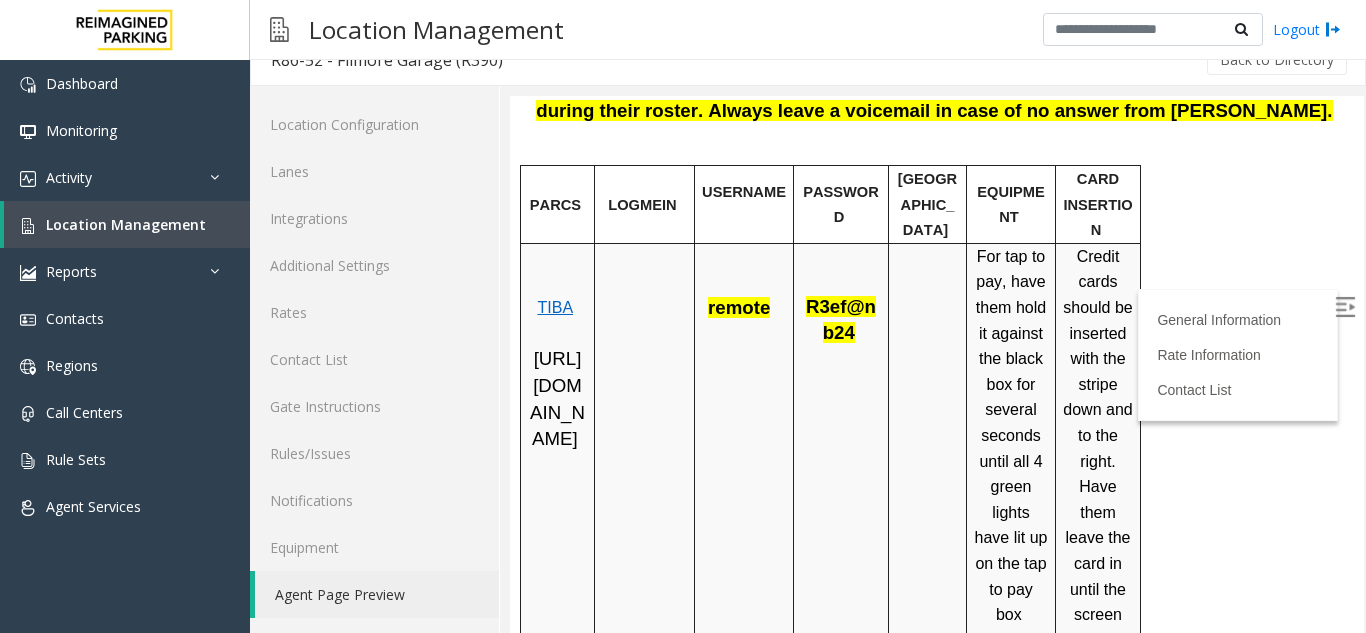 drag, startPoint x: 1022, startPoint y: 51, endPoint x: 1000, endPoint y: 64, distance: 25.553865 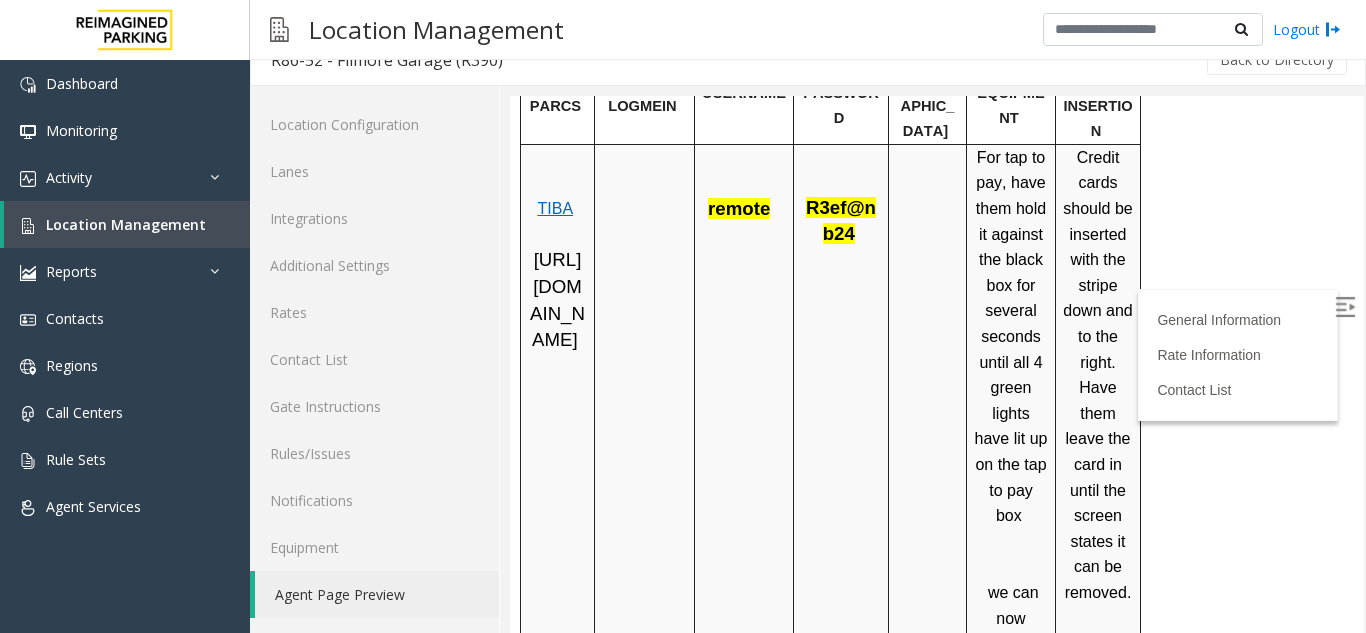 scroll, scrollTop: 900, scrollLeft: 0, axis: vertical 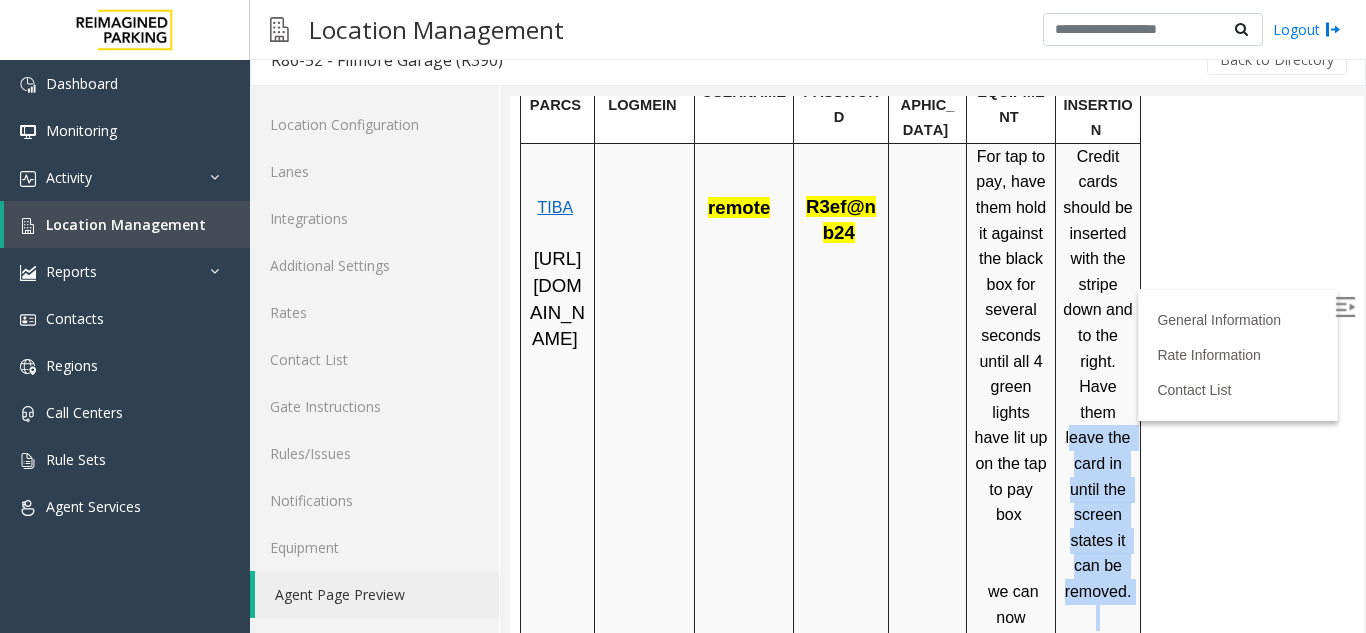 drag, startPoint x: 1070, startPoint y: 424, endPoint x: 1136, endPoint y: 572, distance: 162.04938 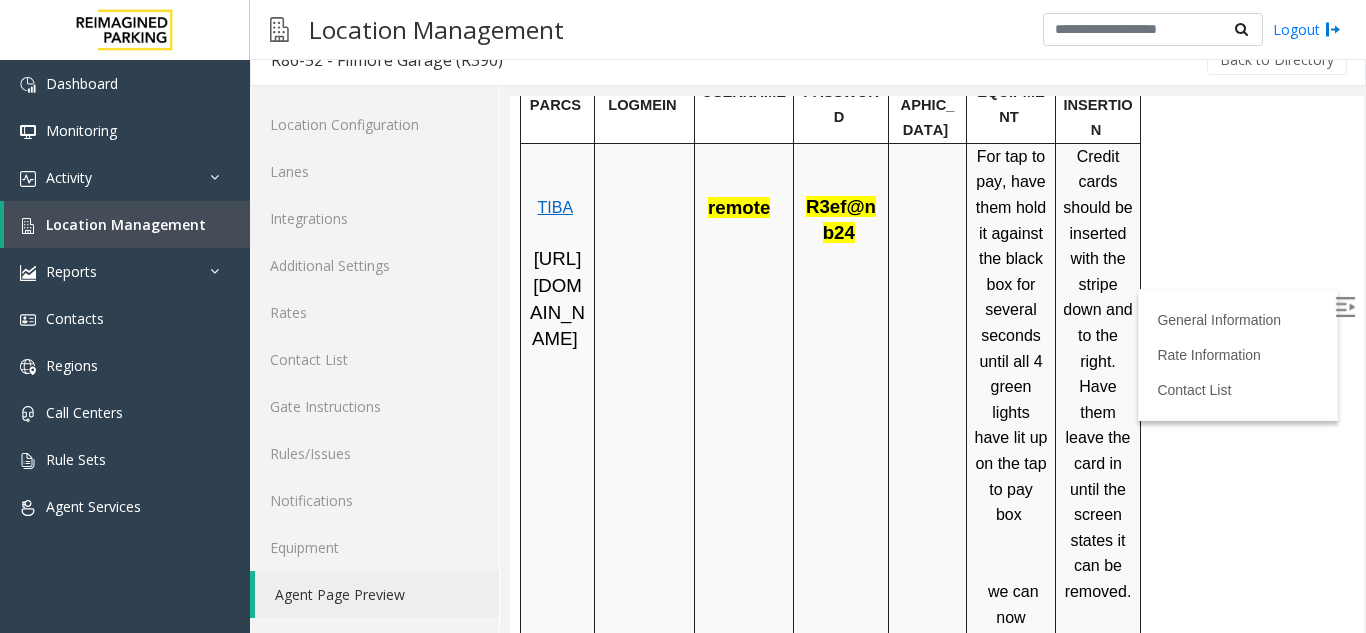 drag, startPoint x: 1233, startPoint y: 387, endPoint x: 1232, endPoint y: 414, distance: 27.018513 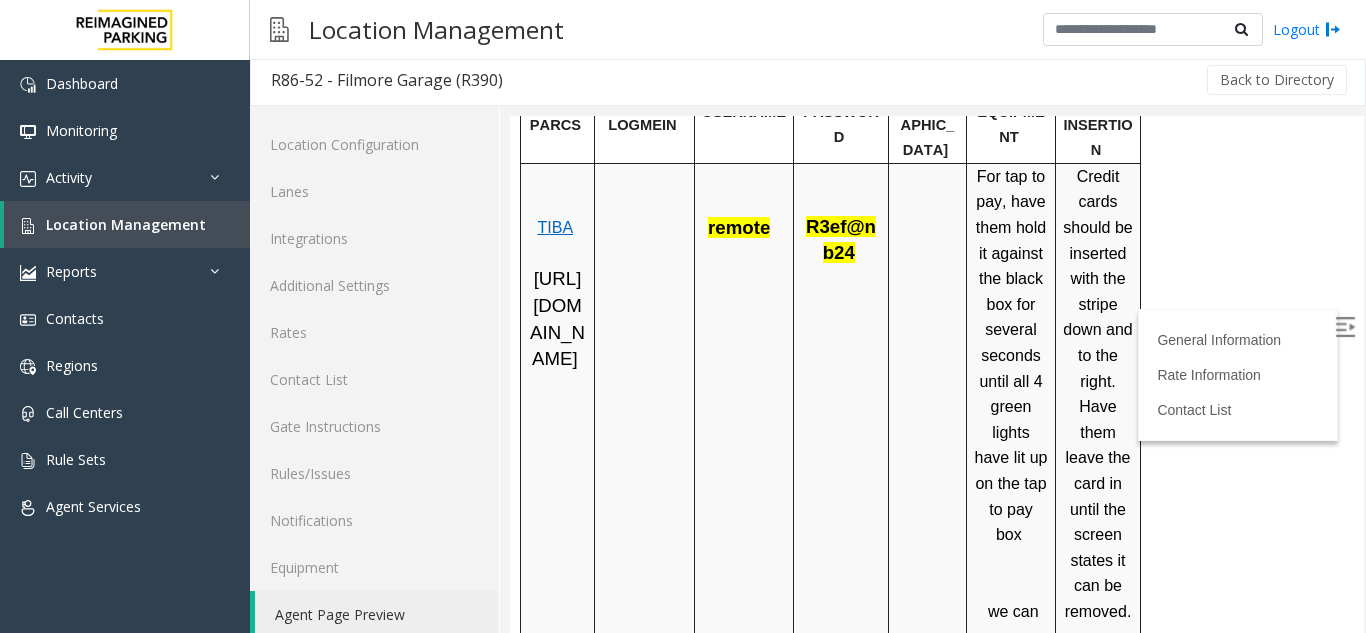 scroll, scrollTop: 0, scrollLeft: 0, axis: both 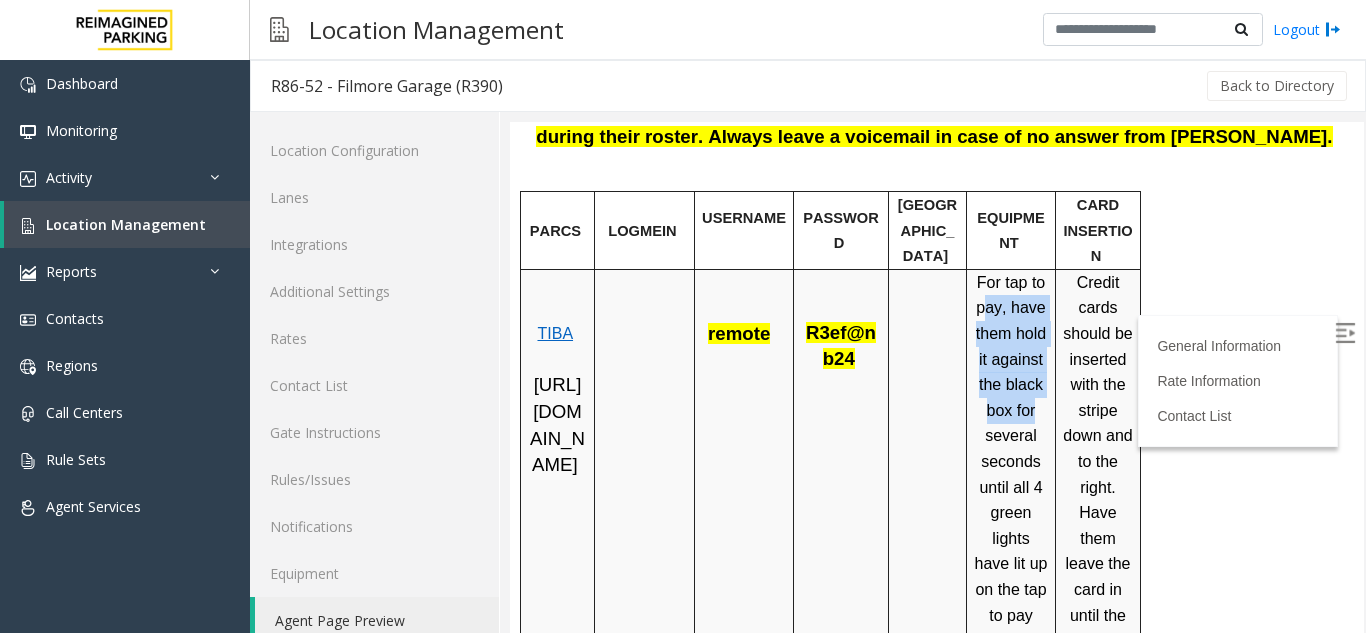 drag, startPoint x: 991, startPoint y: 271, endPoint x: 1052, endPoint y: 389, distance: 132.83449 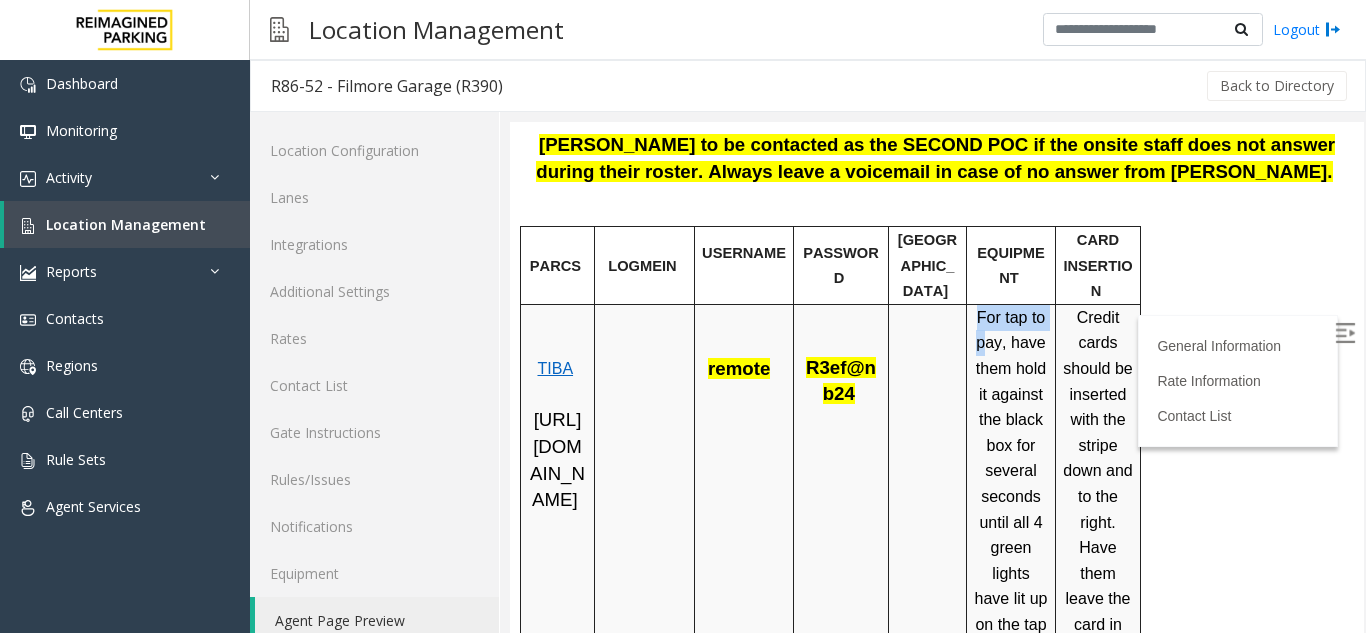 scroll, scrollTop: 800, scrollLeft: 0, axis: vertical 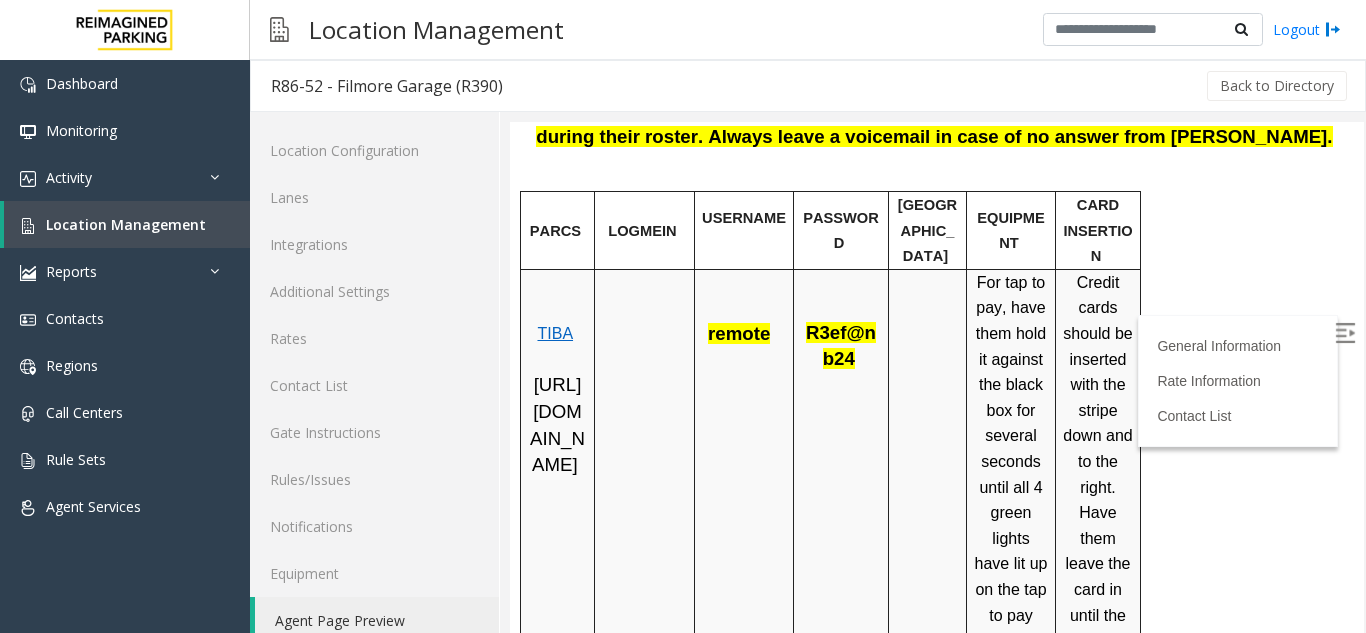 click on "For tap to pay, have them hold it against the black box for several seconds until all 4 green lights have lit up on the tap to pay box" at bounding box center [1011, 461] 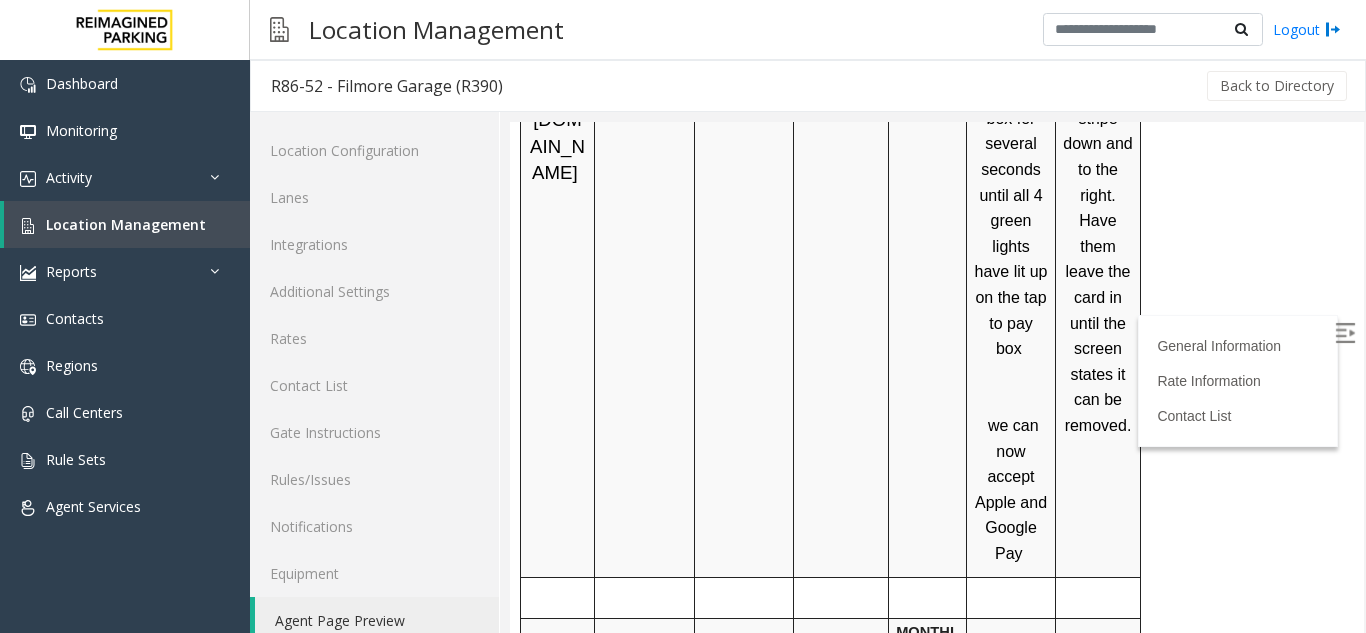 scroll, scrollTop: 1100, scrollLeft: 0, axis: vertical 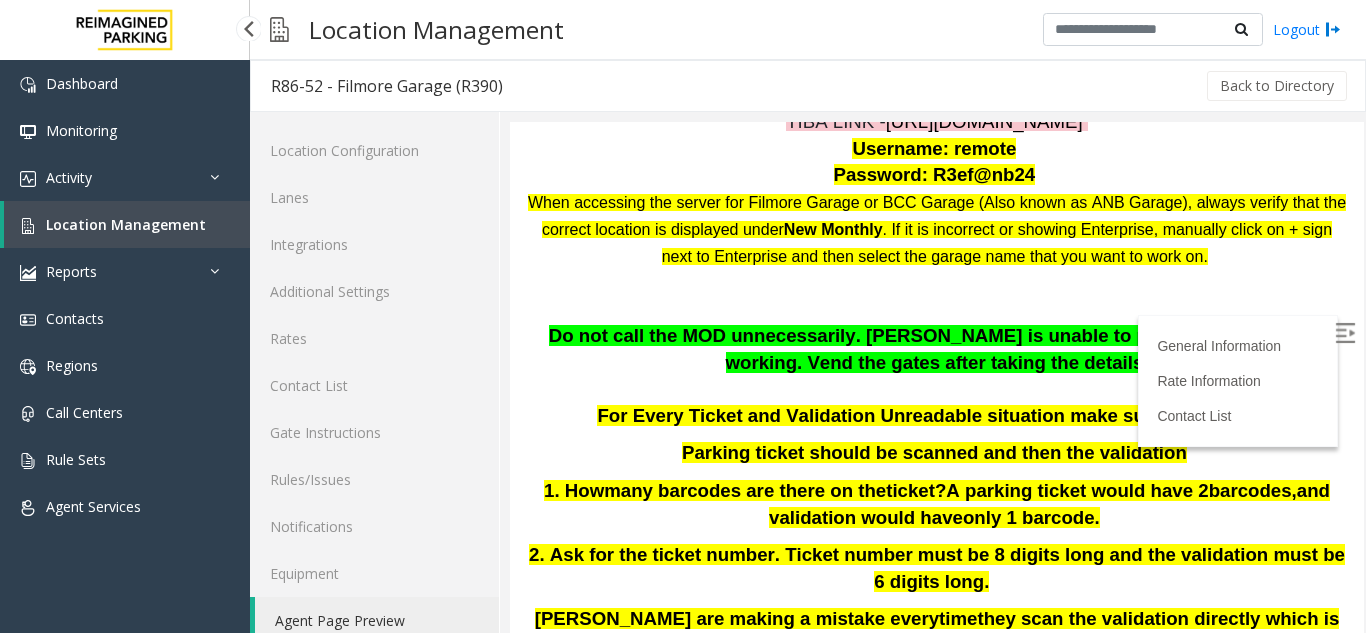 click on "Location Management" at bounding box center [126, 224] 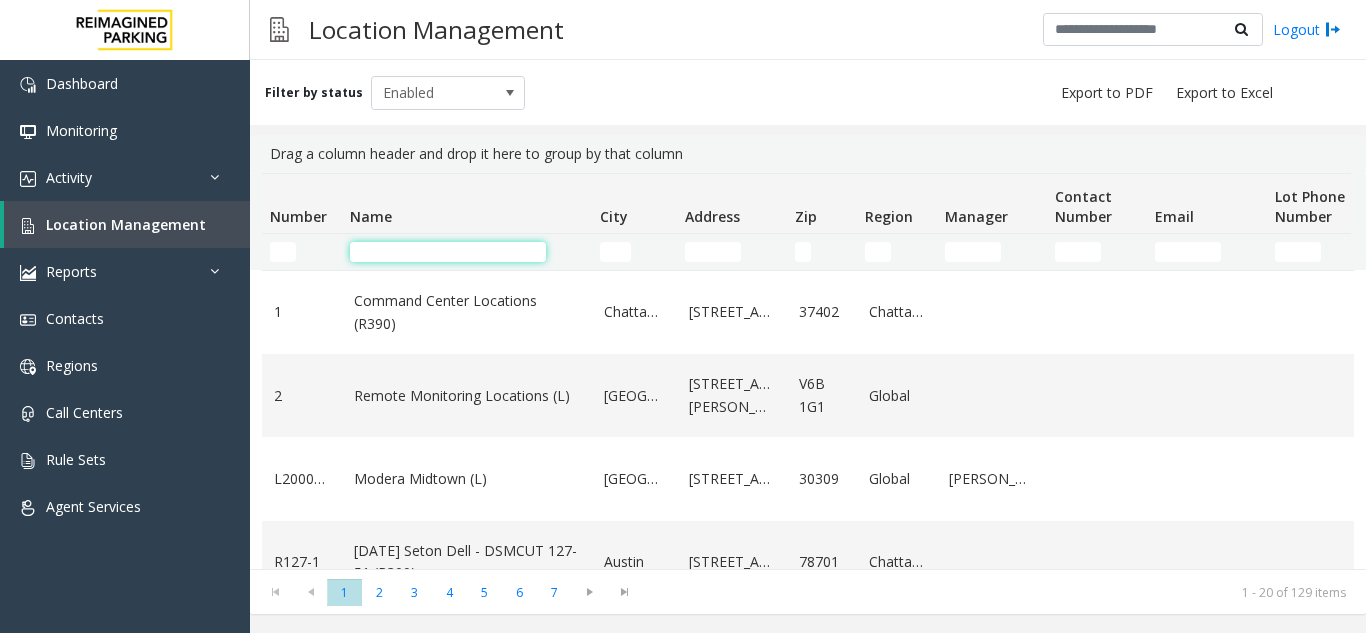 click 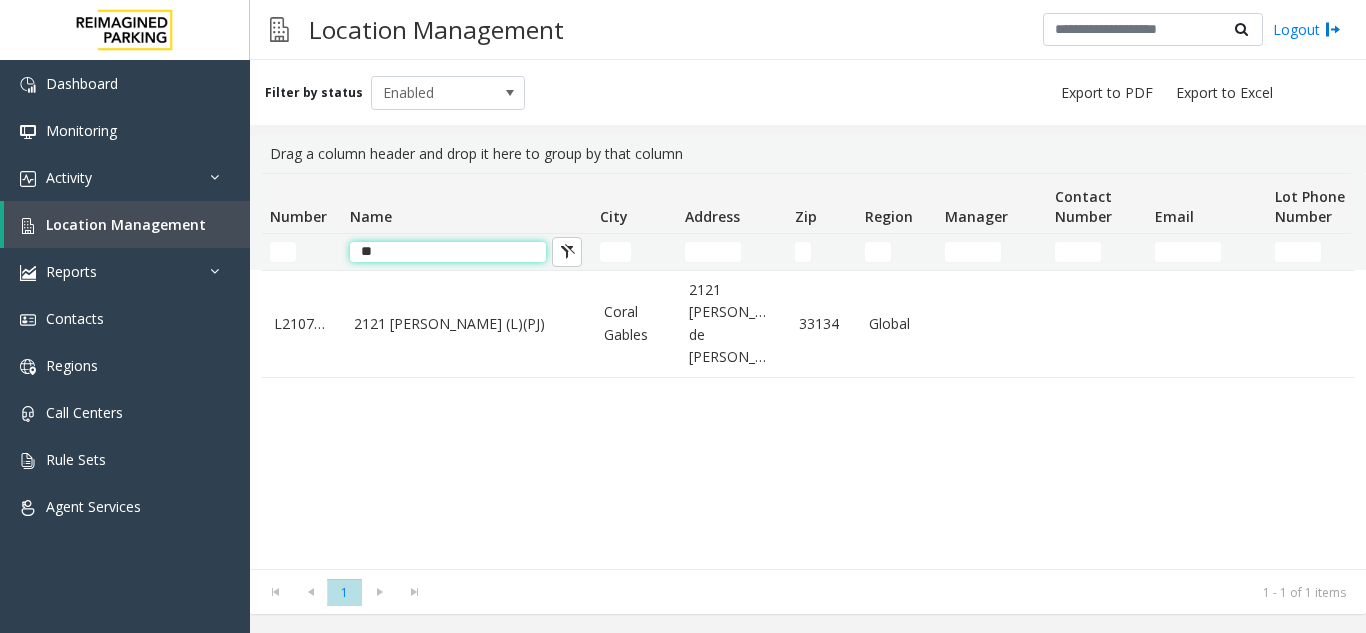 type on "*" 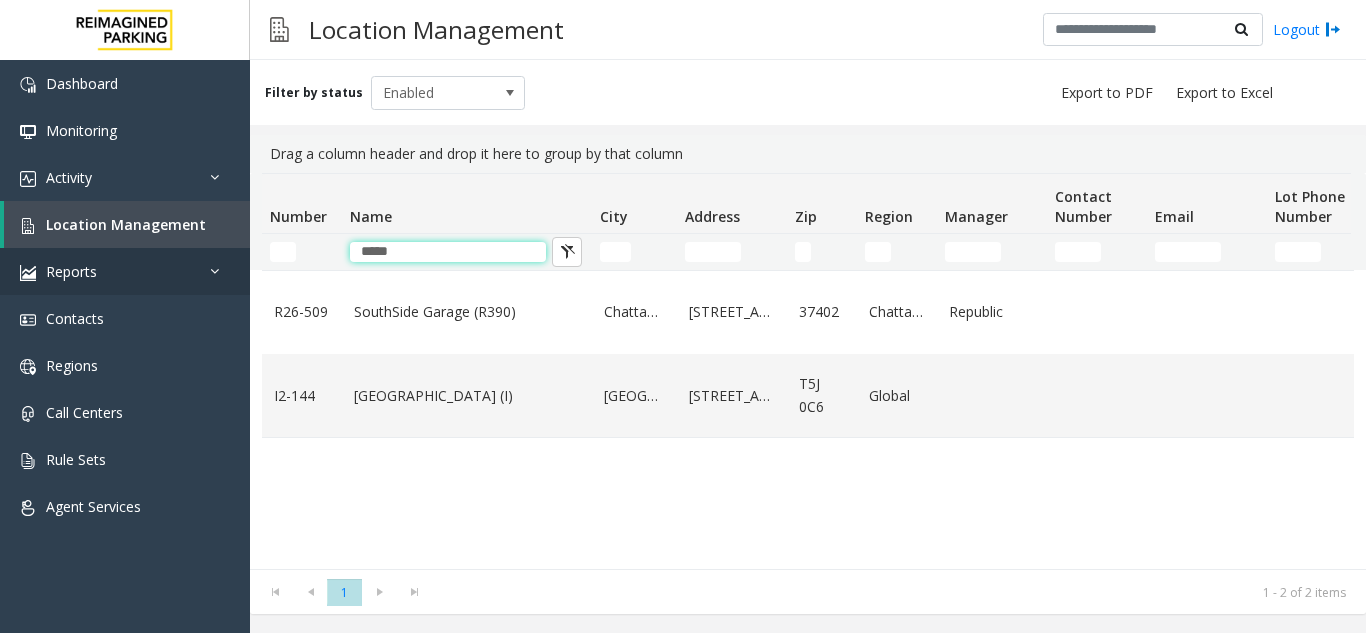 type on "*****" 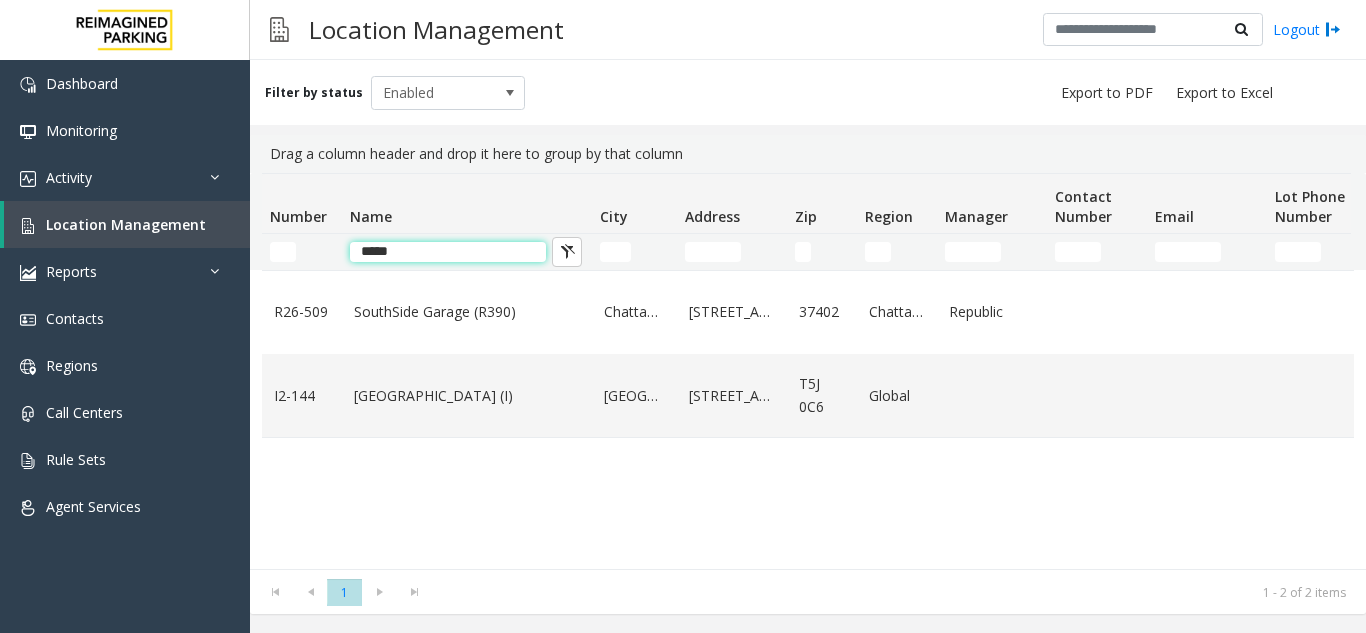 click on "*****" 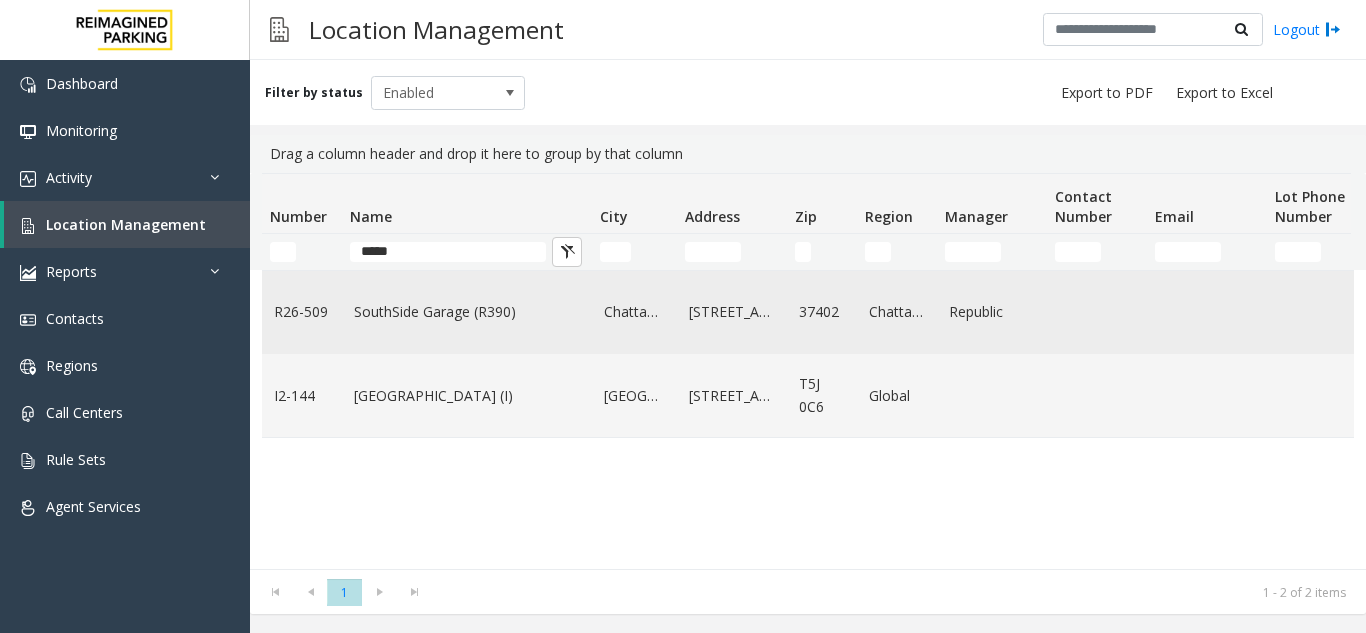 click on "SouthSide Garage (R390)" 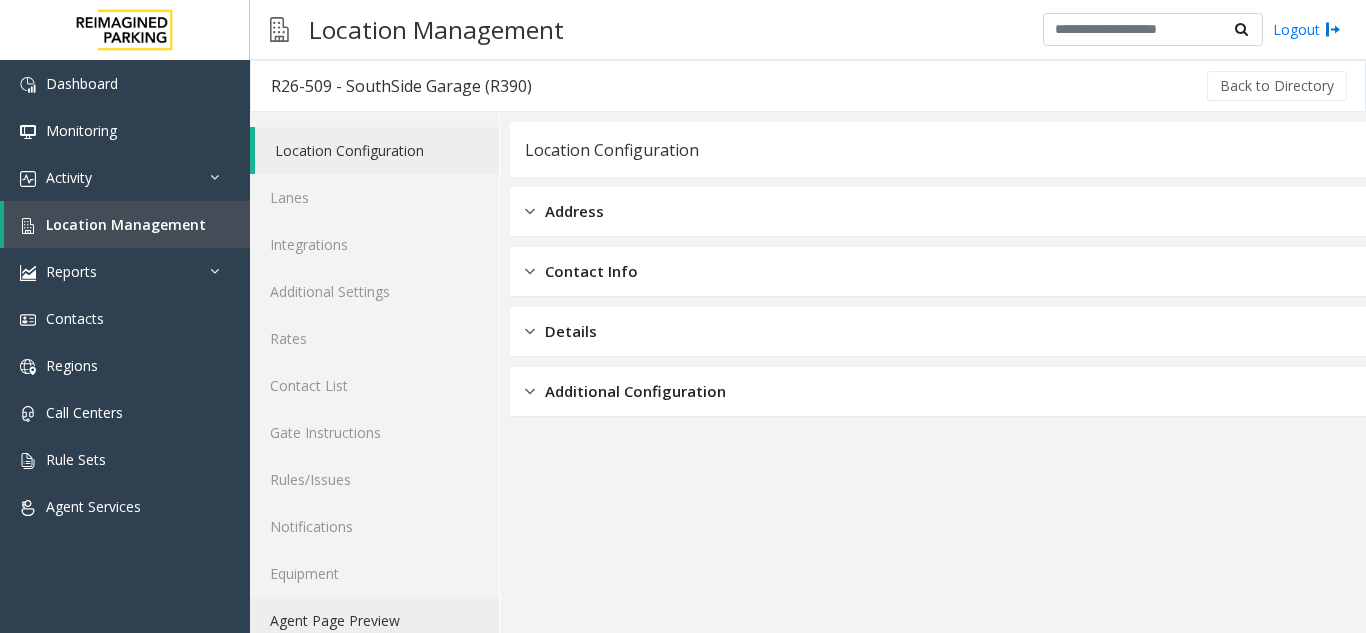 click on "Agent Page Preview" 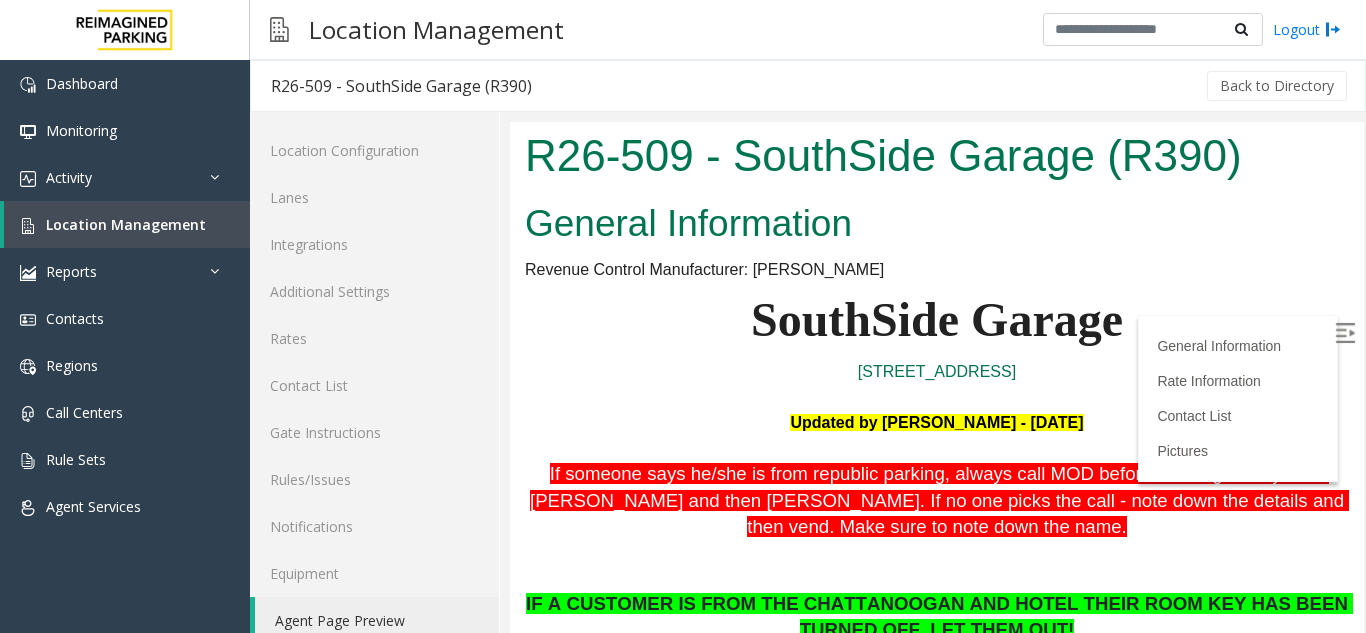 scroll, scrollTop: 0, scrollLeft: 0, axis: both 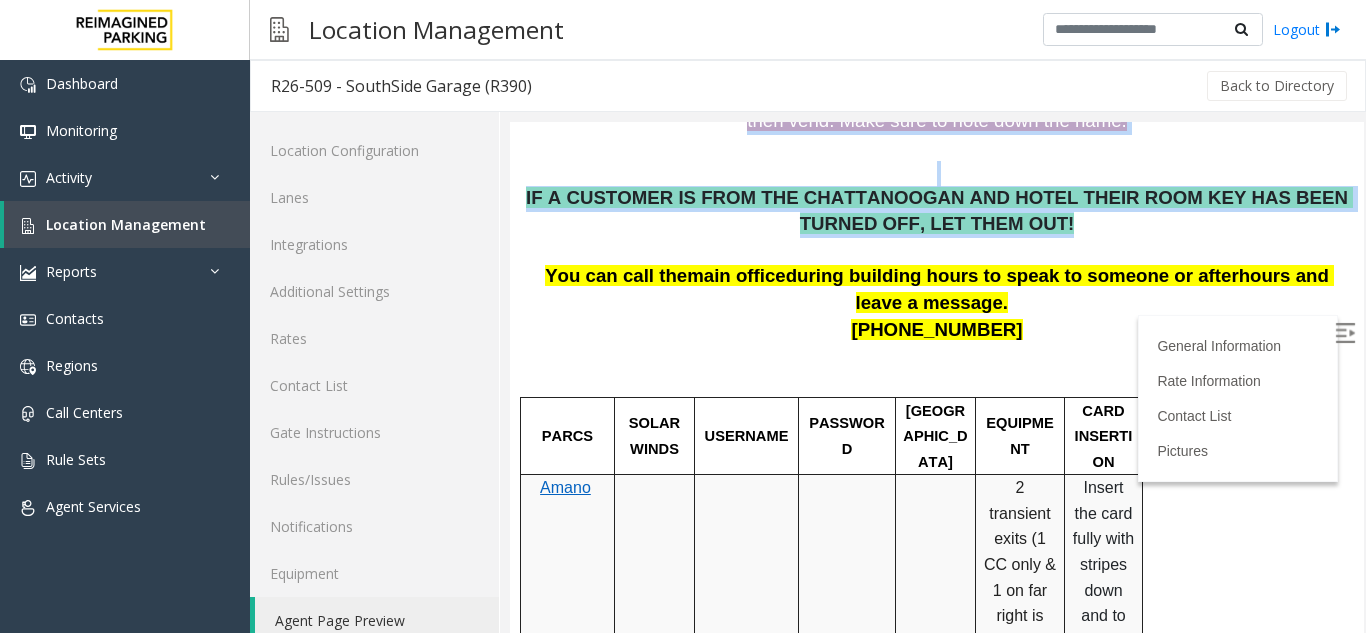 drag, startPoint x: 1333, startPoint y: 241, endPoint x: 1336, endPoint y: 228, distance: 13.341664 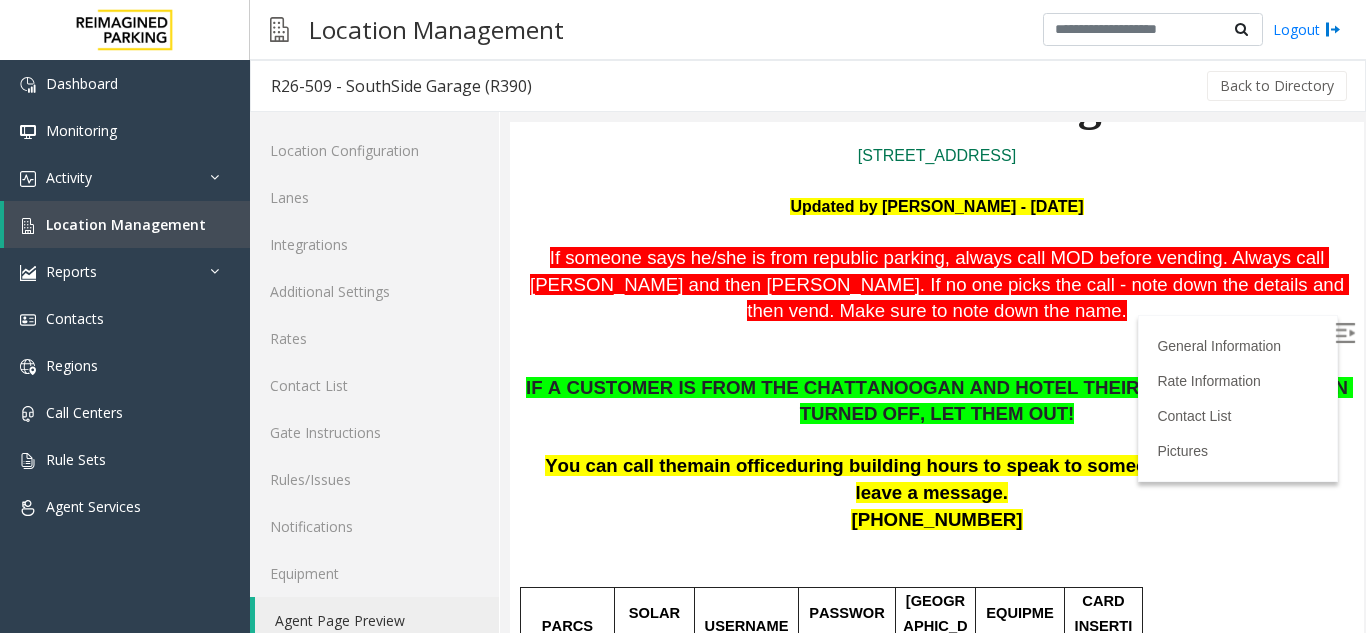 scroll, scrollTop: 182, scrollLeft: 0, axis: vertical 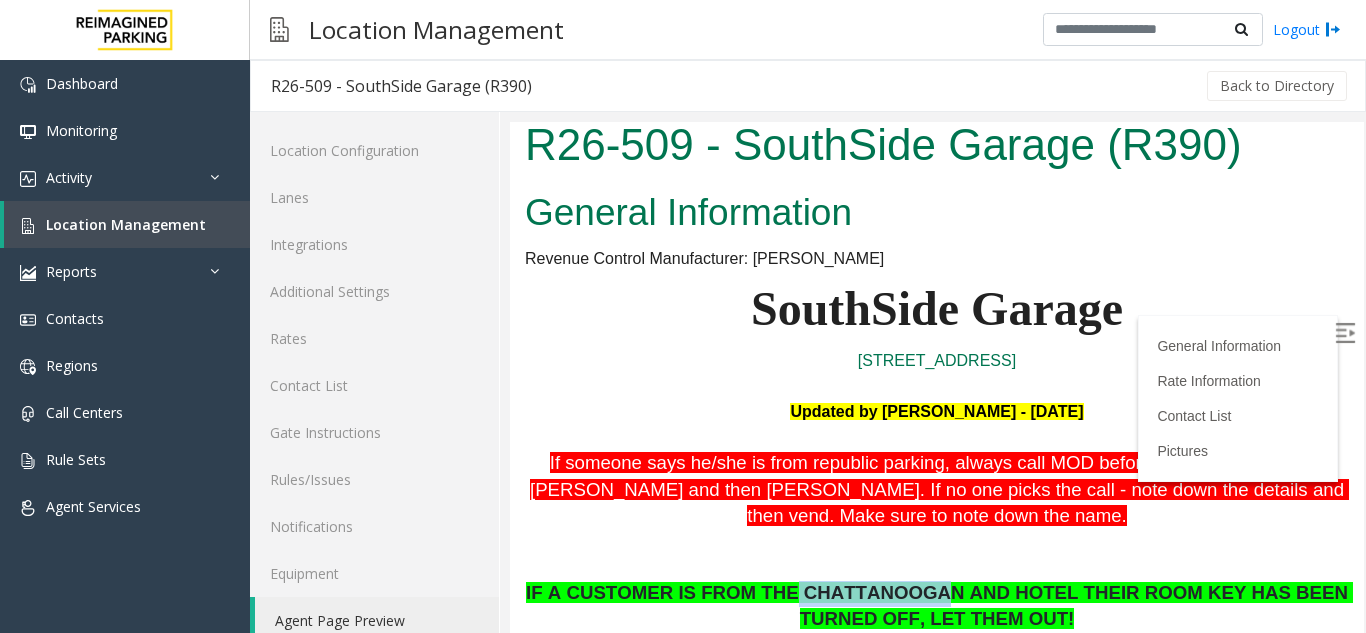 drag, startPoint x: 755, startPoint y: 596, endPoint x: 883, endPoint y: 597, distance: 128.0039 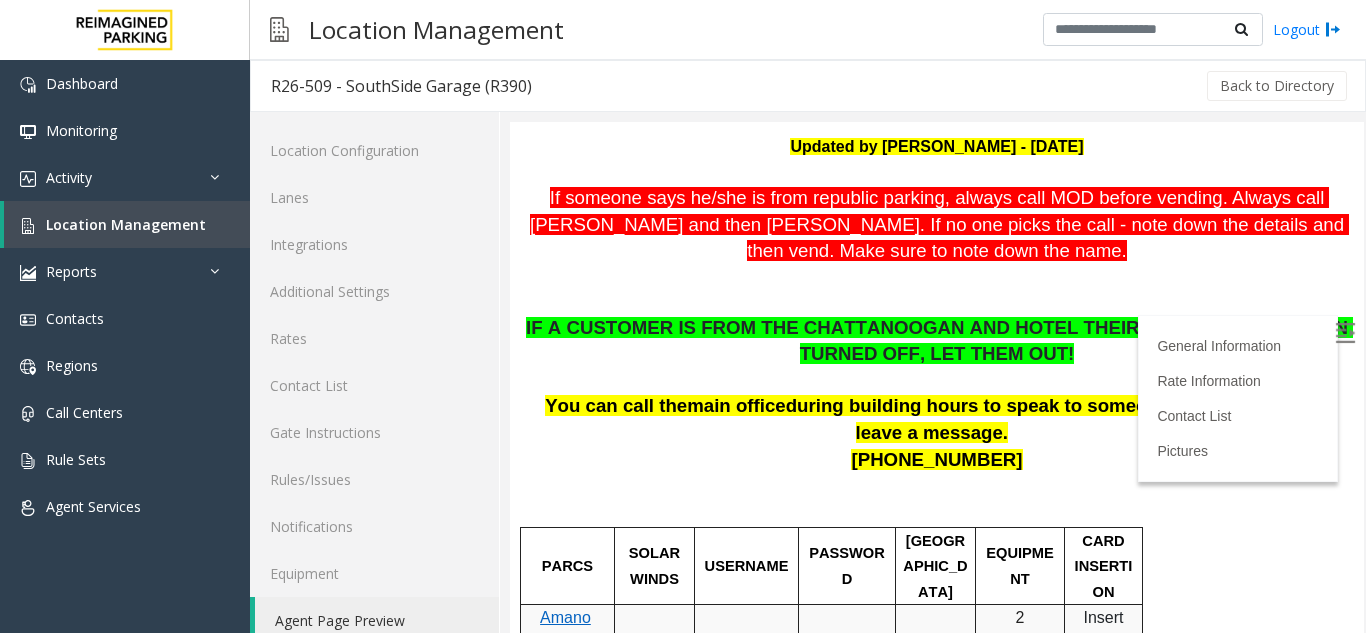 scroll, scrollTop: 311, scrollLeft: 0, axis: vertical 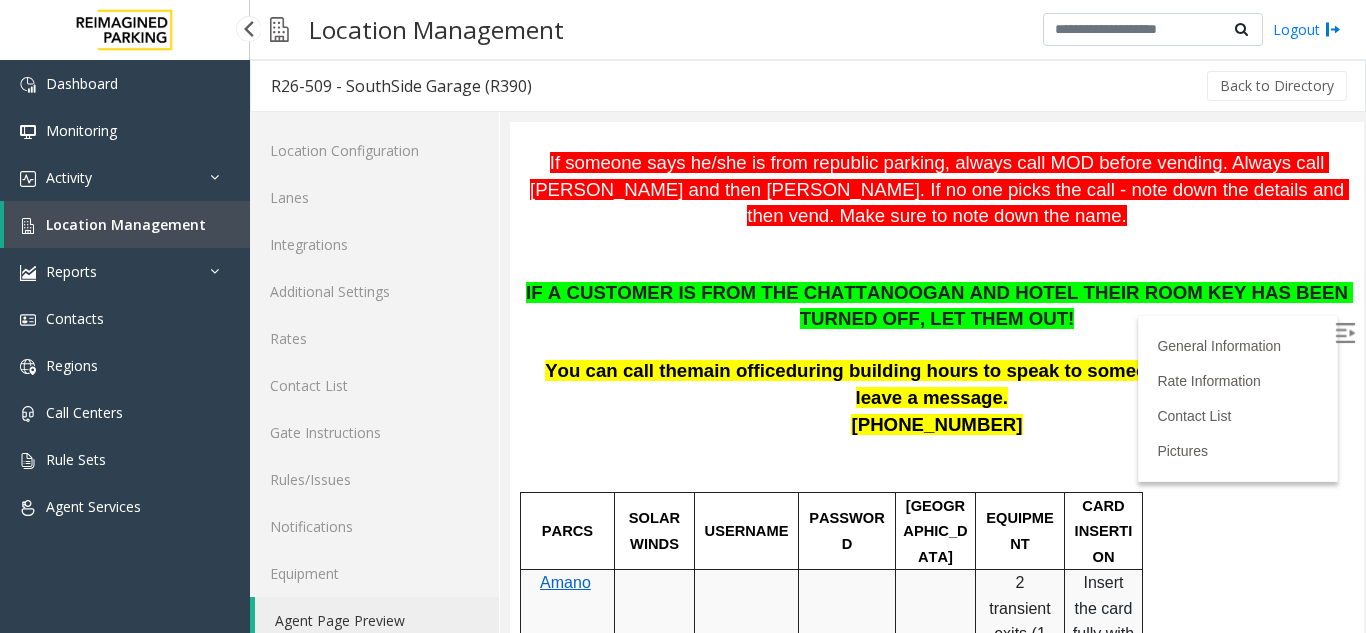 click on "Location Management" at bounding box center [126, 224] 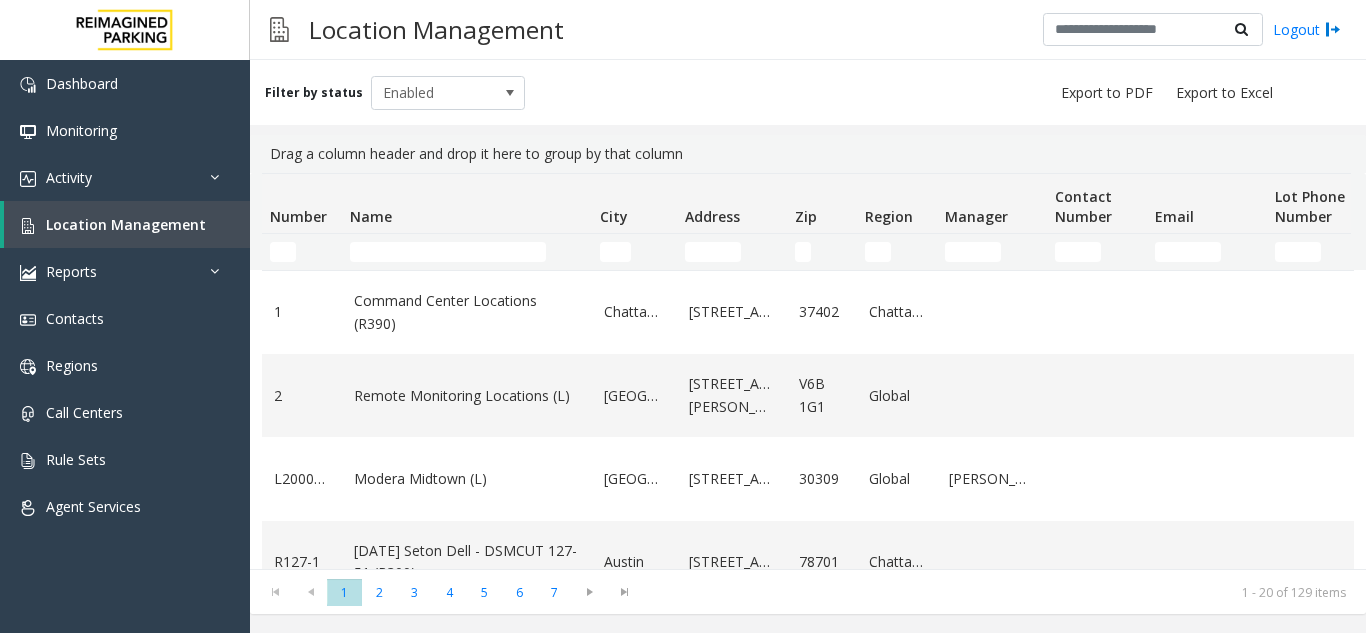 click 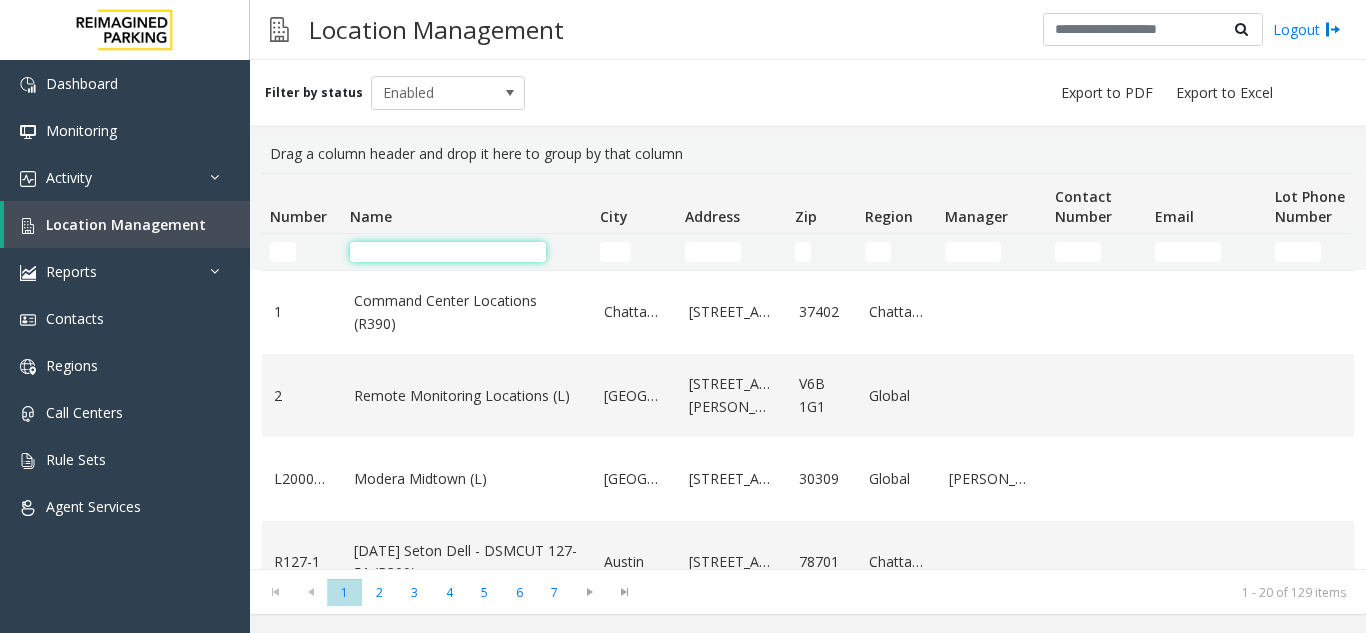 click 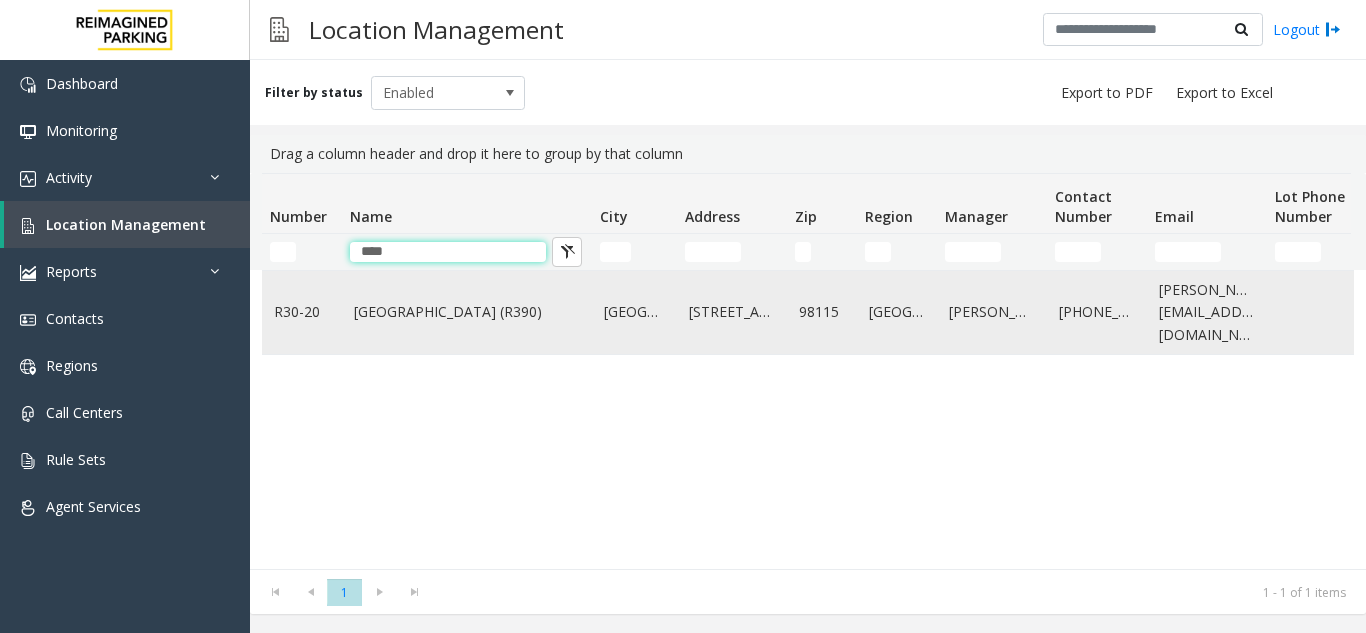 type on "****" 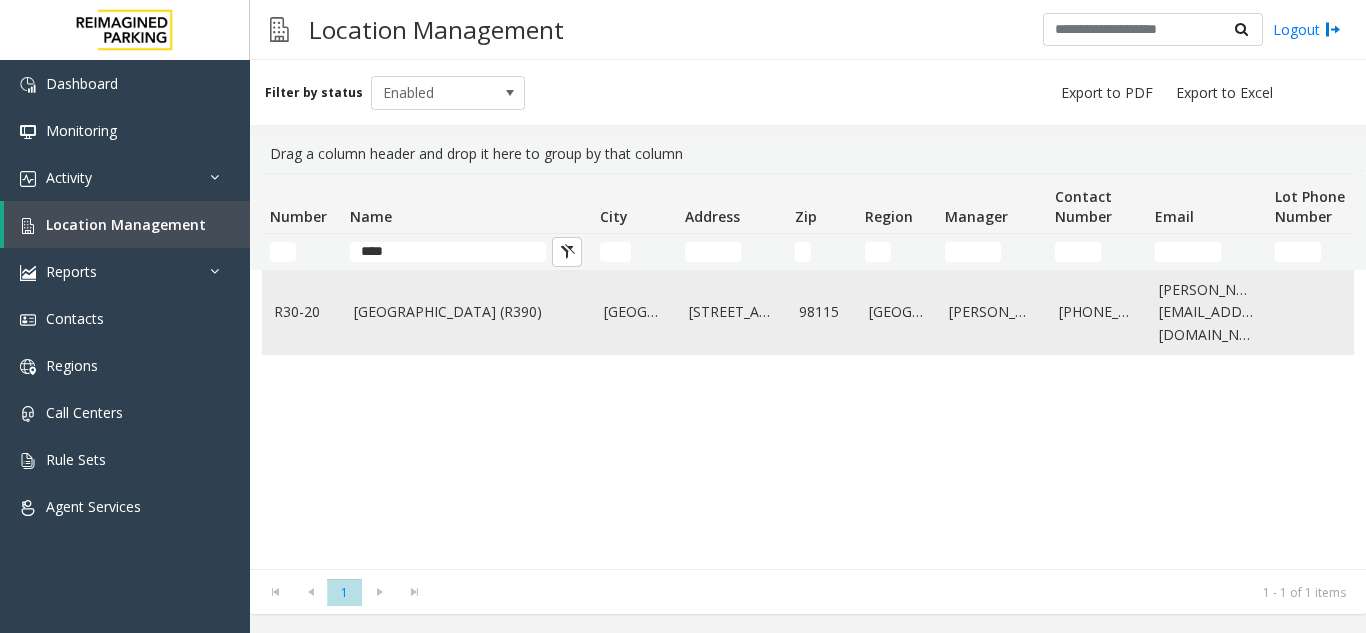 click on "[GEOGRAPHIC_DATA] (R390)" 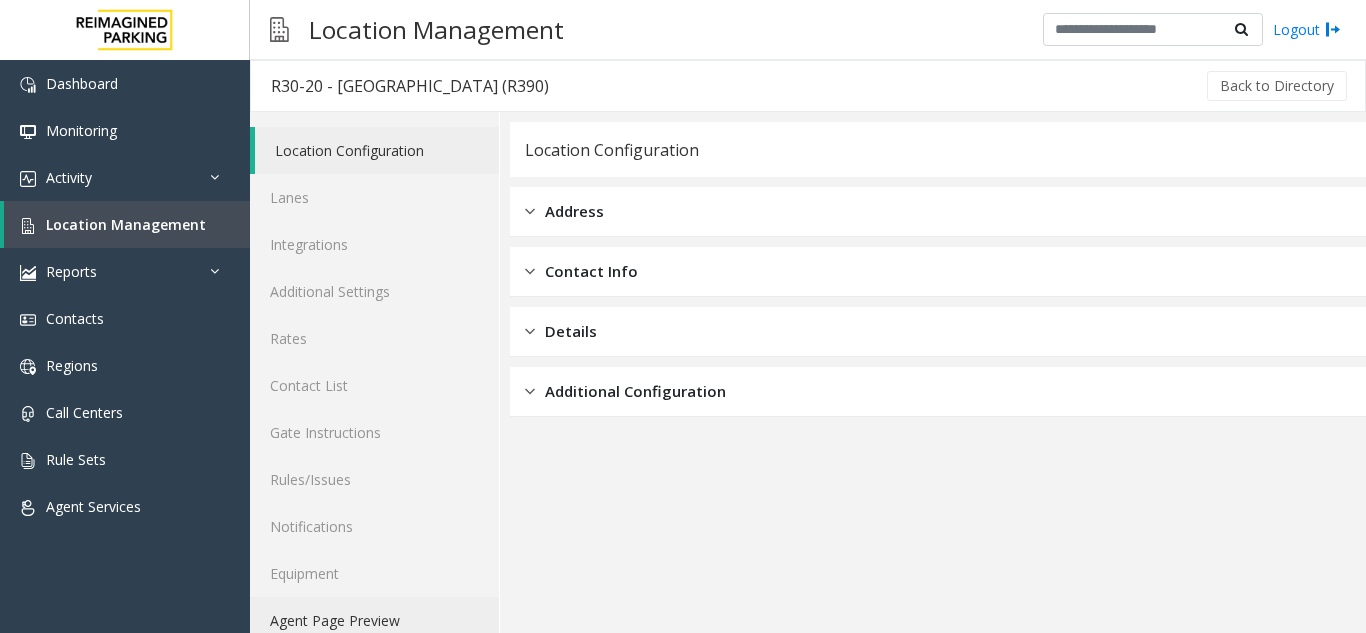 click on "Agent Page Preview" 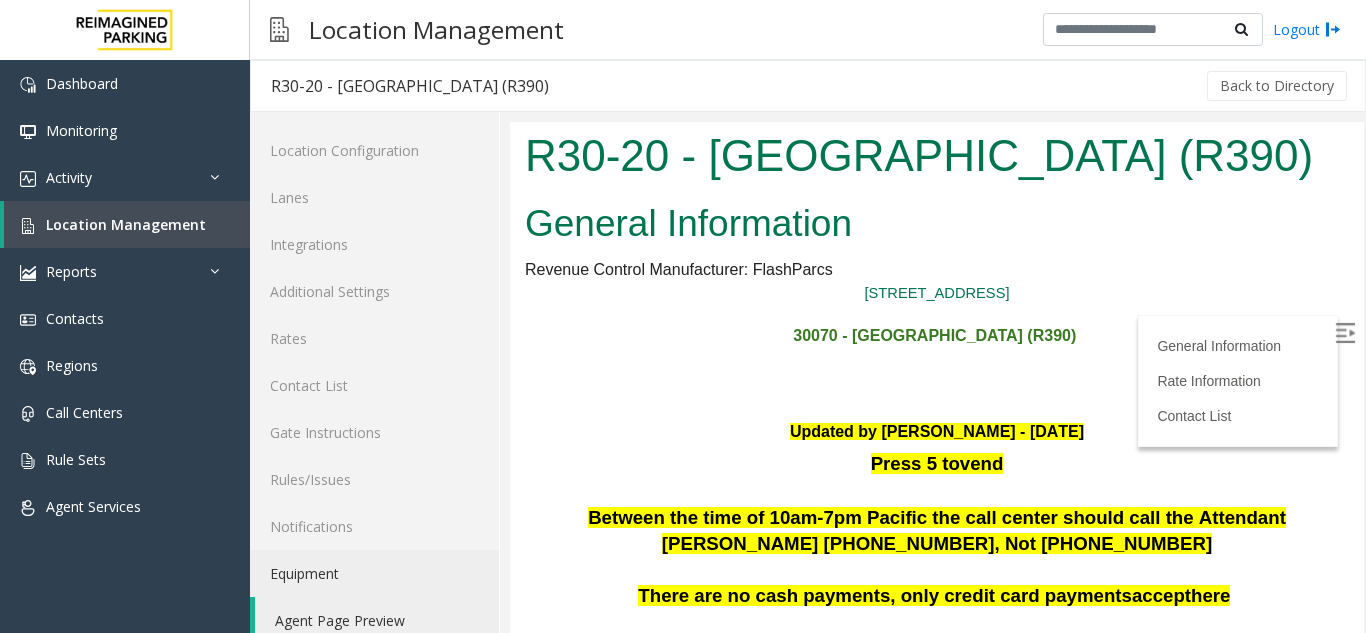 scroll, scrollTop: 0, scrollLeft: 0, axis: both 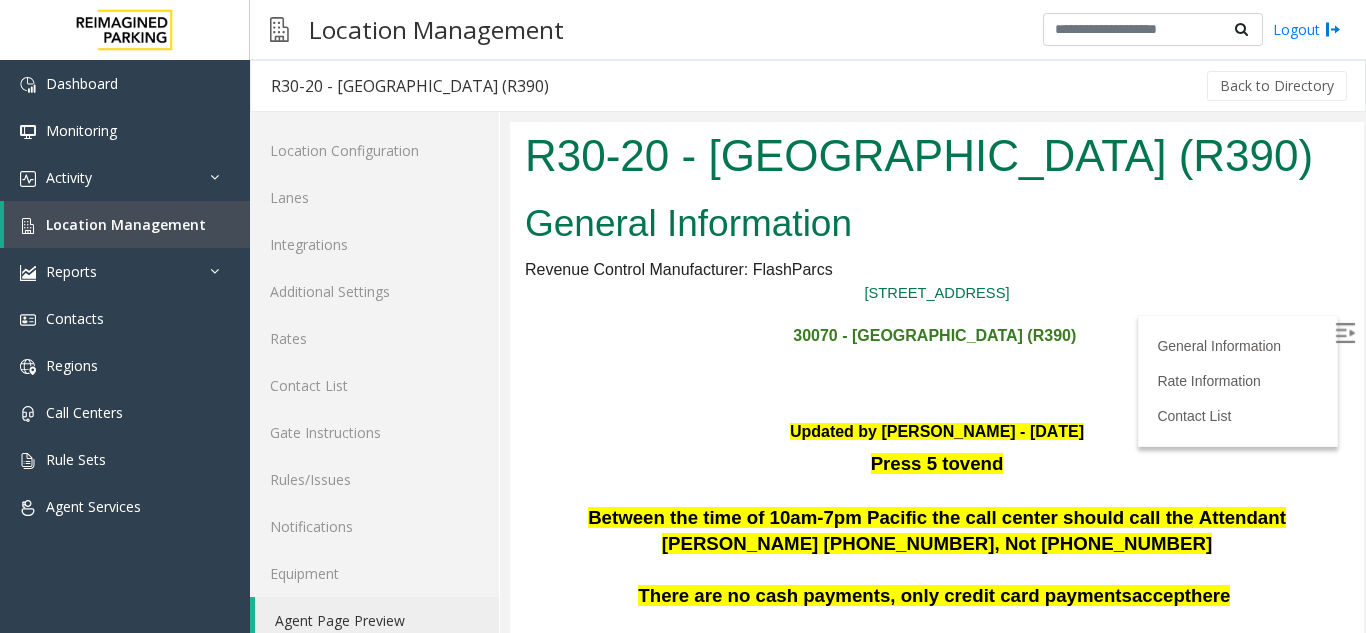 click at bounding box center (1345, 333) 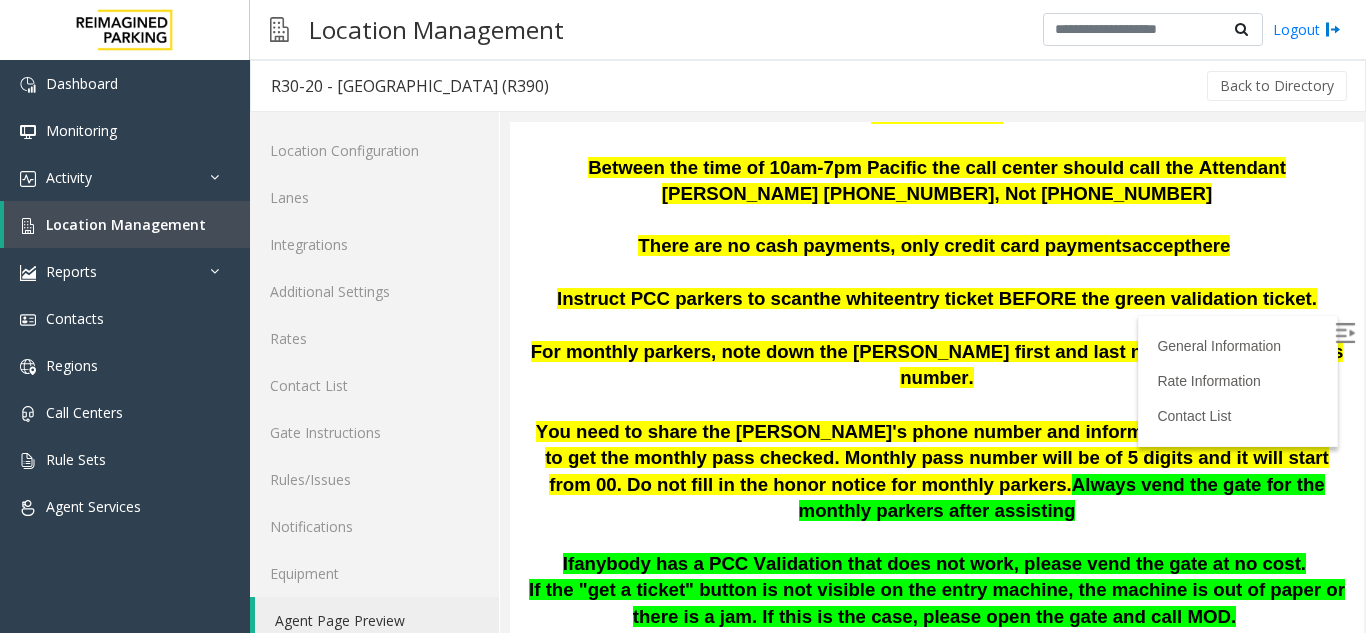 scroll, scrollTop: 480, scrollLeft: 0, axis: vertical 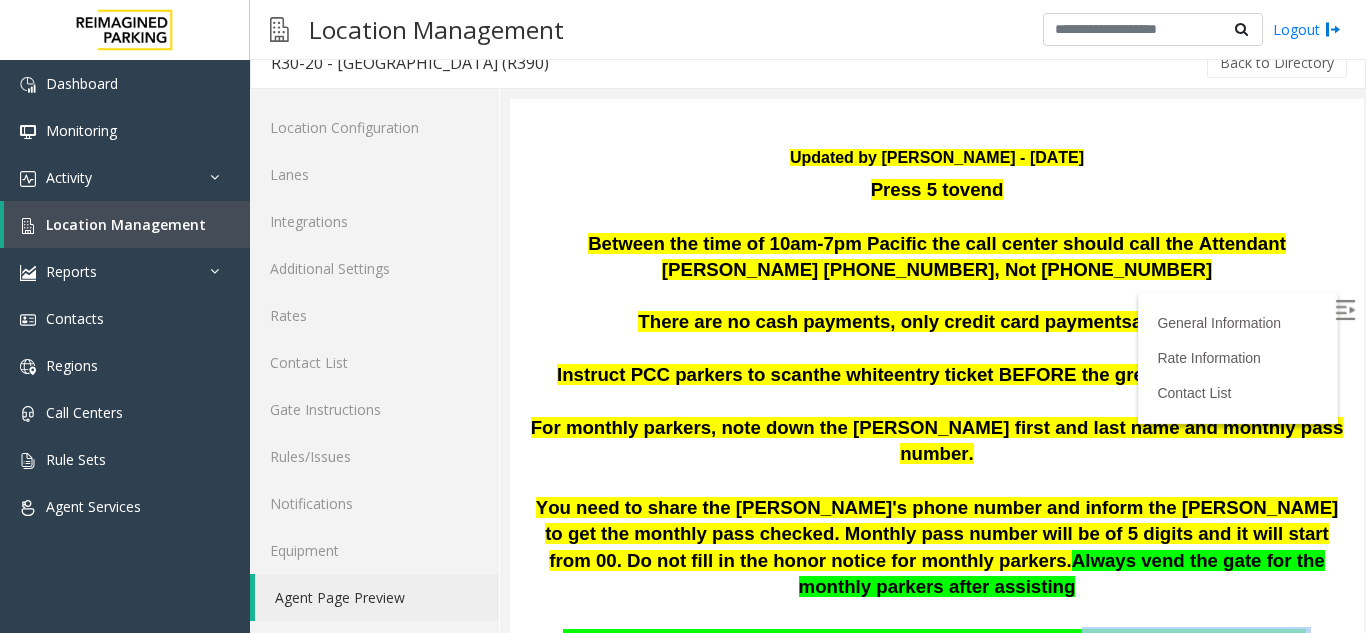 drag, startPoint x: 1040, startPoint y: 576, endPoint x: 1288, endPoint y: 572, distance: 248.03226 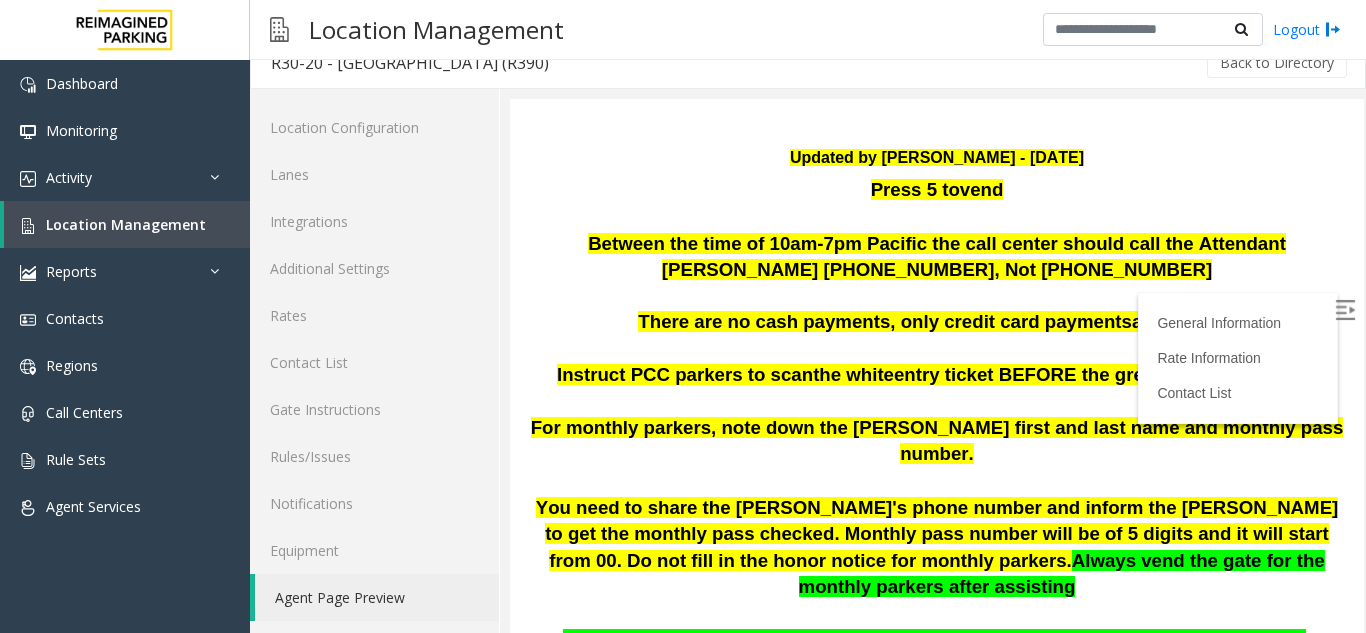 drag, startPoint x: 1205, startPoint y: 566, endPoint x: 1323, endPoint y: 541, distance: 120.61923 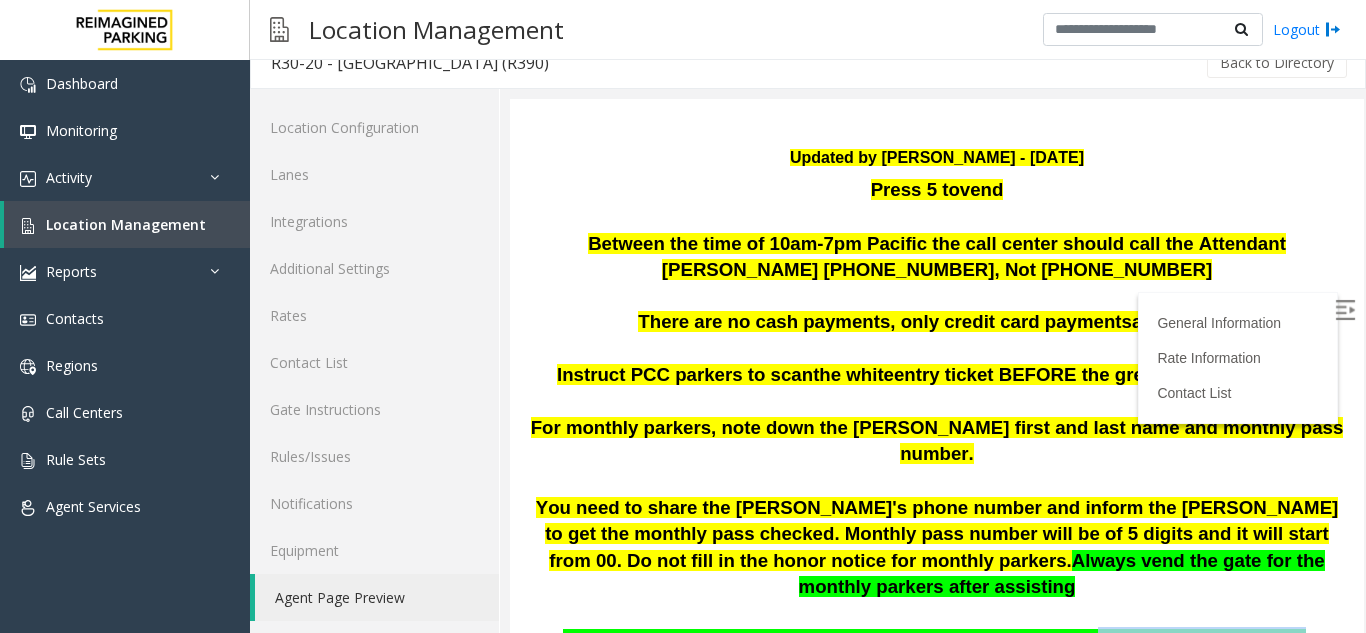 drag, startPoint x: 1056, startPoint y: 574, endPoint x: 1242, endPoint y: 572, distance: 186.01076 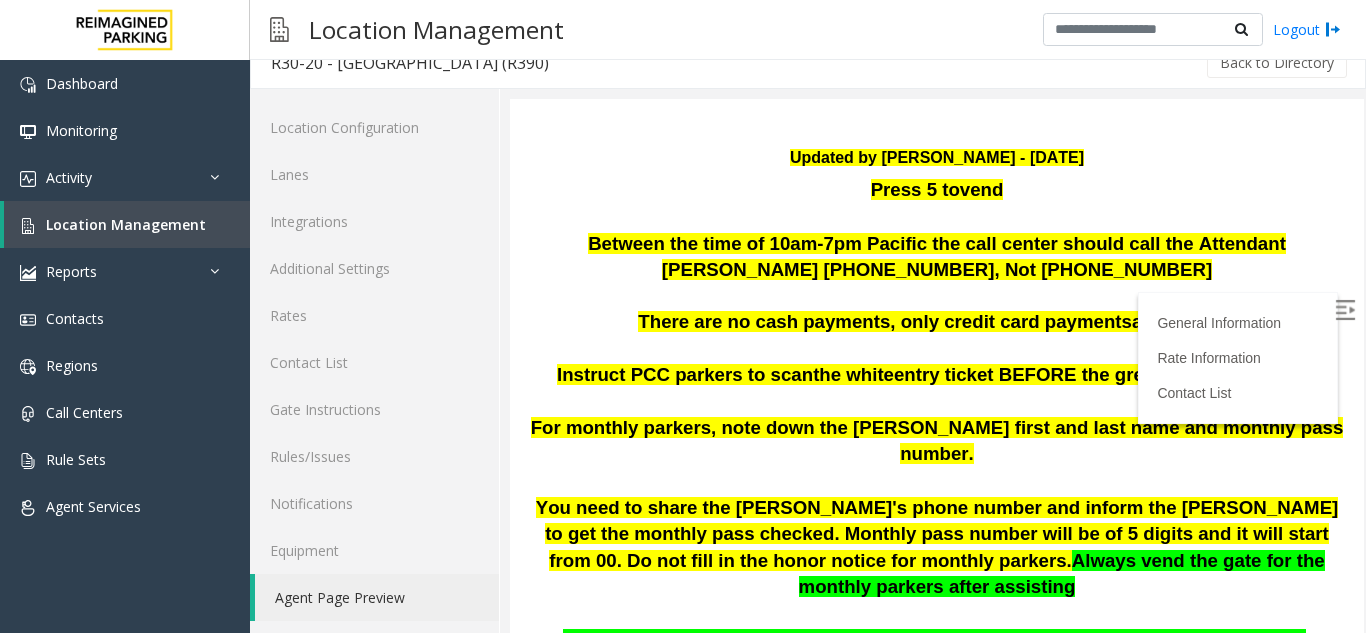 click on "If  anybody has a PCC Validation that does not work, please vend the gate at no cost." at bounding box center [937, 640] 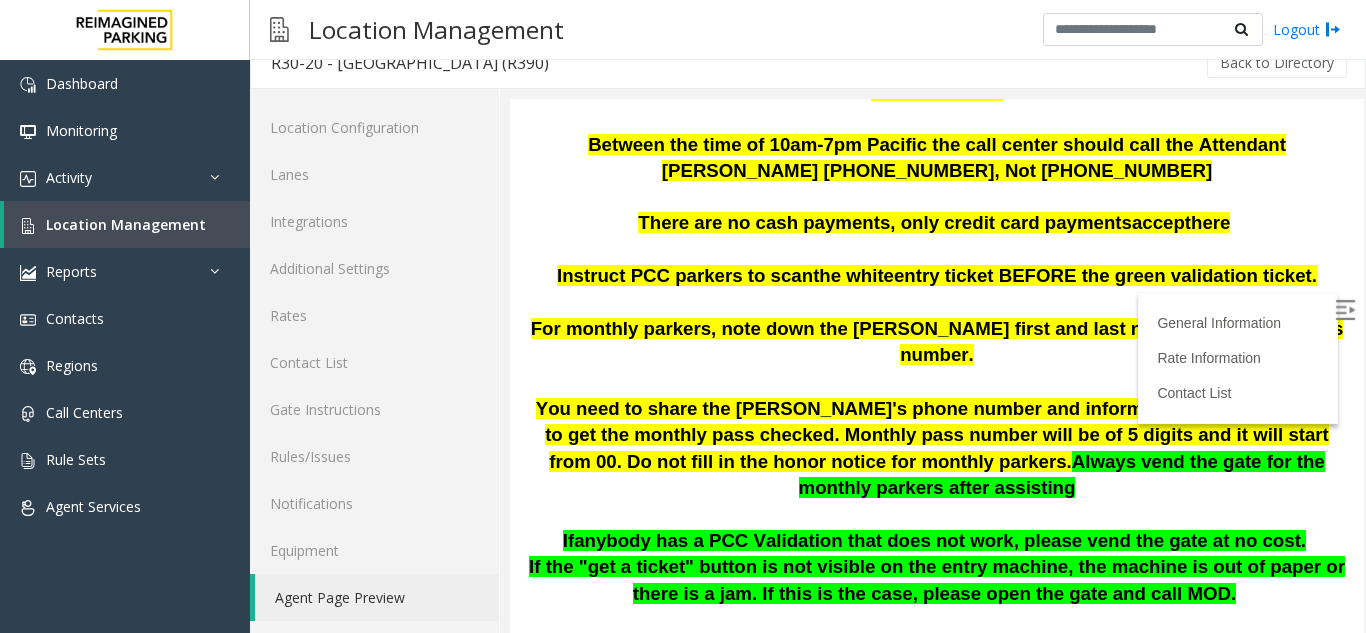 scroll, scrollTop: 351, scrollLeft: 0, axis: vertical 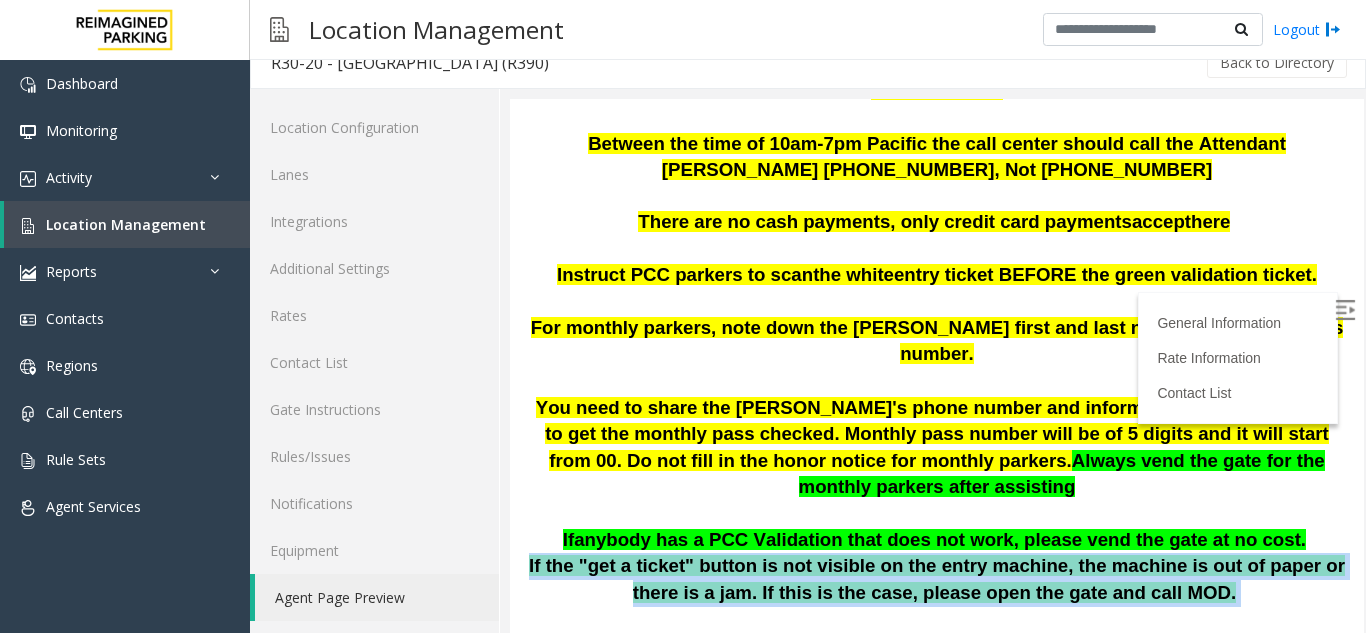 drag, startPoint x: 522, startPoint y: 507, endPoint x: 1318, endPoint y: 524, distance: 796.1815 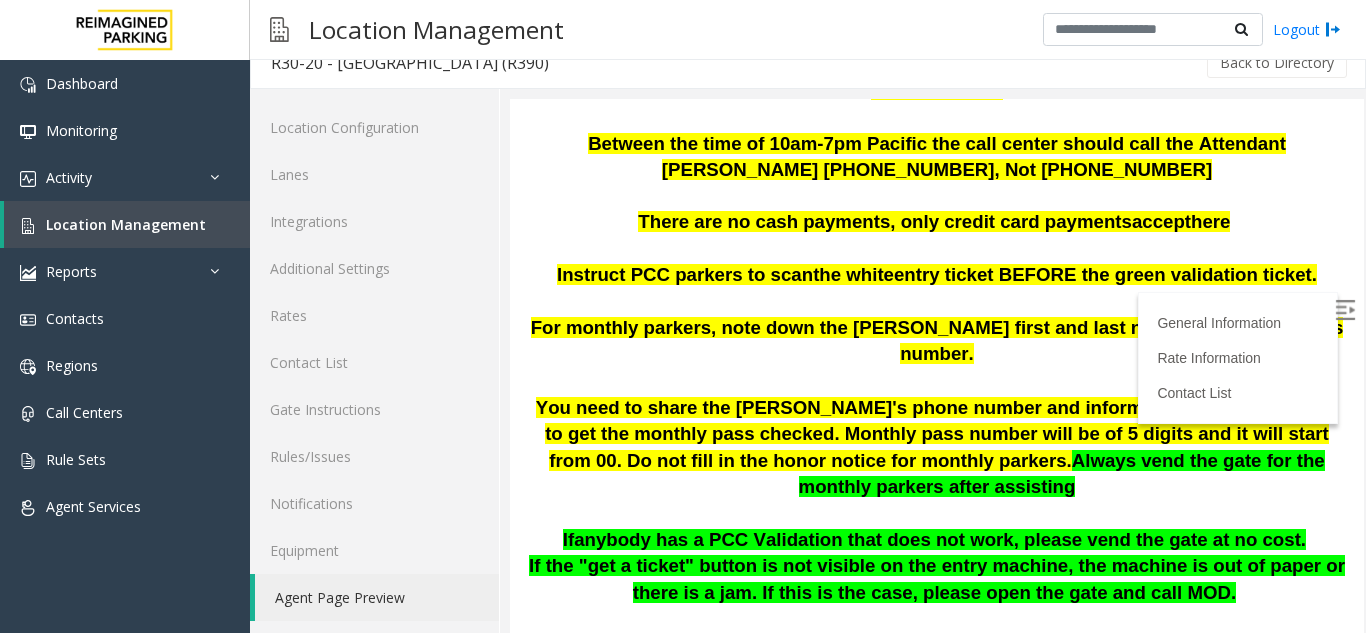 scroll, scrollTop: 0, scrollLeft: 0, axis: both 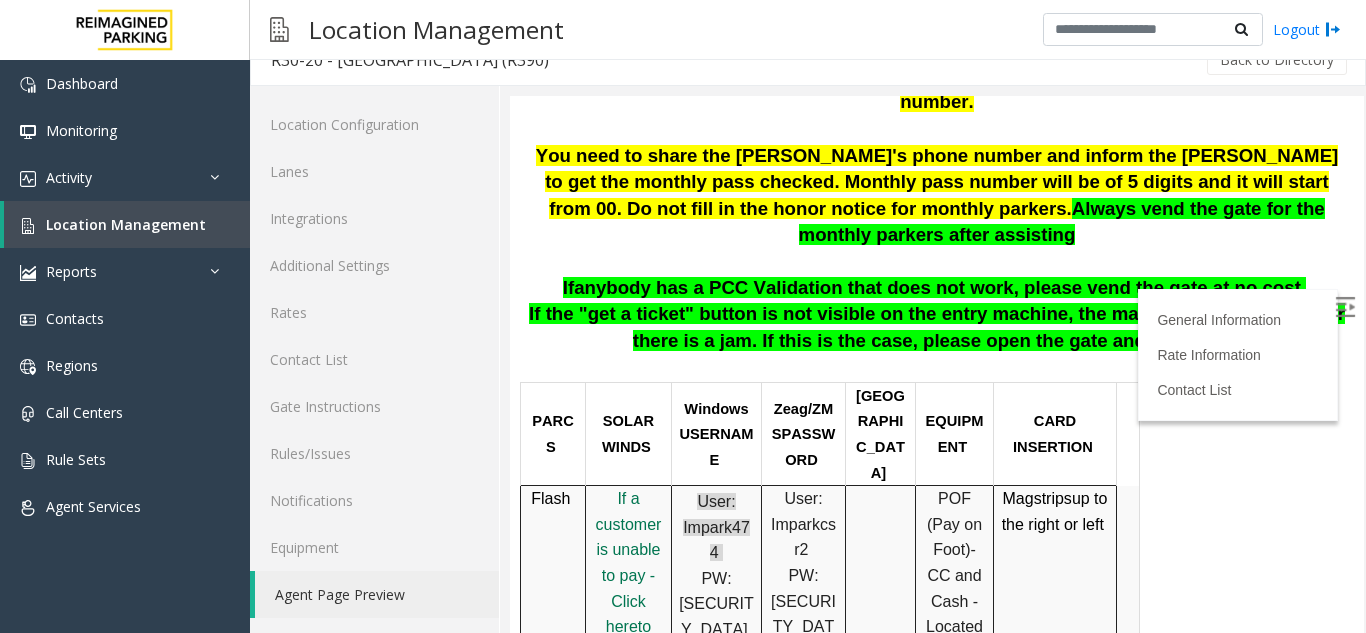 click on "PARCS   SOLAR WINDS   Windows USERNAME   Zeag /ZMSPASSWORD   PARIS   EQUIPMENT   CARD INSERTION     Flash   I f a customer is unable to pay - Click her e  to issue an honor notice   User: Impark474   PW: Reef@474   User: Imparkcsr2   PW: Temp12345     POF (Pay on Foot)  -CC and Cash -  Located  by Woodlawn Avenue elevator on Level C1.    PIL CC ONLY   Mag  strips  up to the right or left     MANDATORY FIELDS   VALIDATIONS   APPROVED VALIDATION LIST   TICKET   MONTHLY CARDS/TENANTS   GARAGE LAYOUT   LOCATION TIME                  Scan the ticket For monthly parkers, note down the first and the last name of the parker and the monthly pass number. You need to share the Aaron's phone number and inform the parker to get the monthly pass checked. Monthly pass number will be of 5 digits and it will start from 00   Click Here for the local time     APPROVED VENDORS   DO NOT VEND FOR   ENTRANCE/EXIT LANE INFO   LOST TICKET RATE   COMMON ISSUES   SPECIAL INSTRUCTIONS       m" at bounding box center (934, 1956) 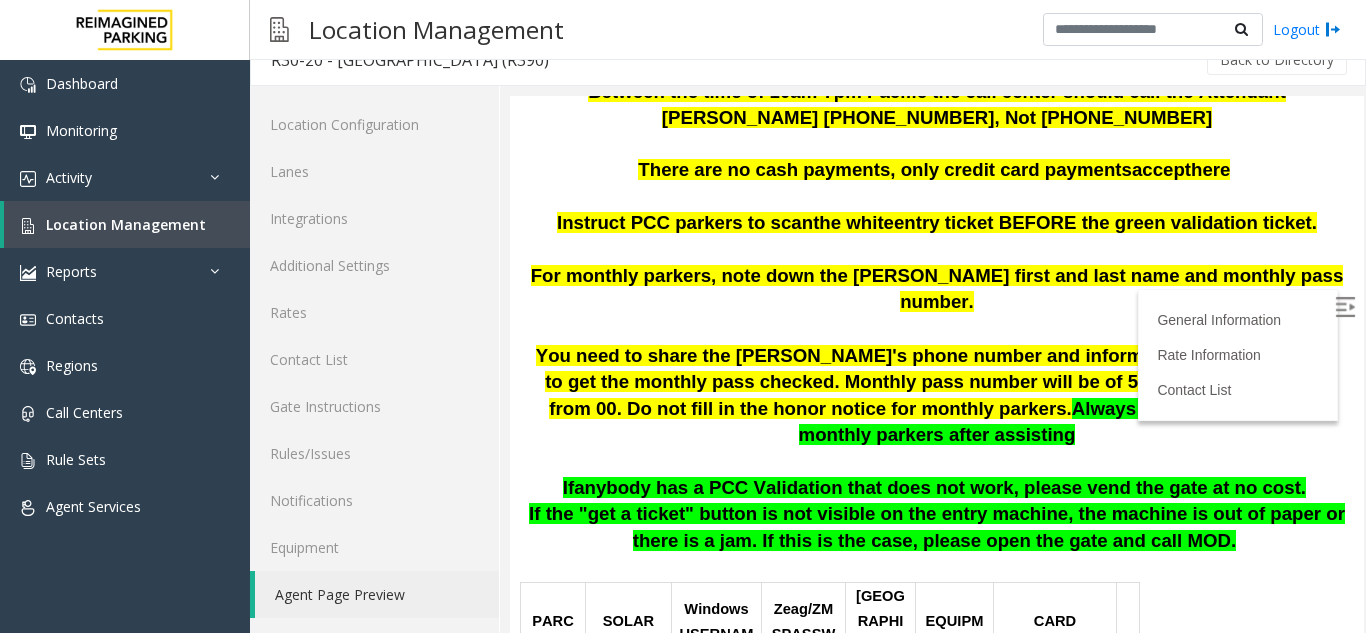 scroll, scrollTop: 300, scrollLeft: 0, axis: vertical 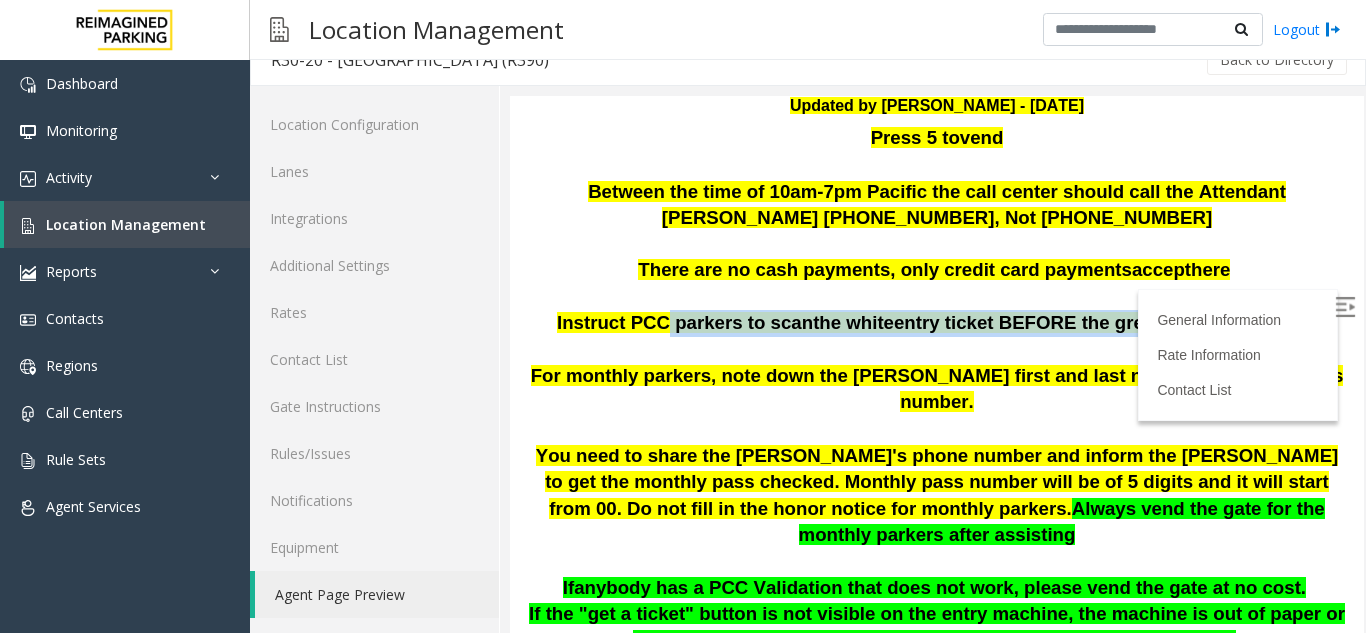 drag, startPoint x: 821, startPoint y: 324, endPoint x: 1249, endPoint y: 323, distance: 428.00116 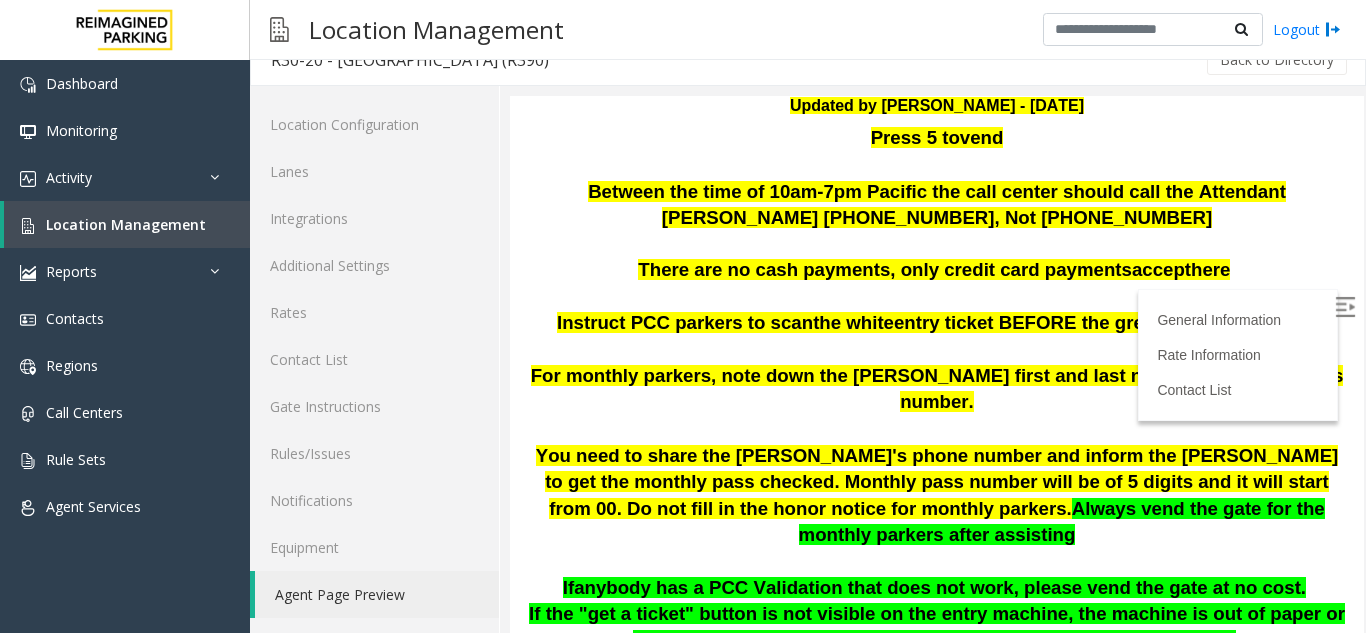 click on "Between the time of 10am-7pm Pacific the call center should call the Attendant [PERSON_NAME] [PHONE_NUMBER], Not [PHONE_NUMBER]" at bounding box center (937, 205) 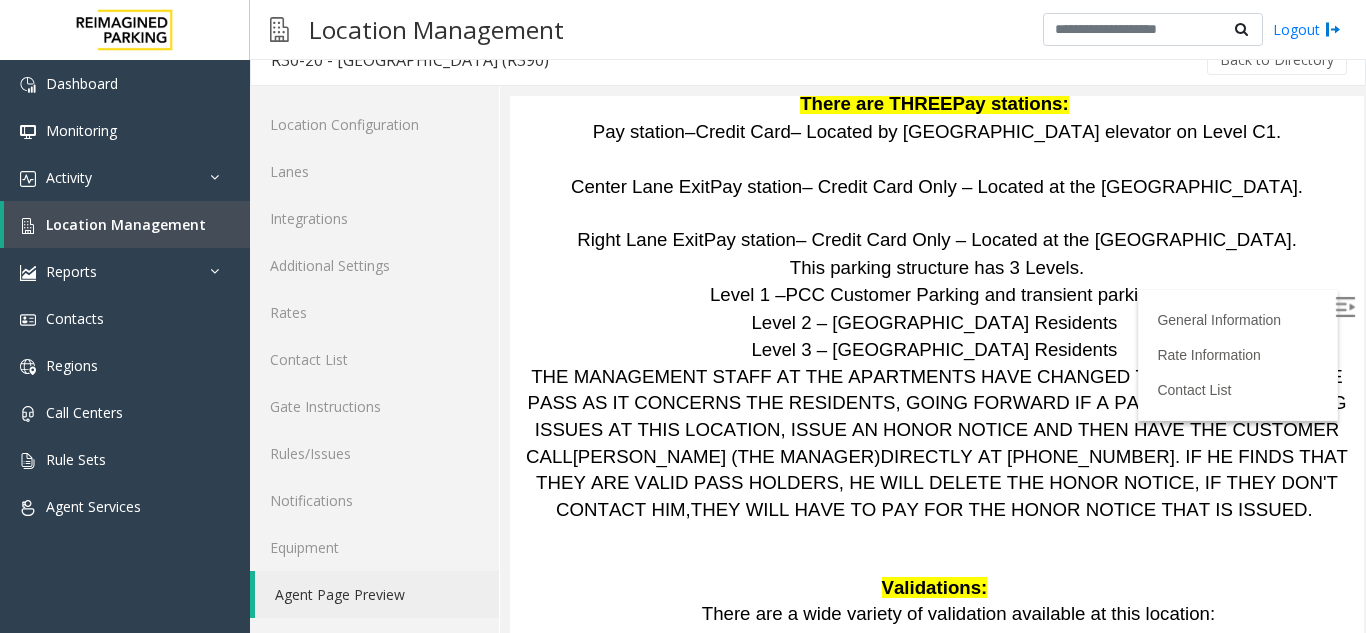 scroll, scrollTop: 4100, scrollLeft: 0, axis: vertical 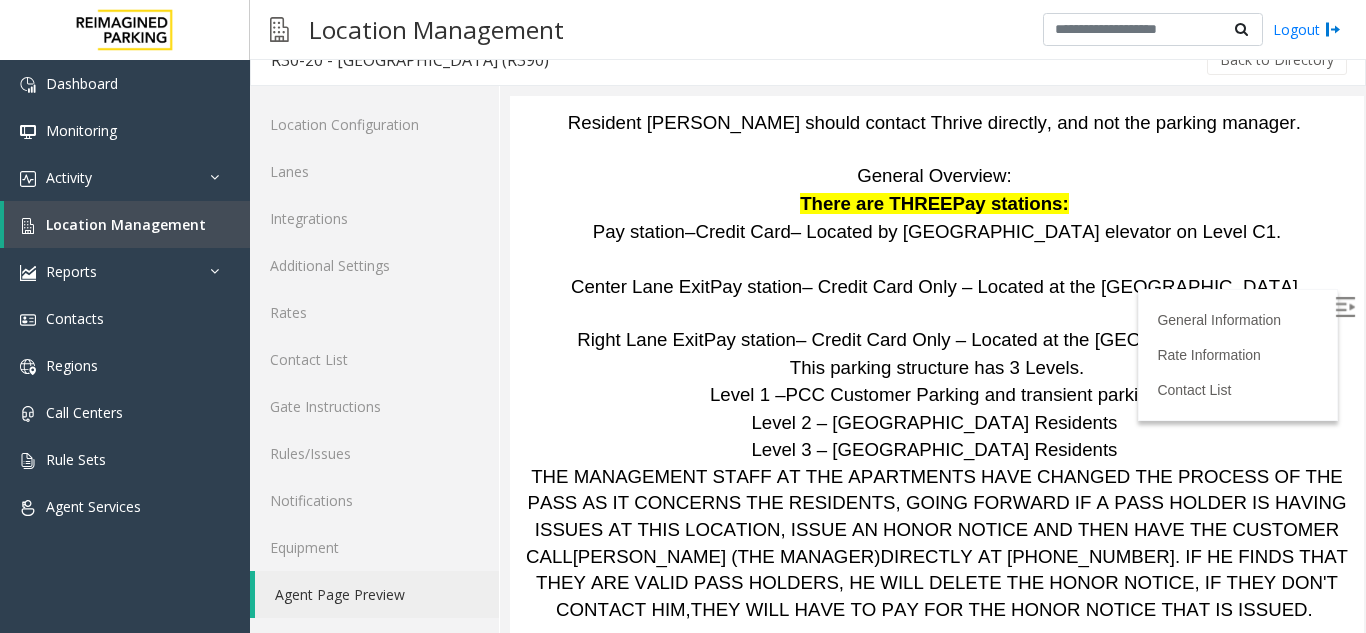 drag, startPoint x: 822, startPoint y: 381, endPoint x: 1106, endPoint y: 389, distance: 284.11264 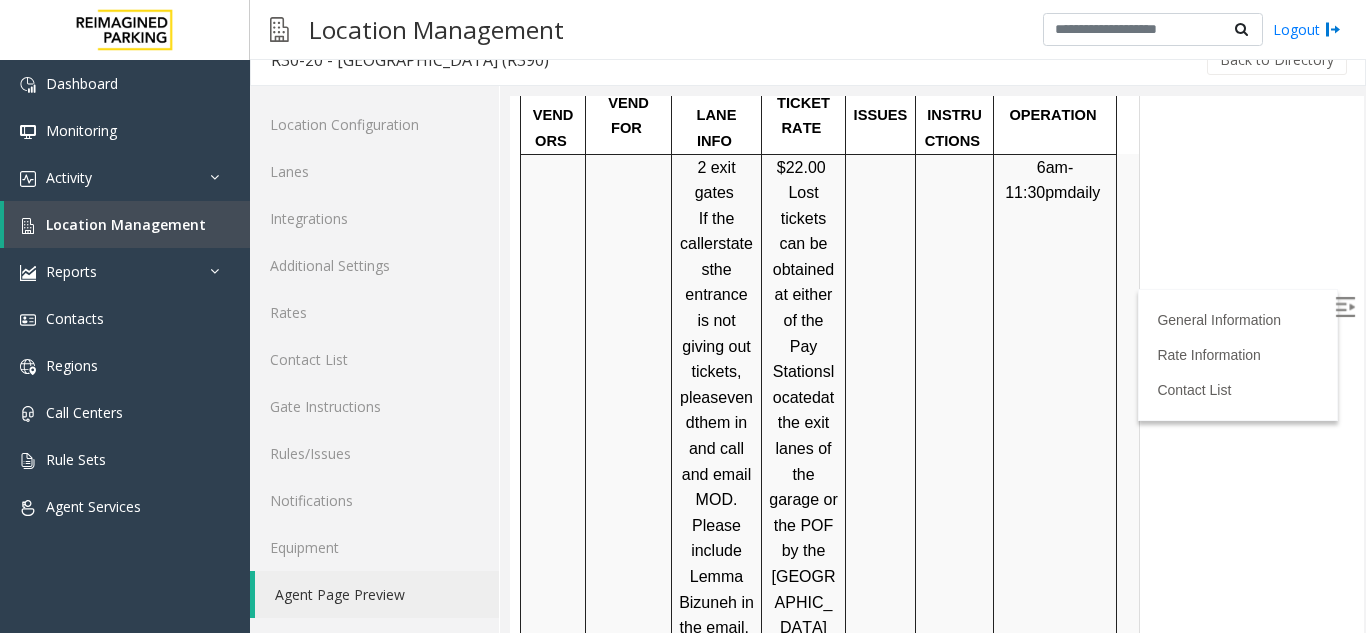 scroll, scrollTop: 4115, scrollLeft: 0, axis: vertical 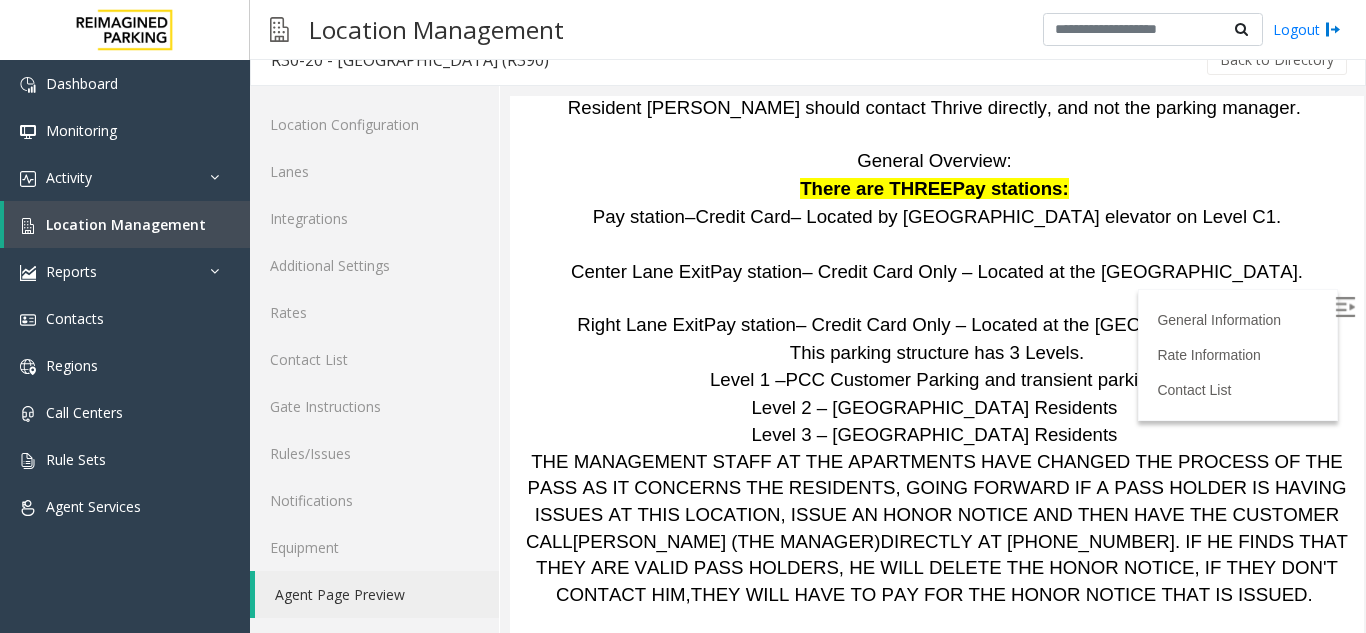 click at bounding box center (1347, 310) 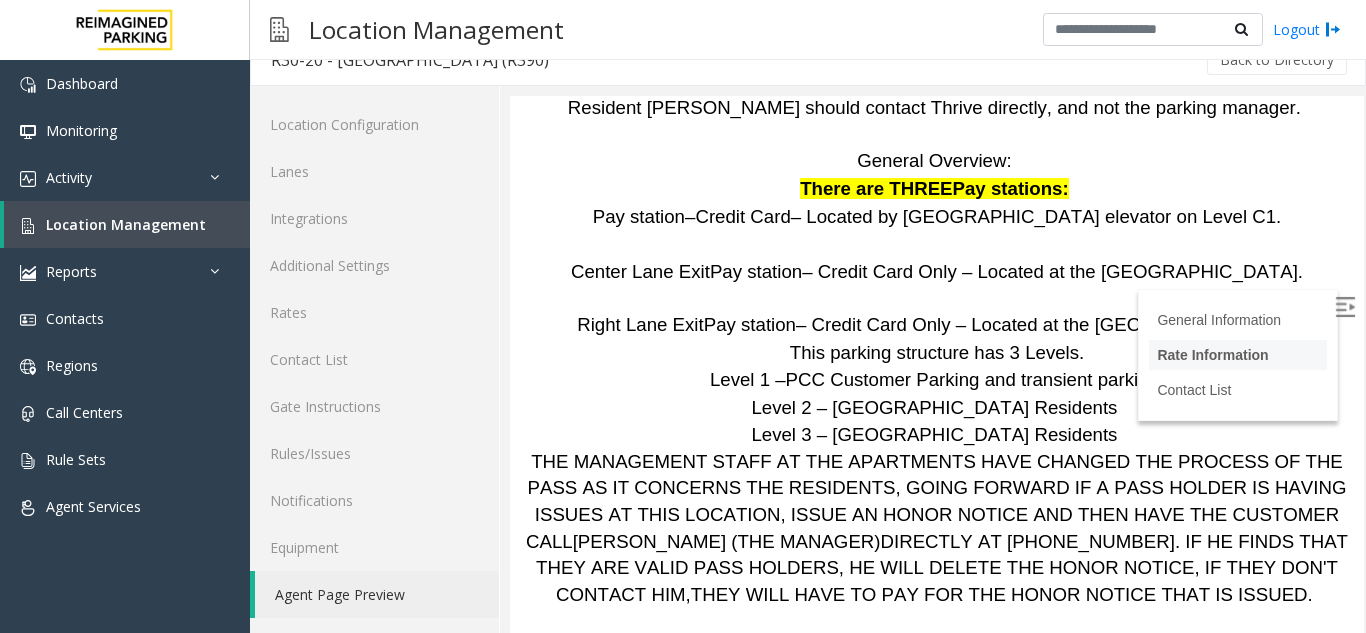 click on "Rate Information" at bounding box center [1212, 355] 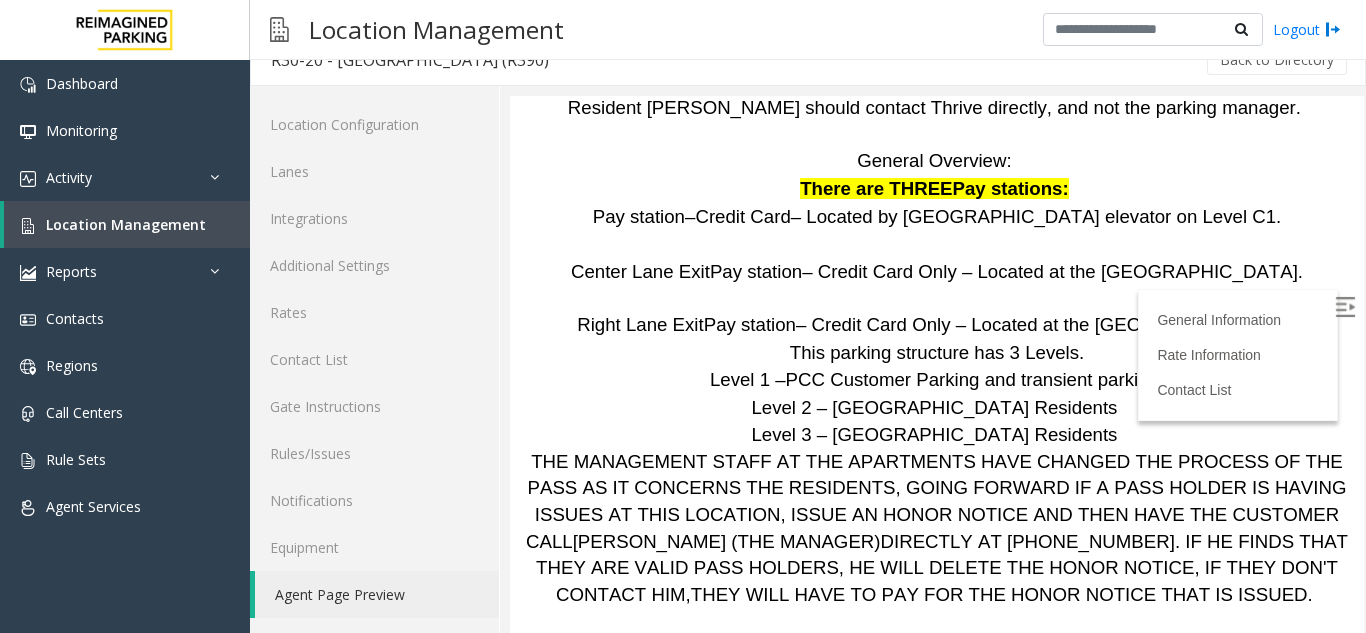 scroll, scrollTop: 5540, scrollLeft: 0, axis: vertical 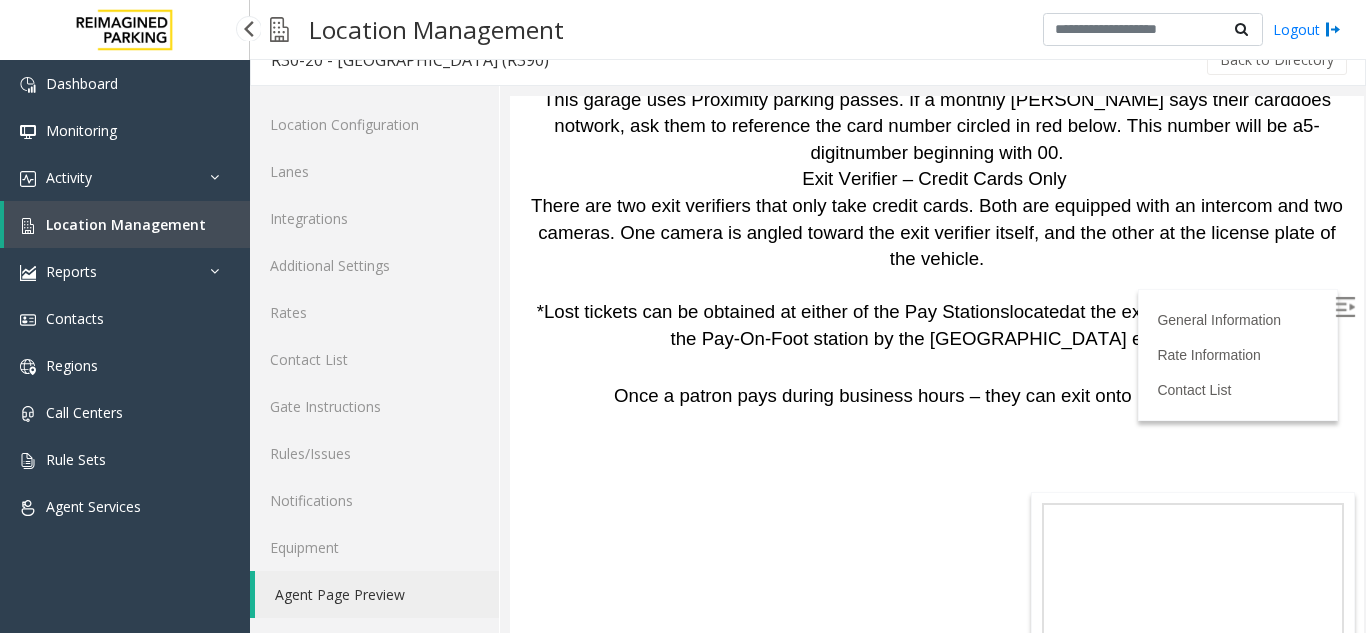 click on "Location Management" at bounding box center [126, 224] 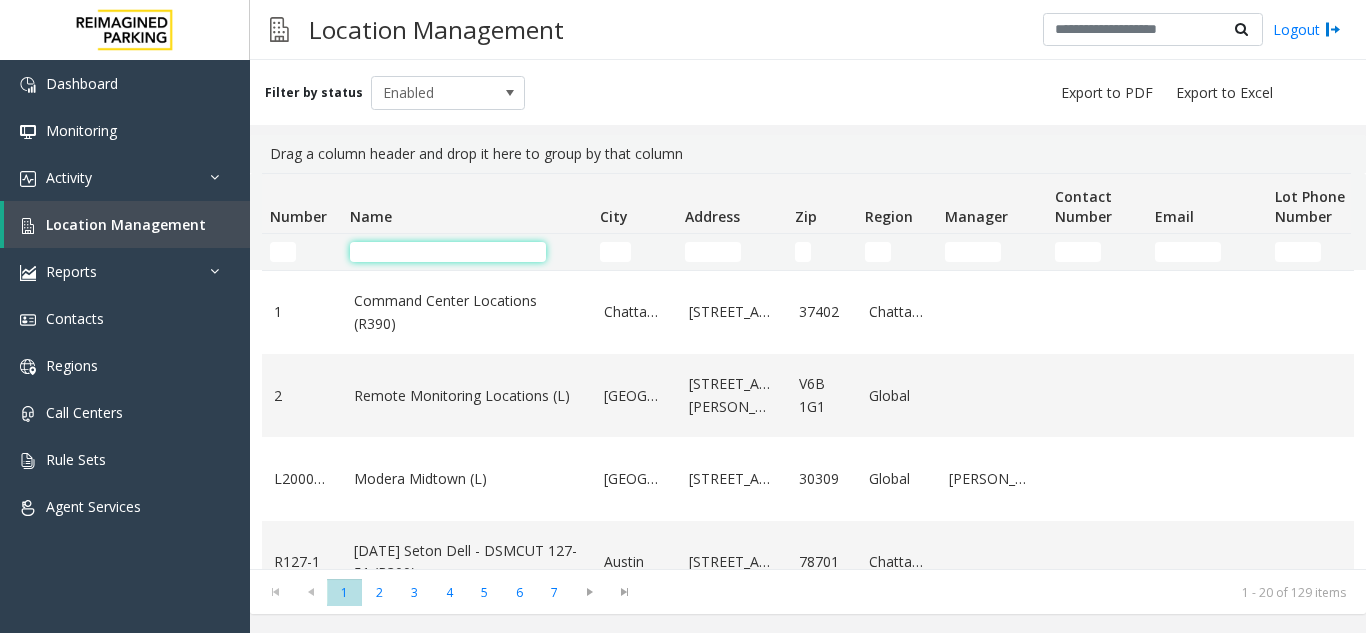 click 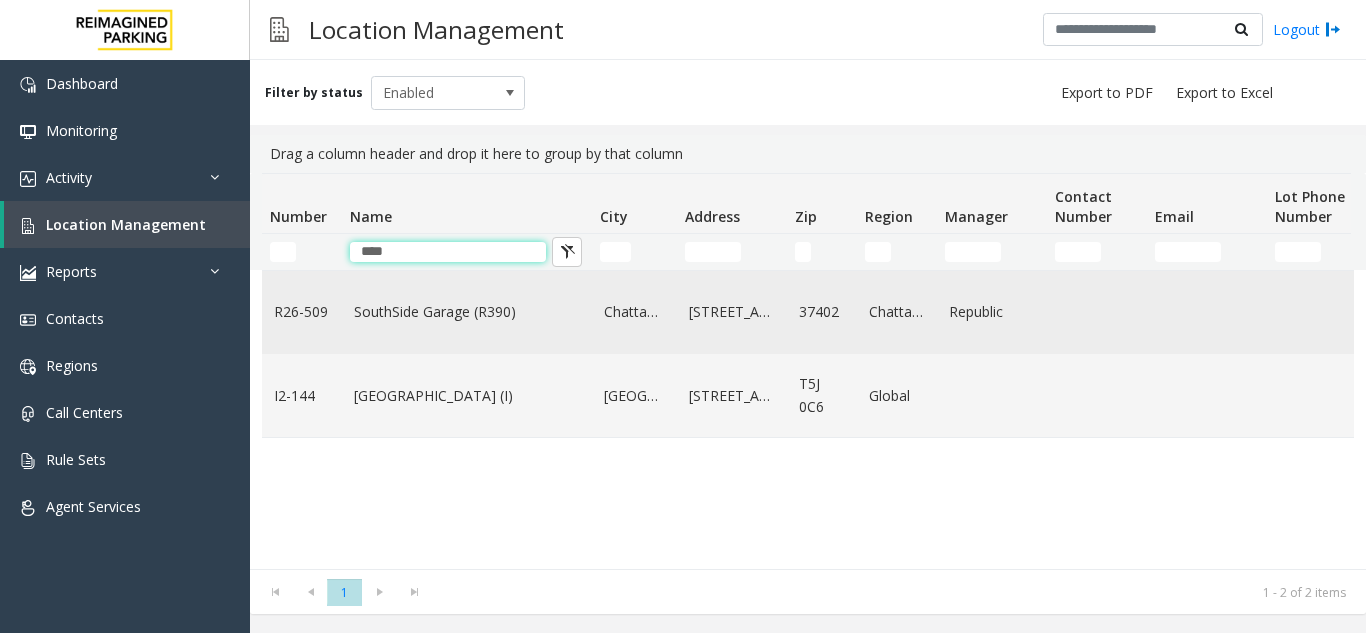 type on "****" 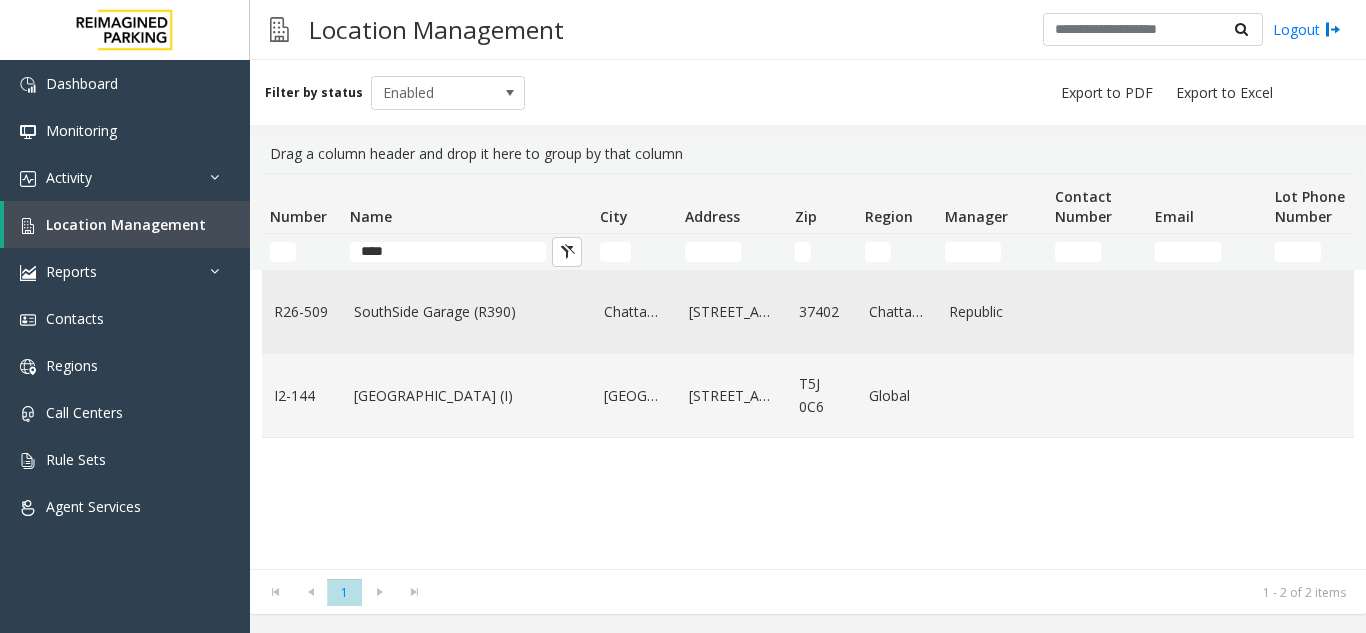 click on "SouthSide Garage (R390)" 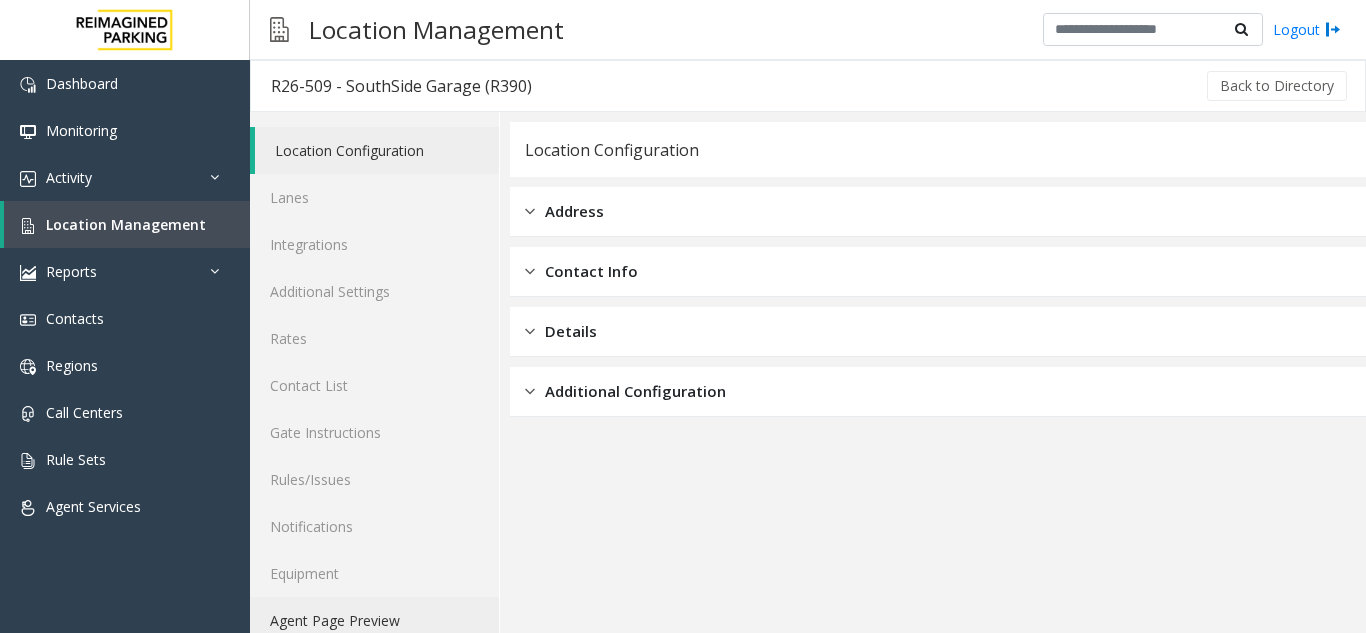 click on "Agent Page Preview" 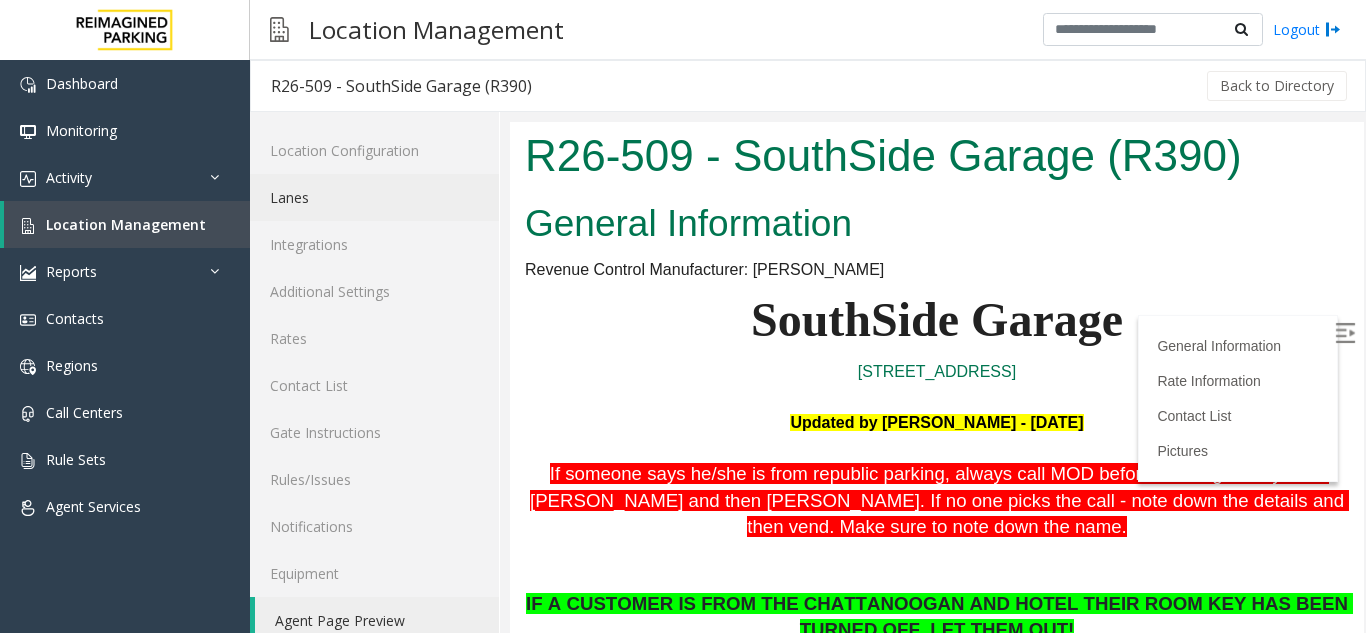 scroll, scrollTop: 0, scrollLeft: 0, axis: both 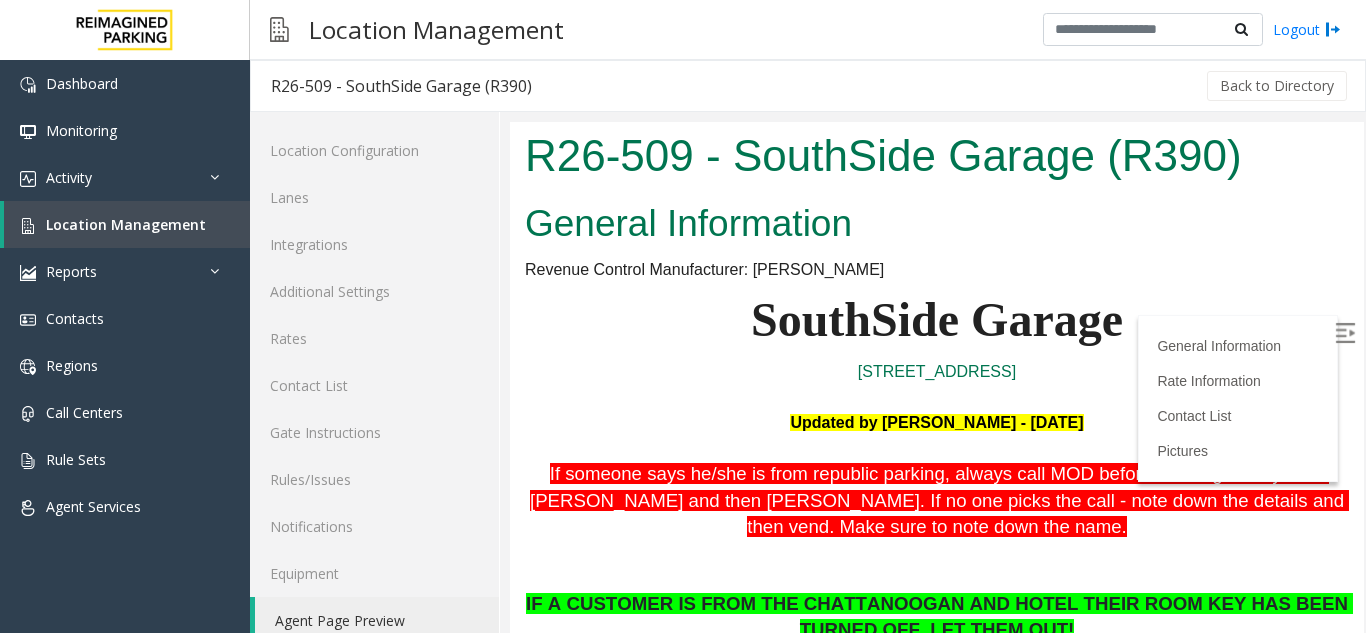 click at bounding box center (1345, 333) 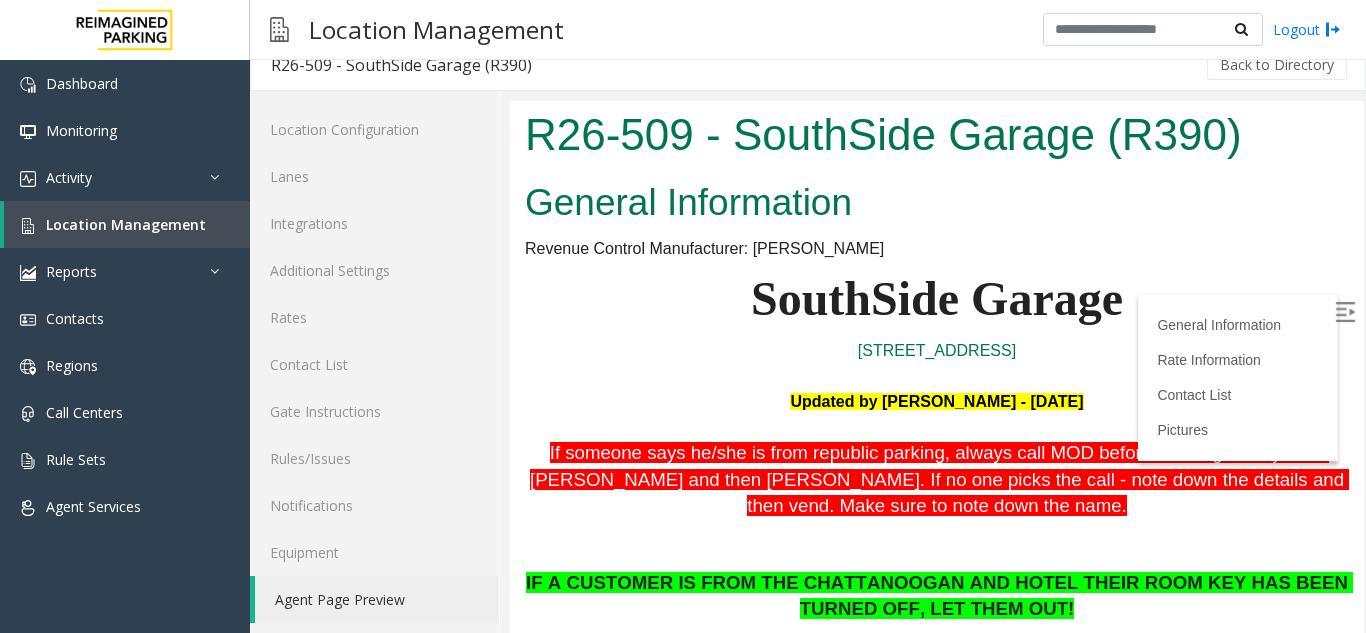 scroll, scrollTop: 26, scrollLeft: 0, axis: vertical 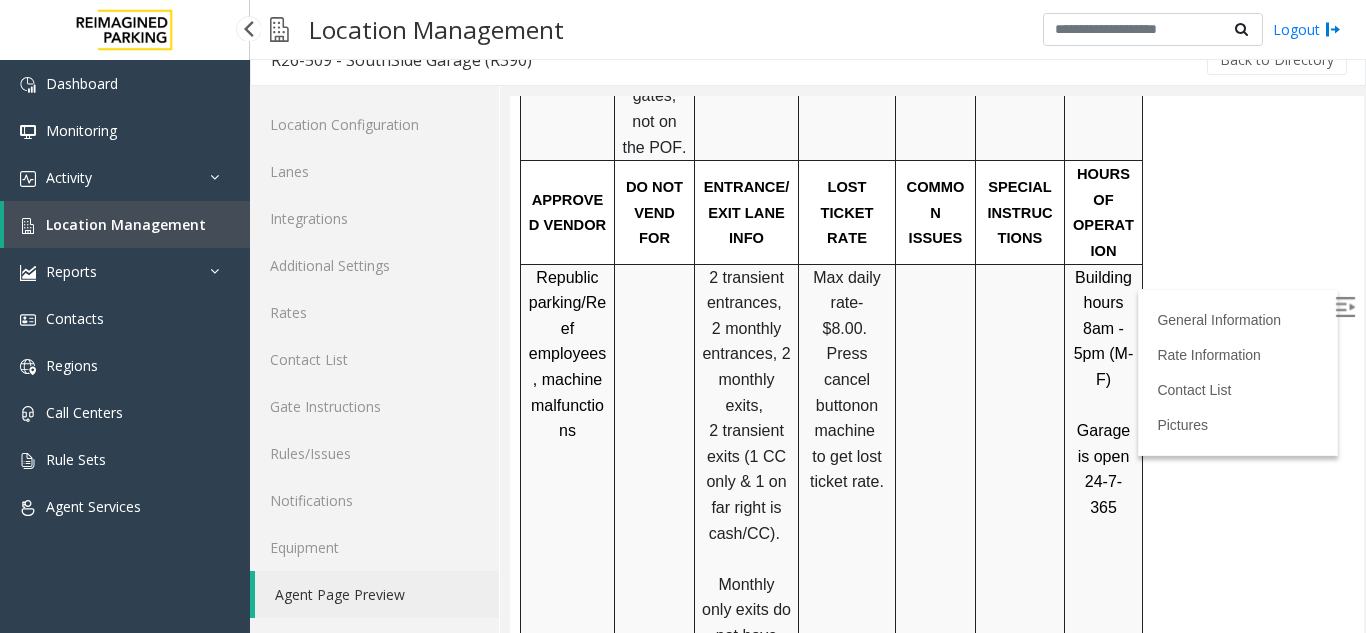 click on "Location Management" at bounding box center [126, 224] 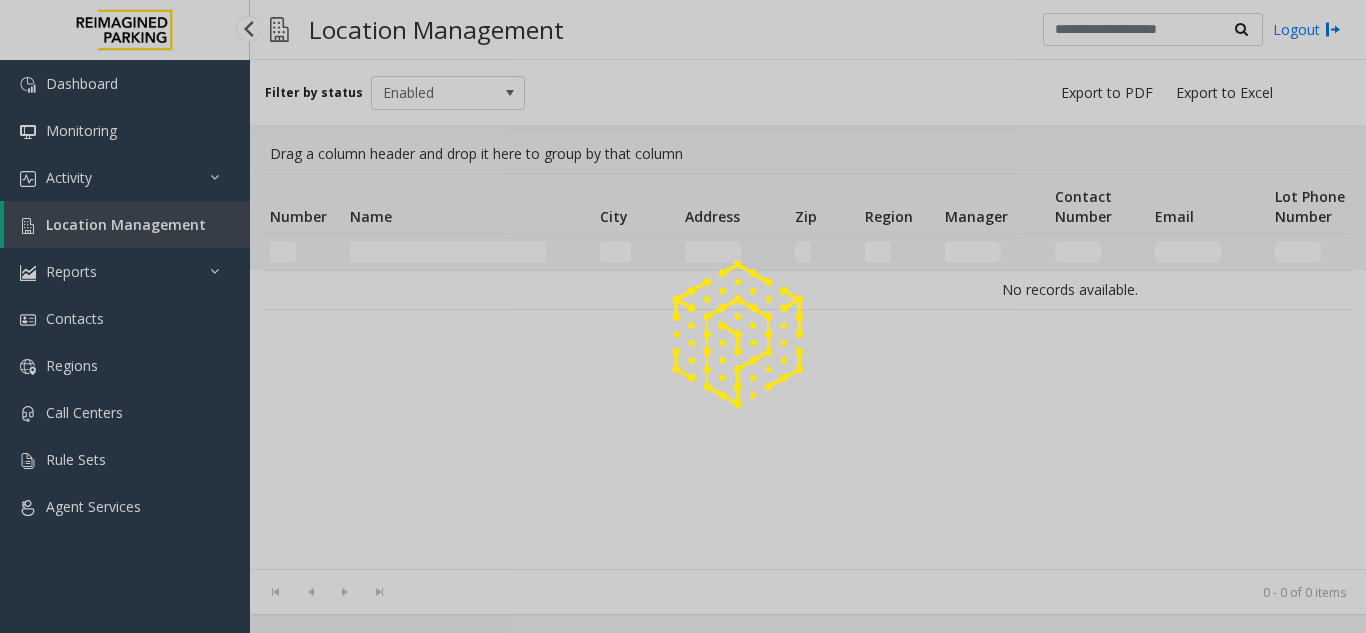 scroll, scrollTop: 0, scrollLeft: 0, axis: both 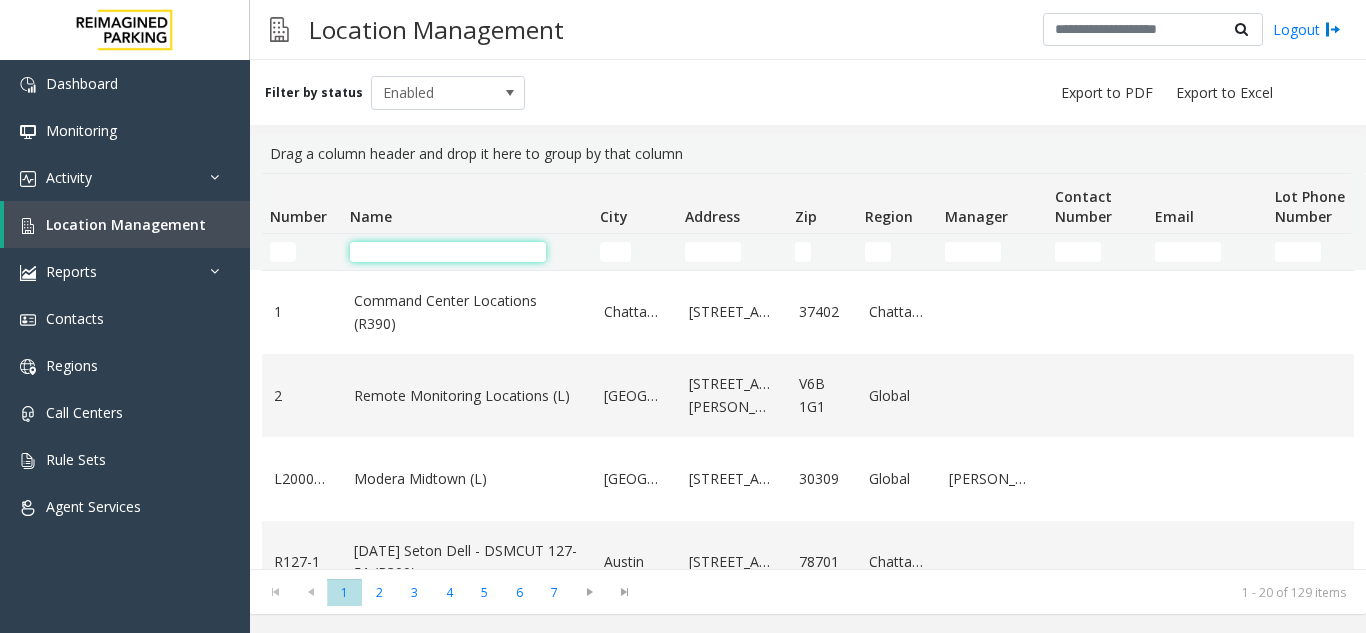 click 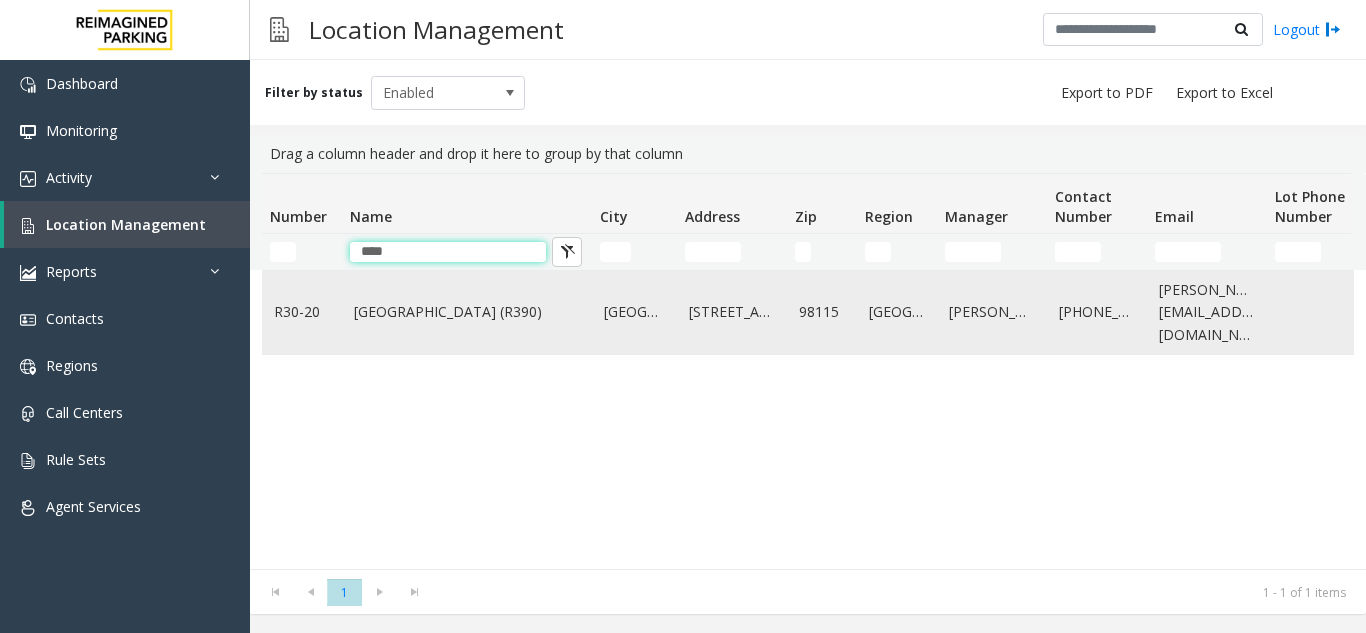 type on "****" 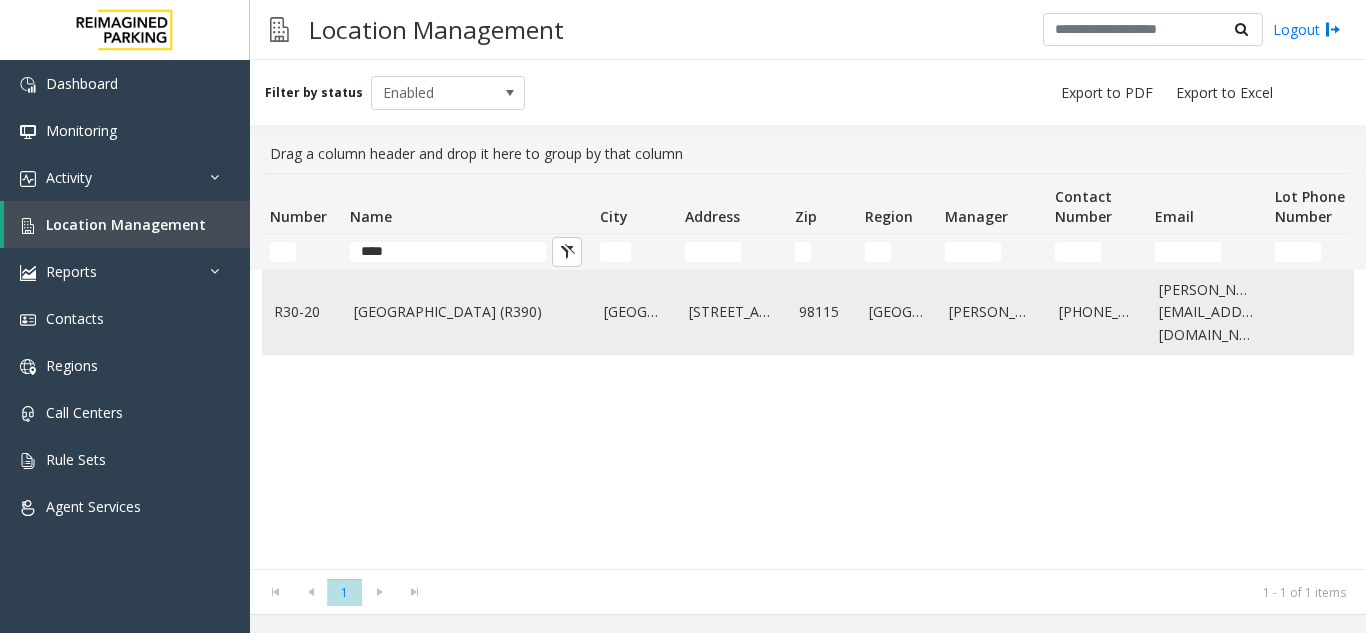 click on "[GEOGRAPHIC_DATA] (R390)" 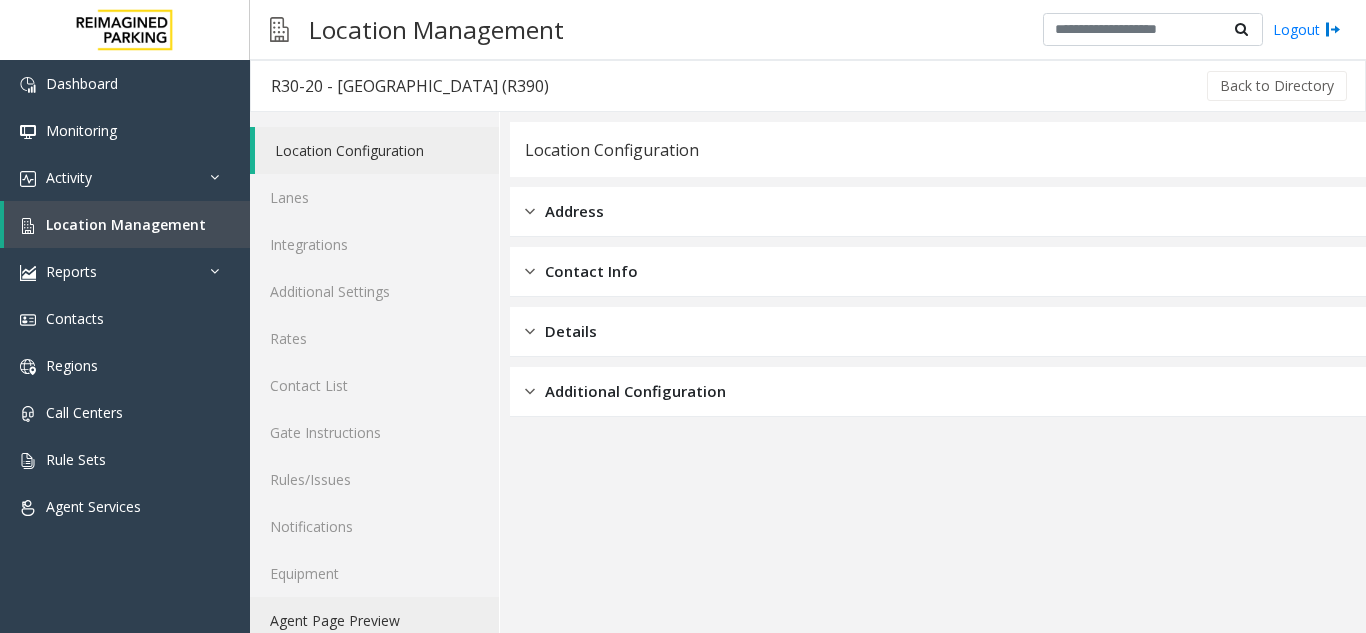 click on "Agent Page Preview" 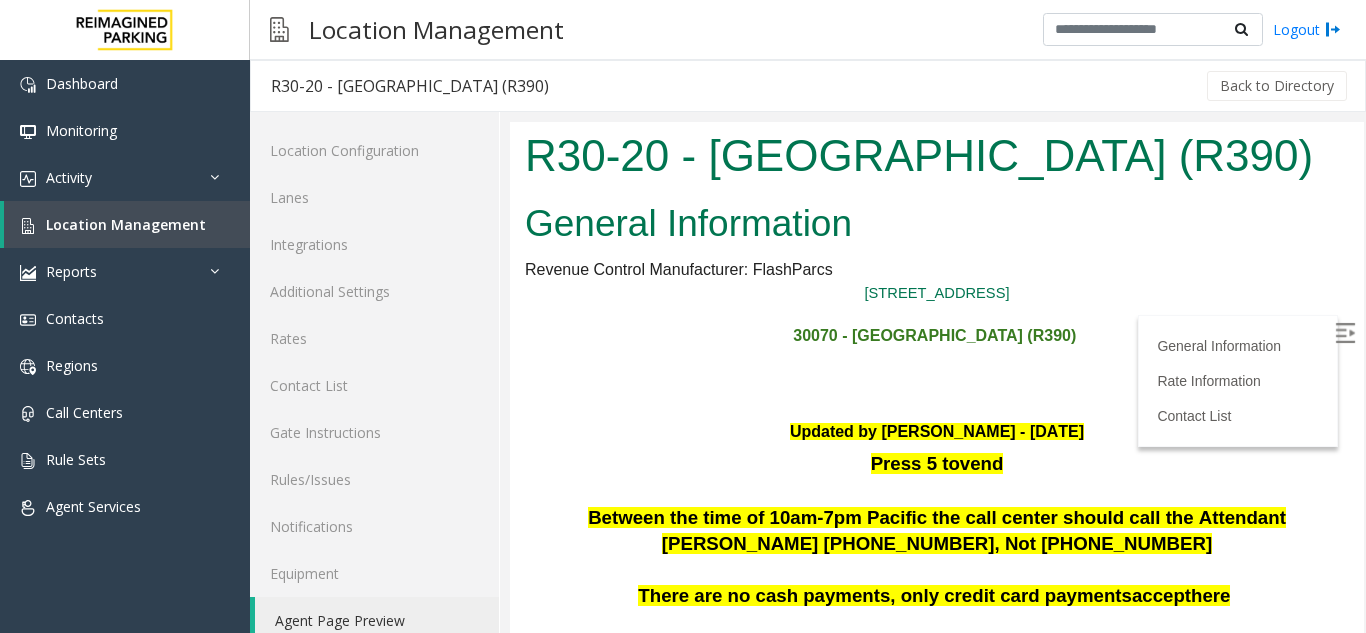 scroll, scrollTop: 0, scrollLeft: 0, axis: both 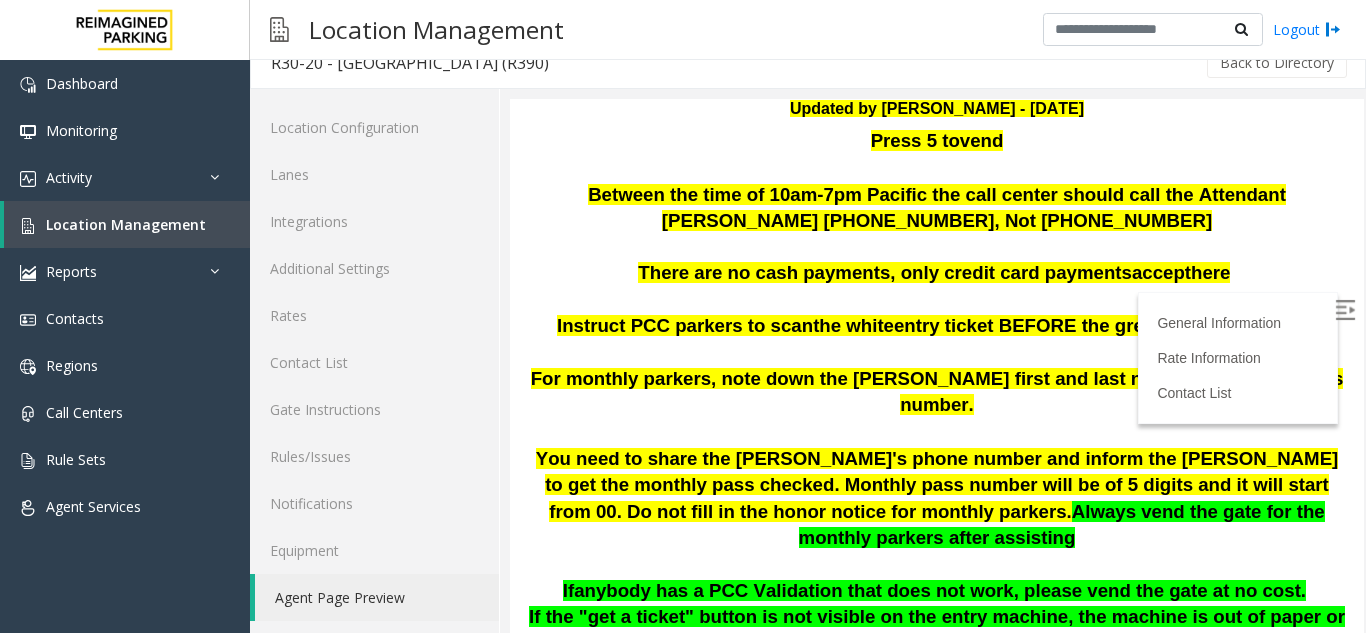 click at bounding box center [1345, 310] 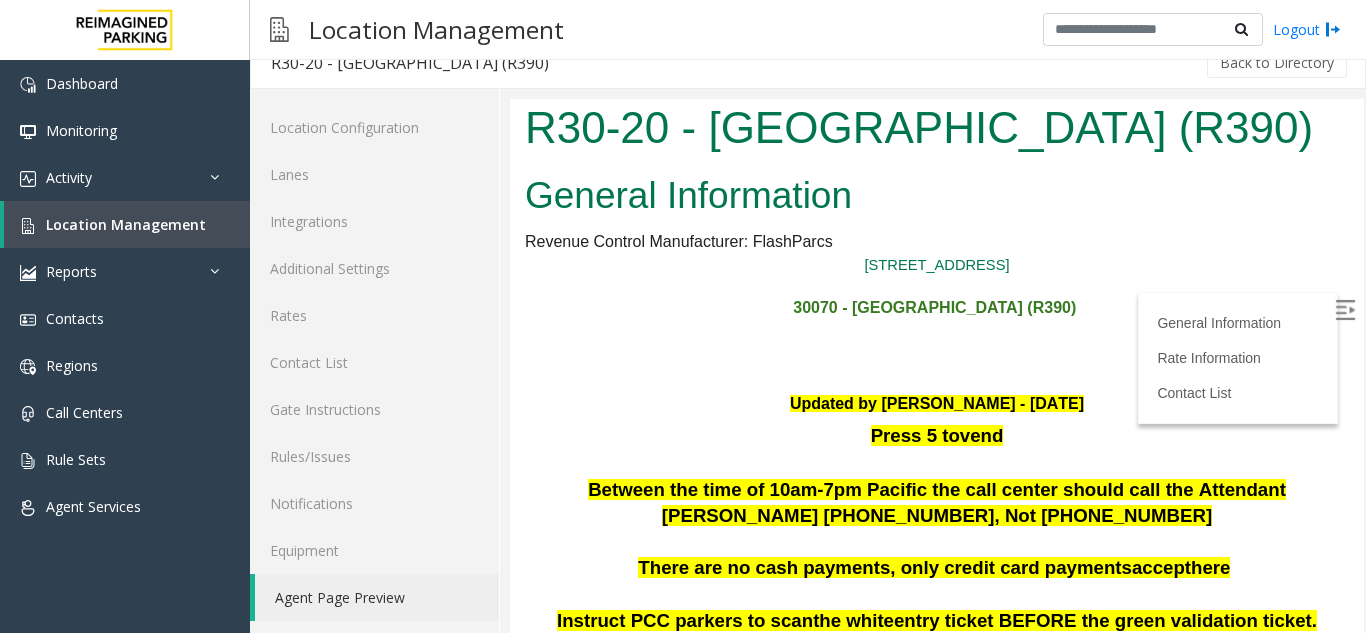 scroll, scrollTop: 0, scrollLeft: 0, axis: both 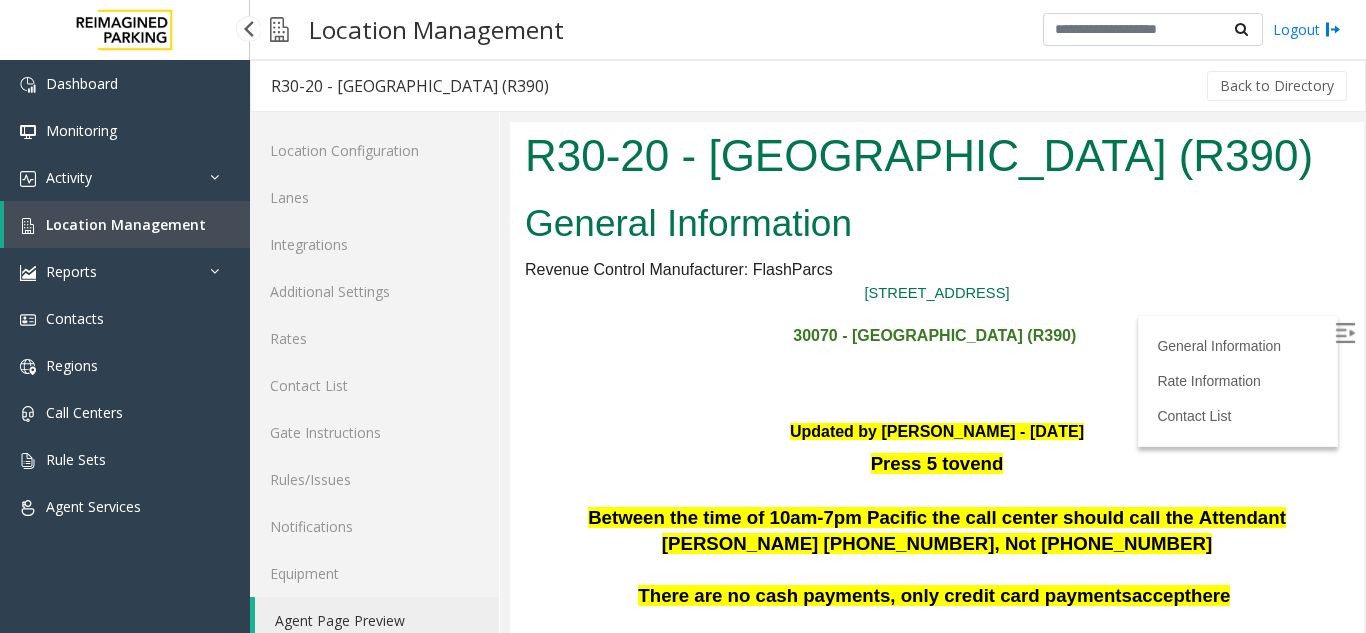click on "Location Management" at bounding box center [126, 224] 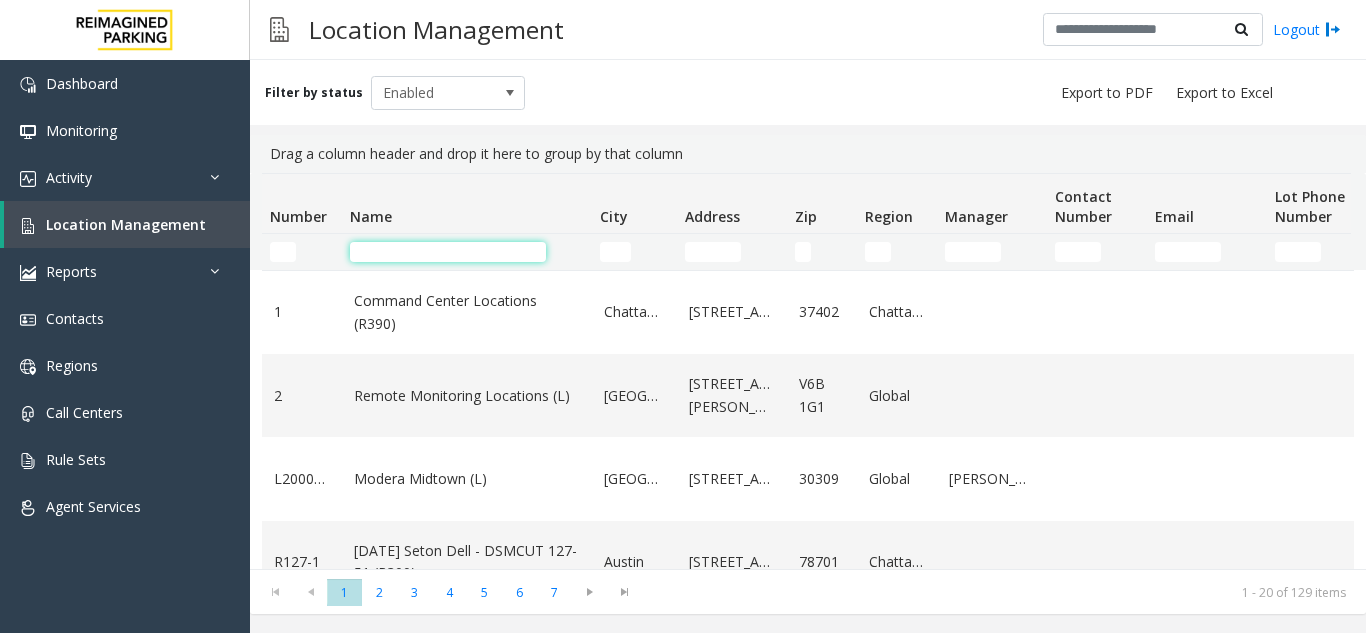 click 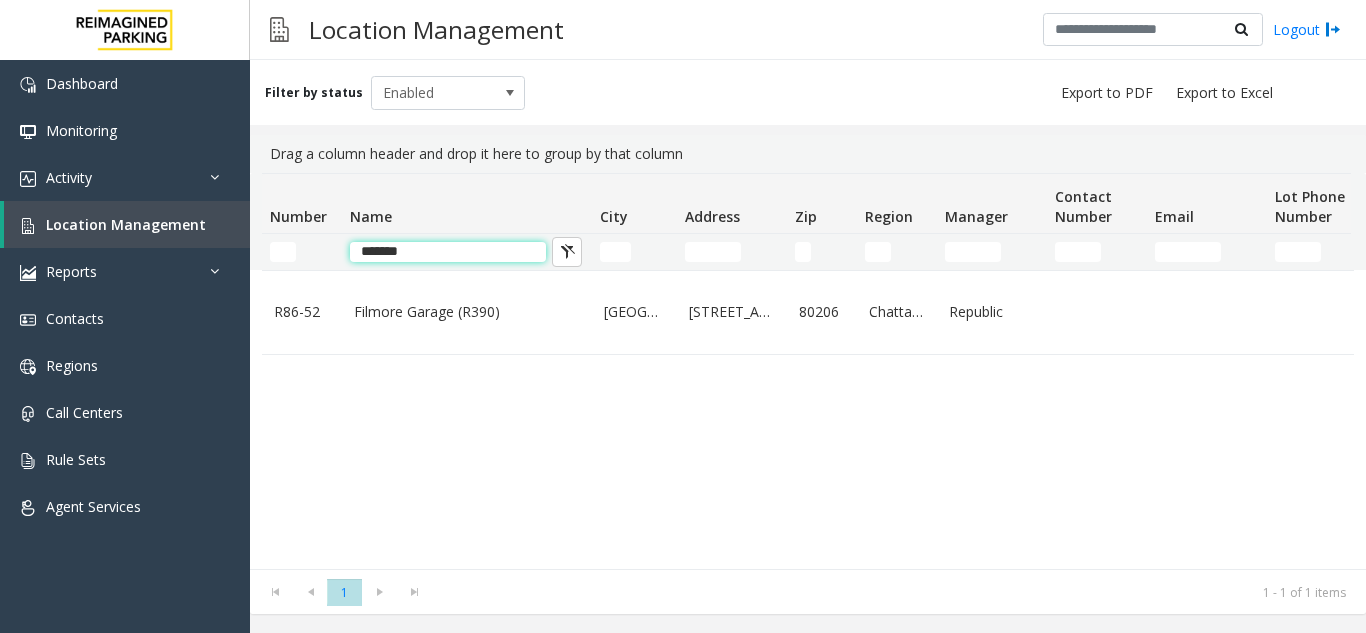 click on "*******" 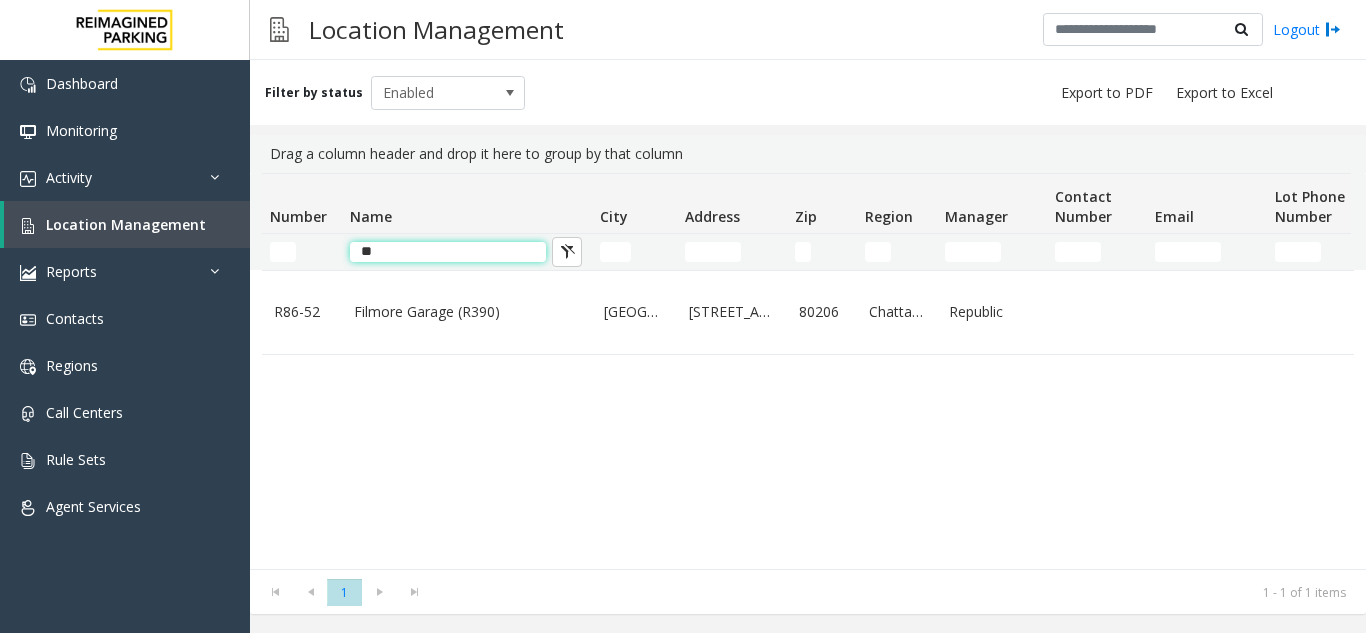 type on "*" 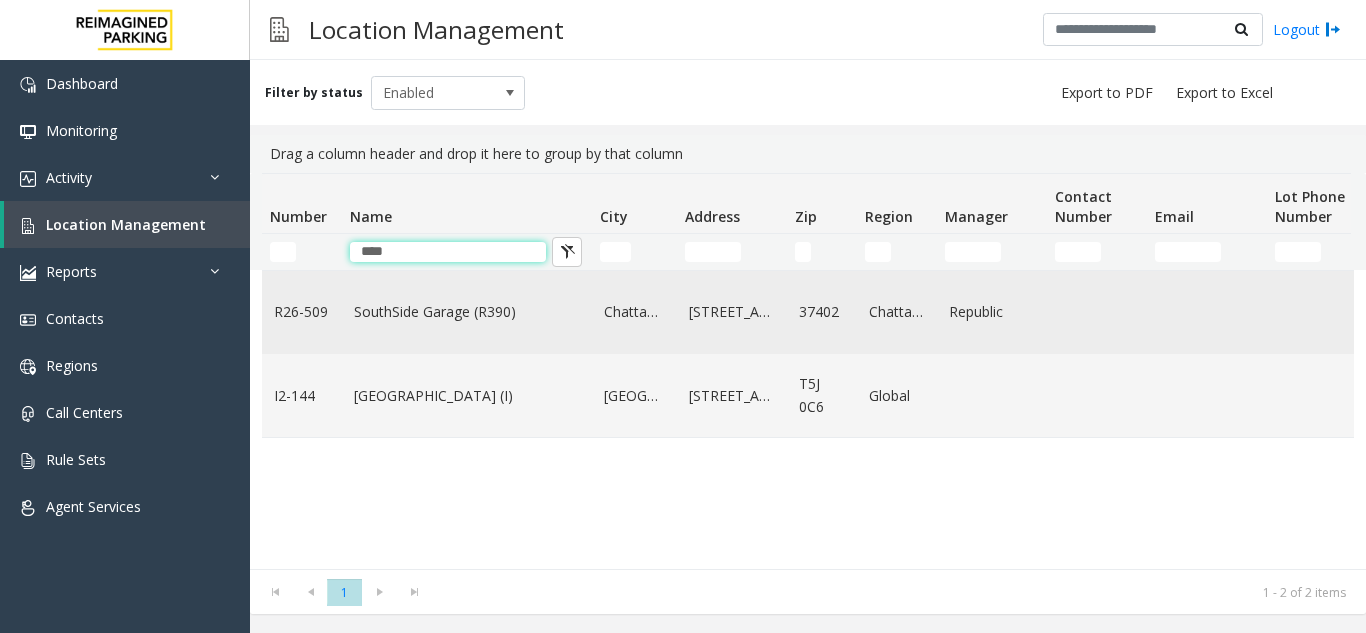 type on "****" 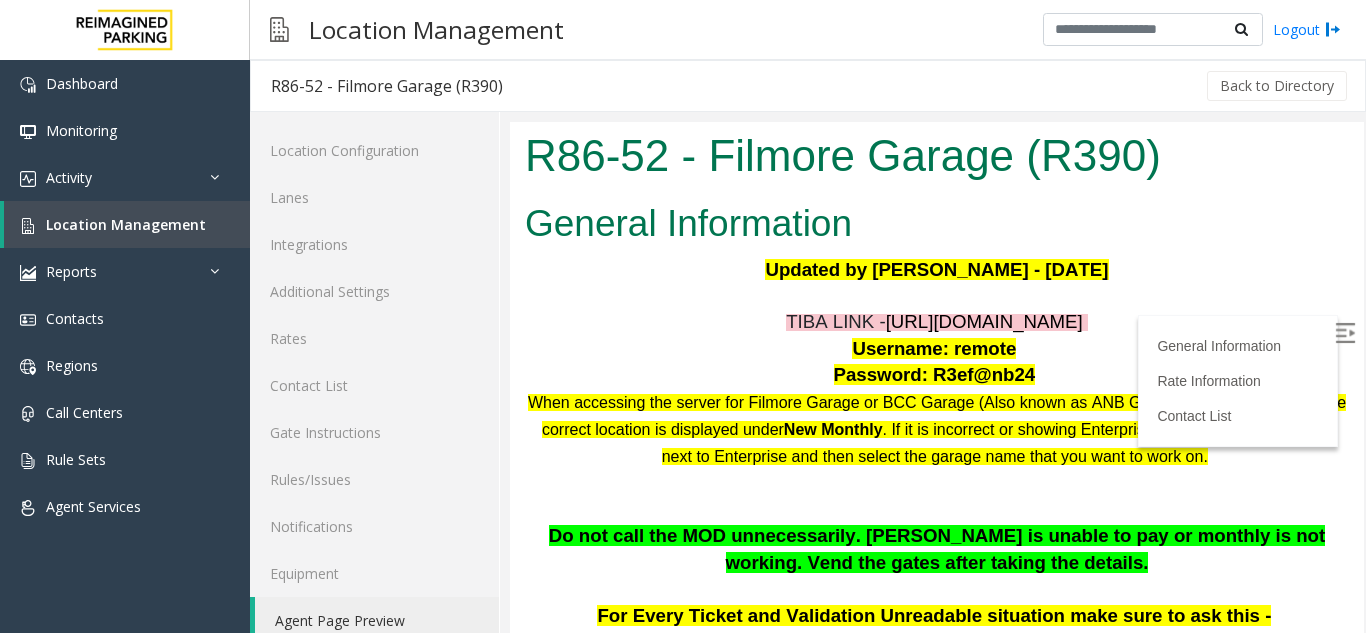 scroll, scrollTop: 0, scrollLeft: 0, axis: both 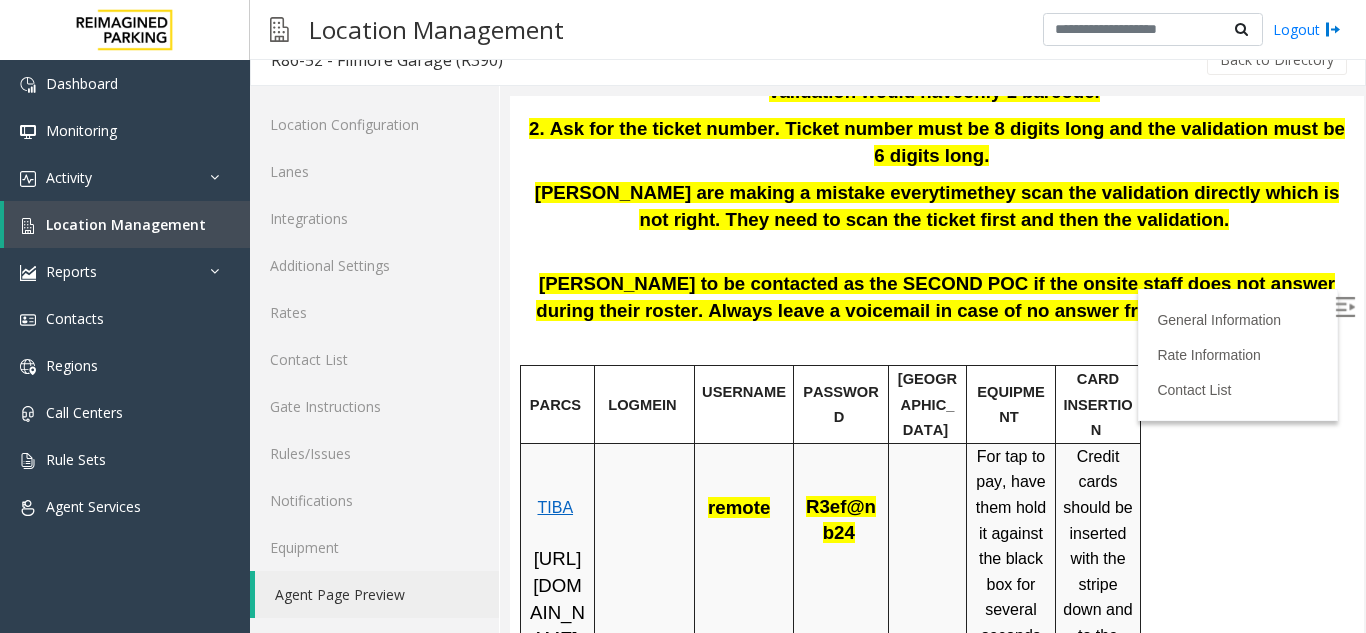 click on "R3ef@nb24" at bounding box center [841, 519] 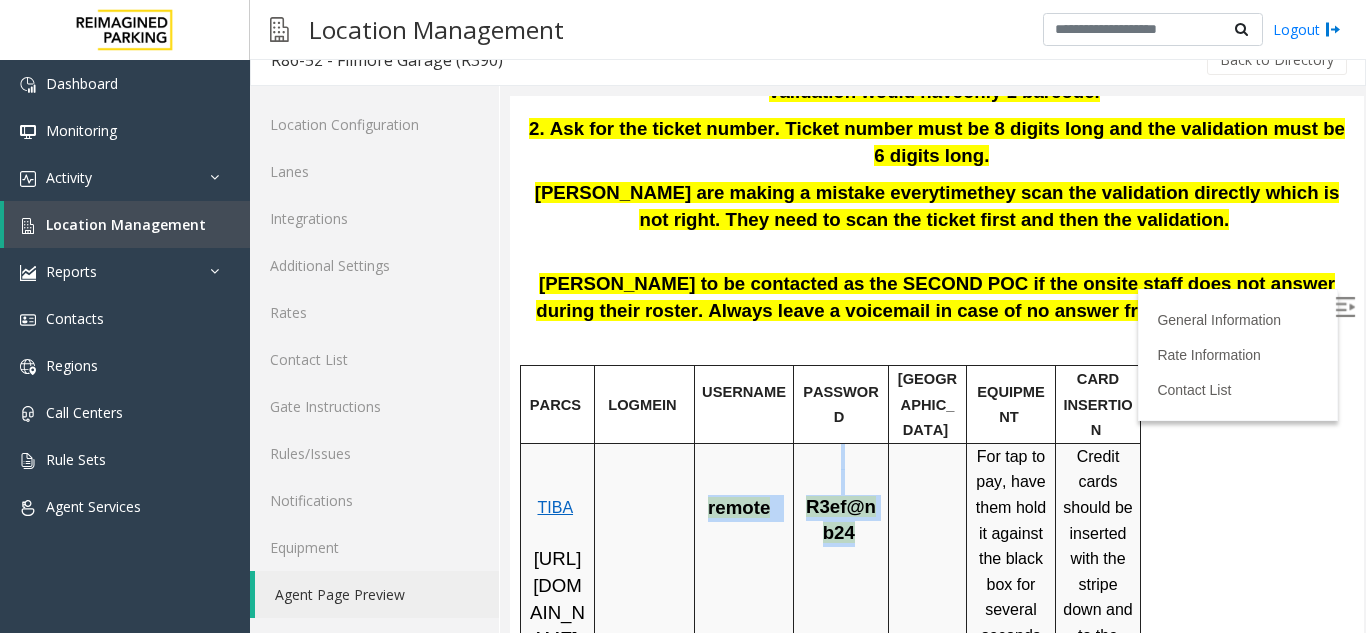 drag, startPoint x: 853, startPoint y: 486, endPoint x: 717, endPoint y: 482, distance: 136.0588 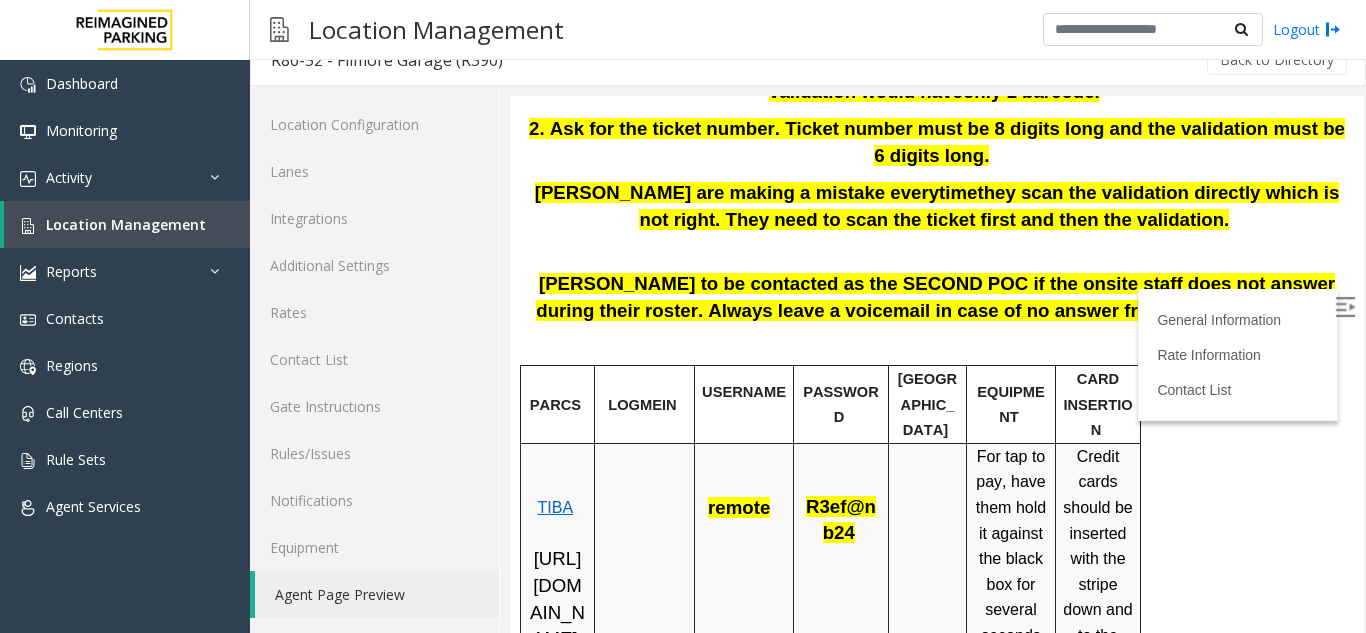 click at bounding box center (928, 743) 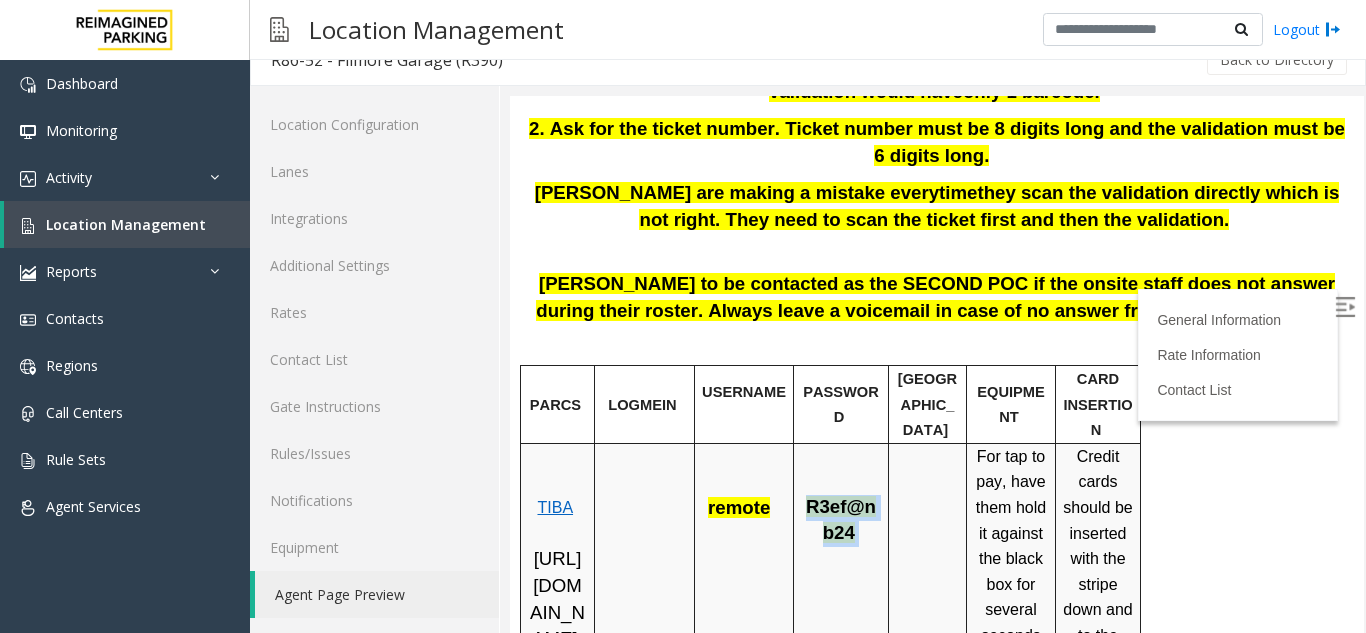 drag, startPoint x: 808, startPoint y: 476, endPoint x: 866, endPoint y: 544, distance: 89.37561 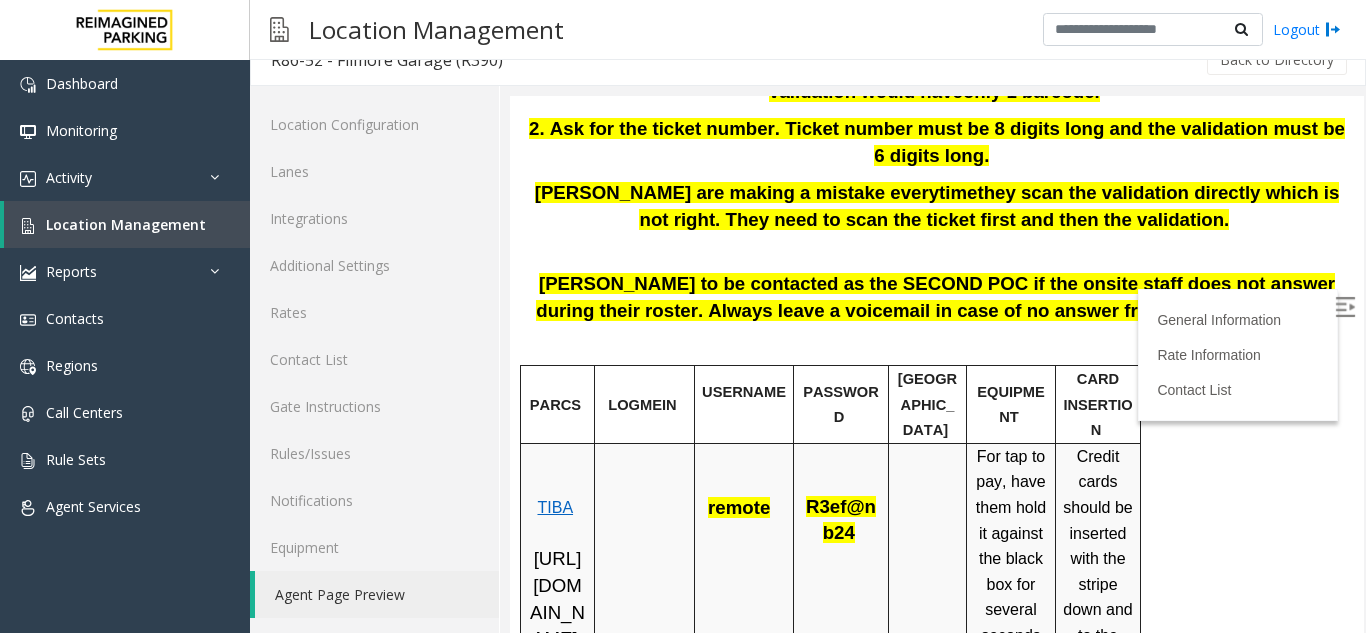 click at bounding box center (928, 743) 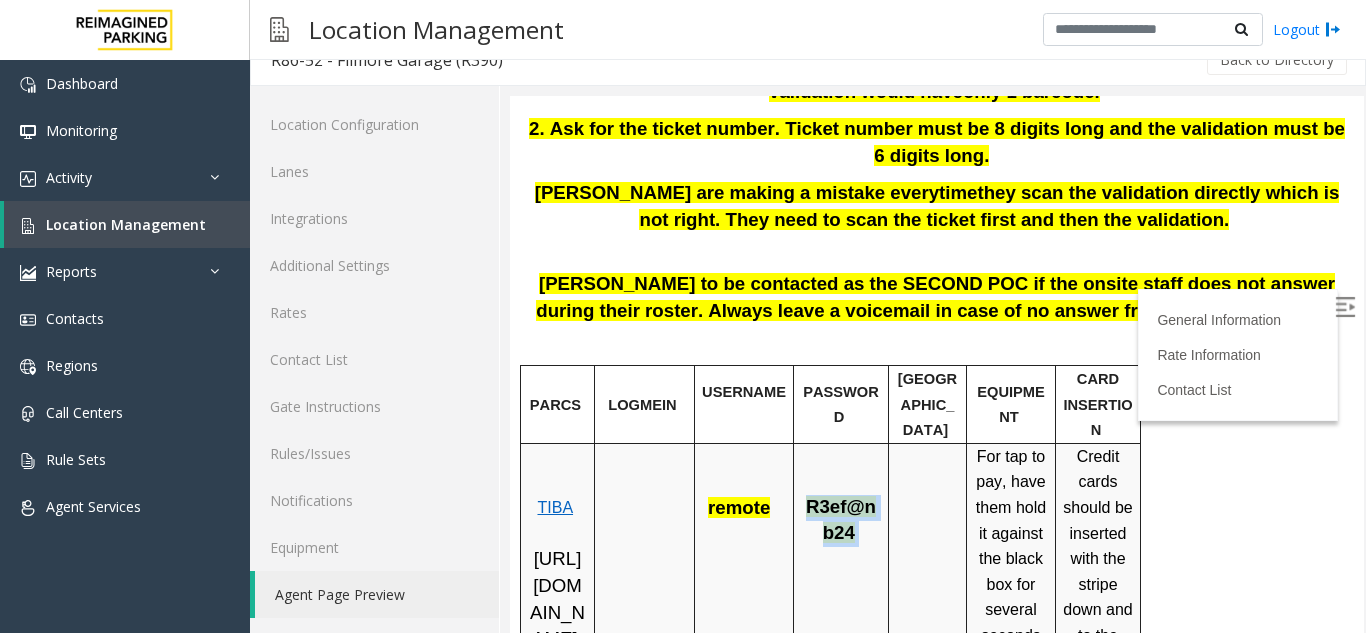 drag, startPoint x: 807, startPoint y: 478, endPoint x: 880, endPoint y: 538, distance: 94.493385 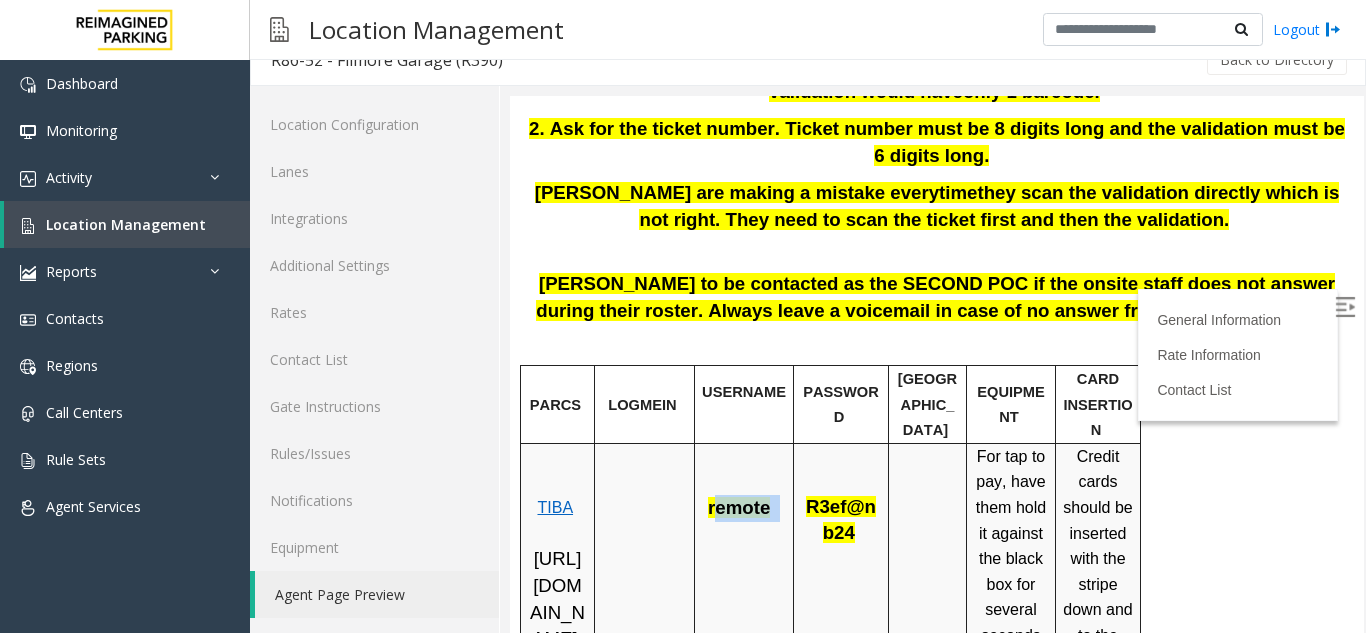 drag, startPoint x: 715, startPoint y: 482, endPoint x: 775, endPoint y: 498, distance: 62.0967 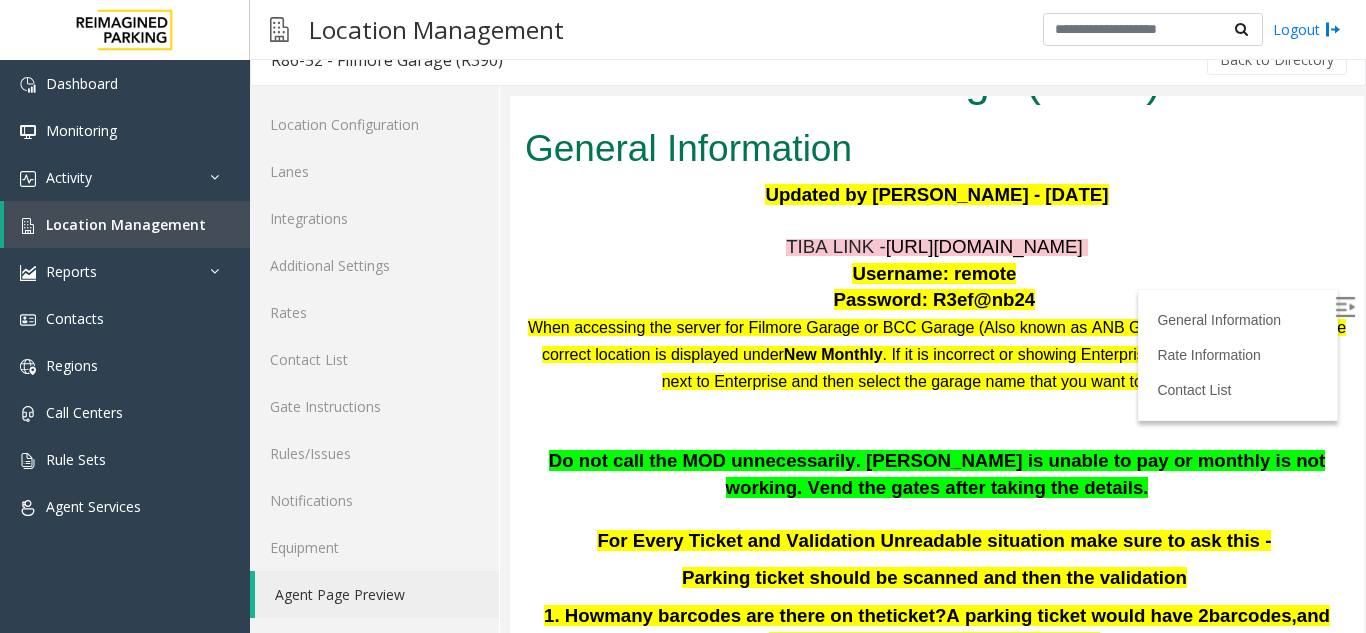 scroll, scrollTop: 0, scrollLeft: 0, axis: both 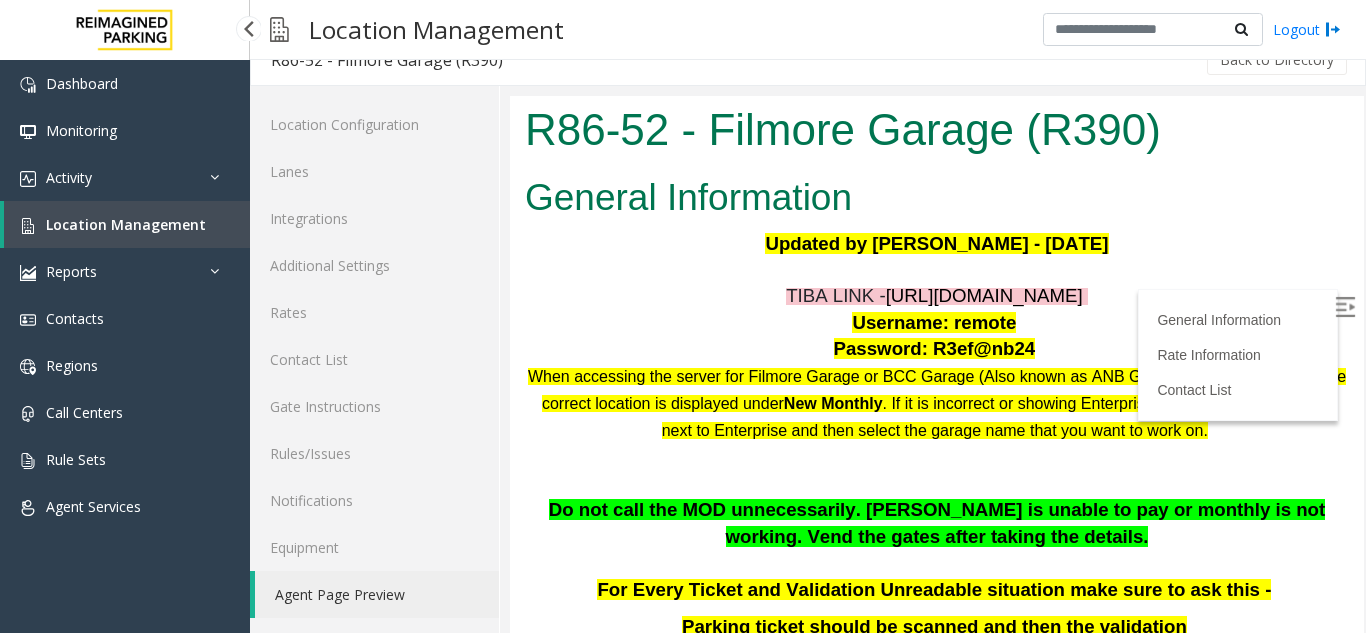 click on "Location Management" at bounding box center [127, 224] 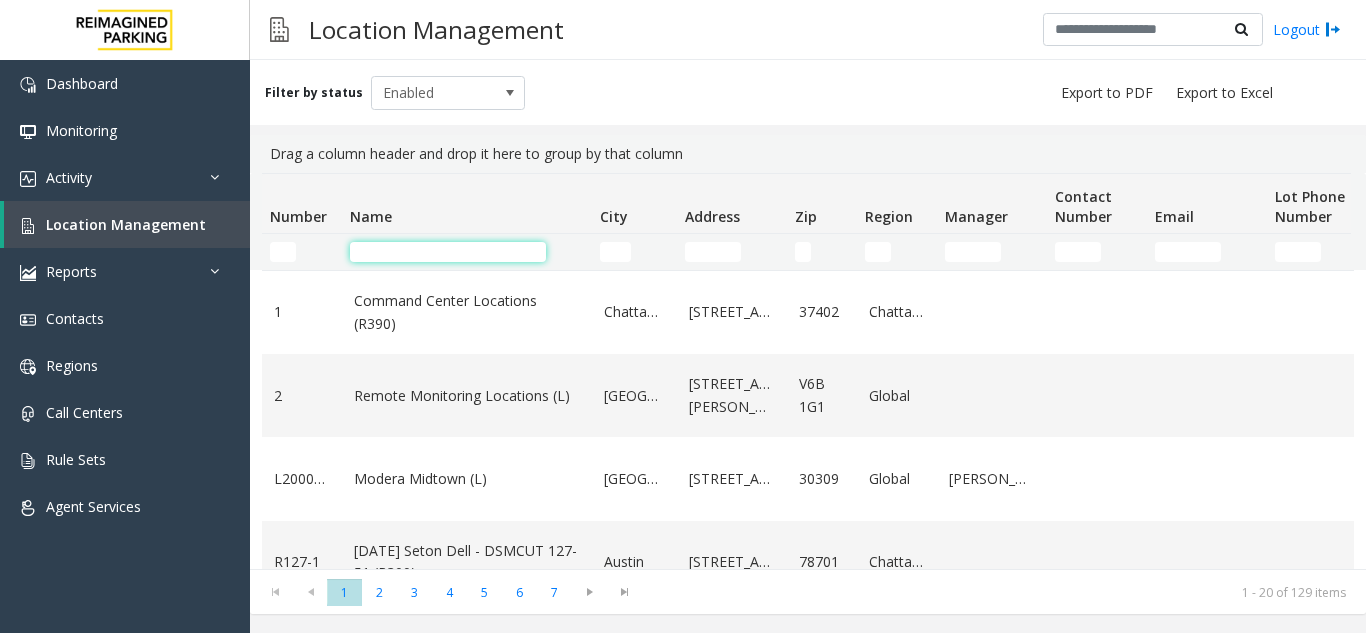 click 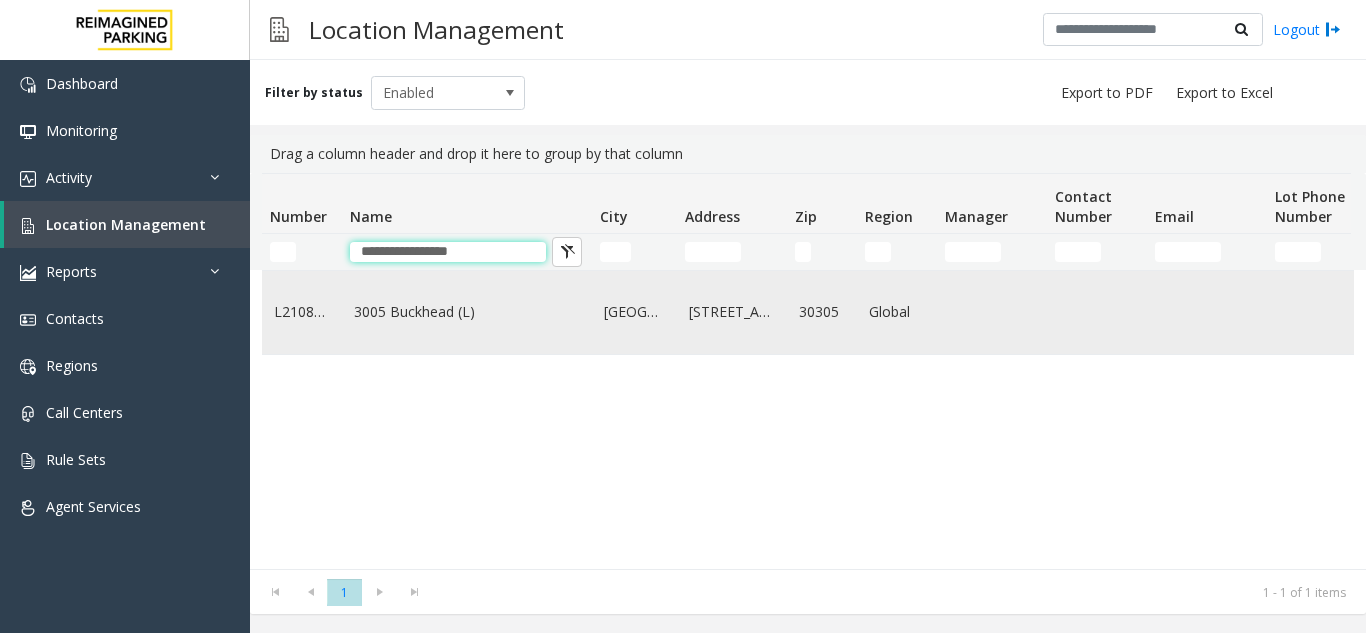 type on "**********" 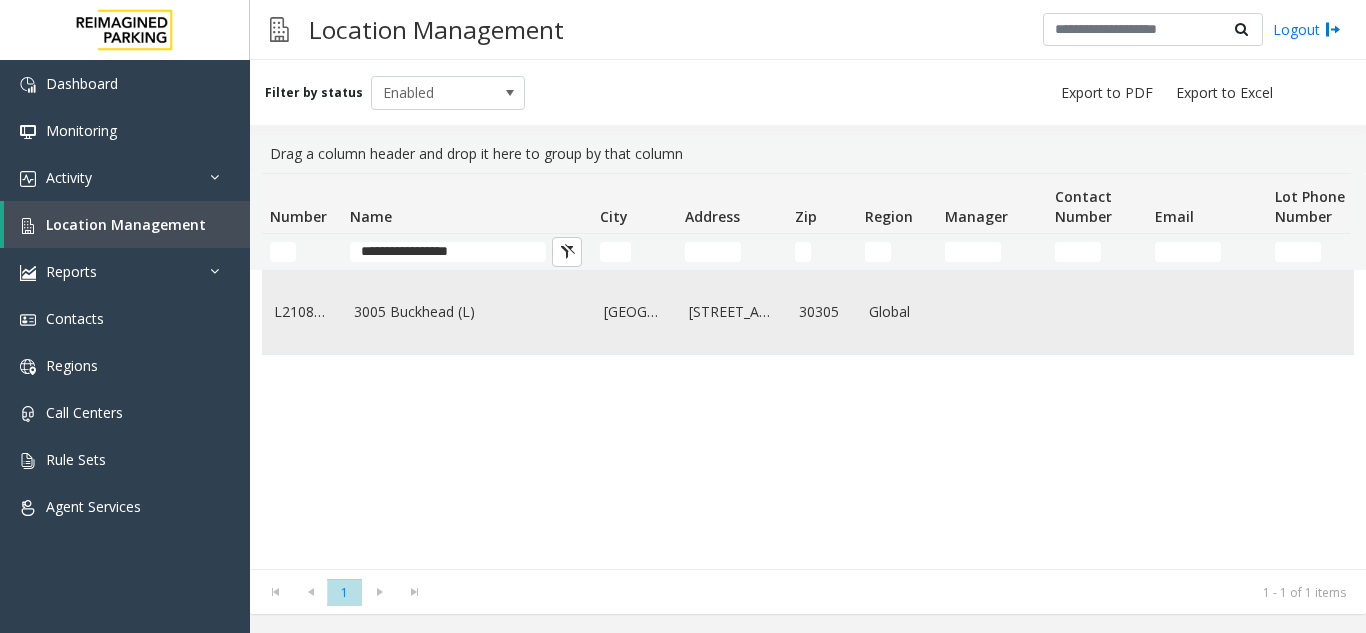 click on "3005 Buckhead (L)" 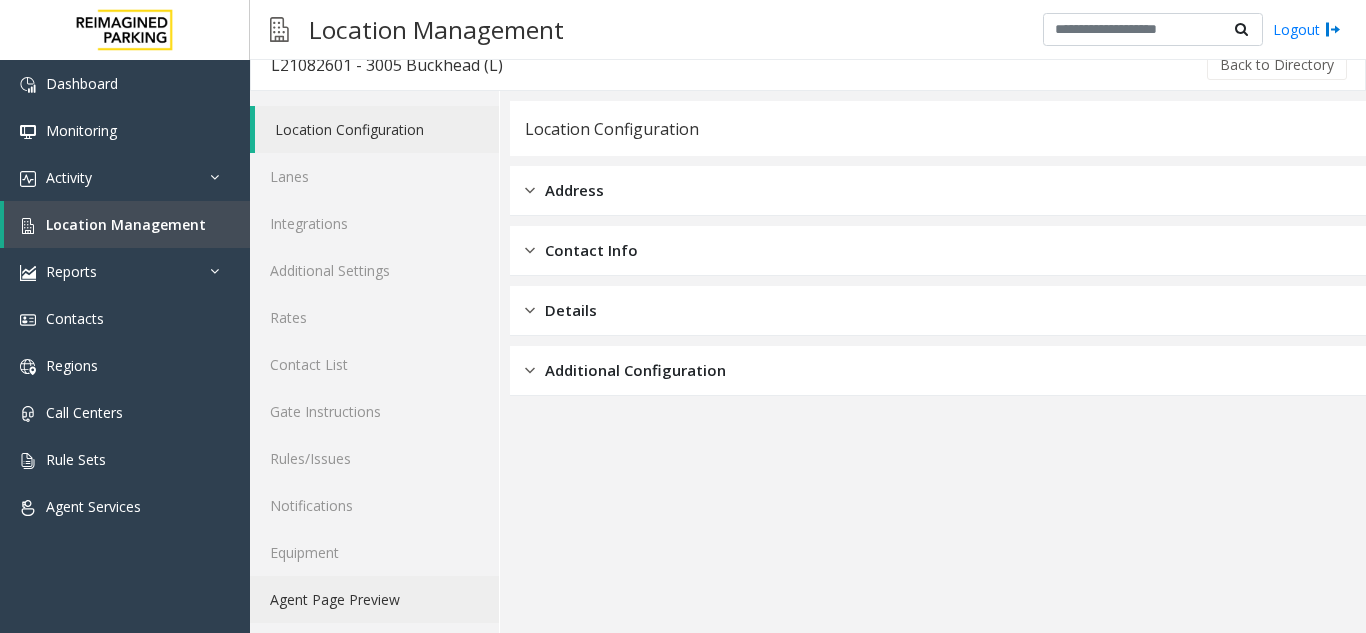 scroll, scrollTop: 26, scrollLeft: 0, axis: vertical 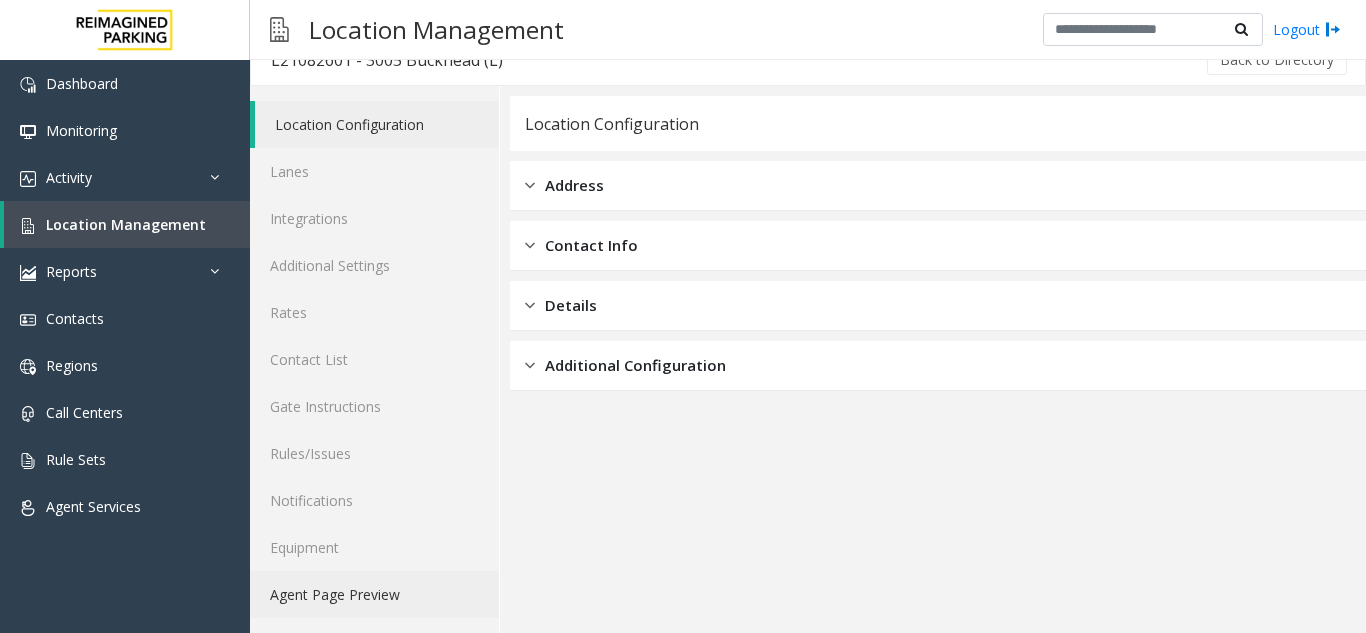 click on "Agent Page Preview" 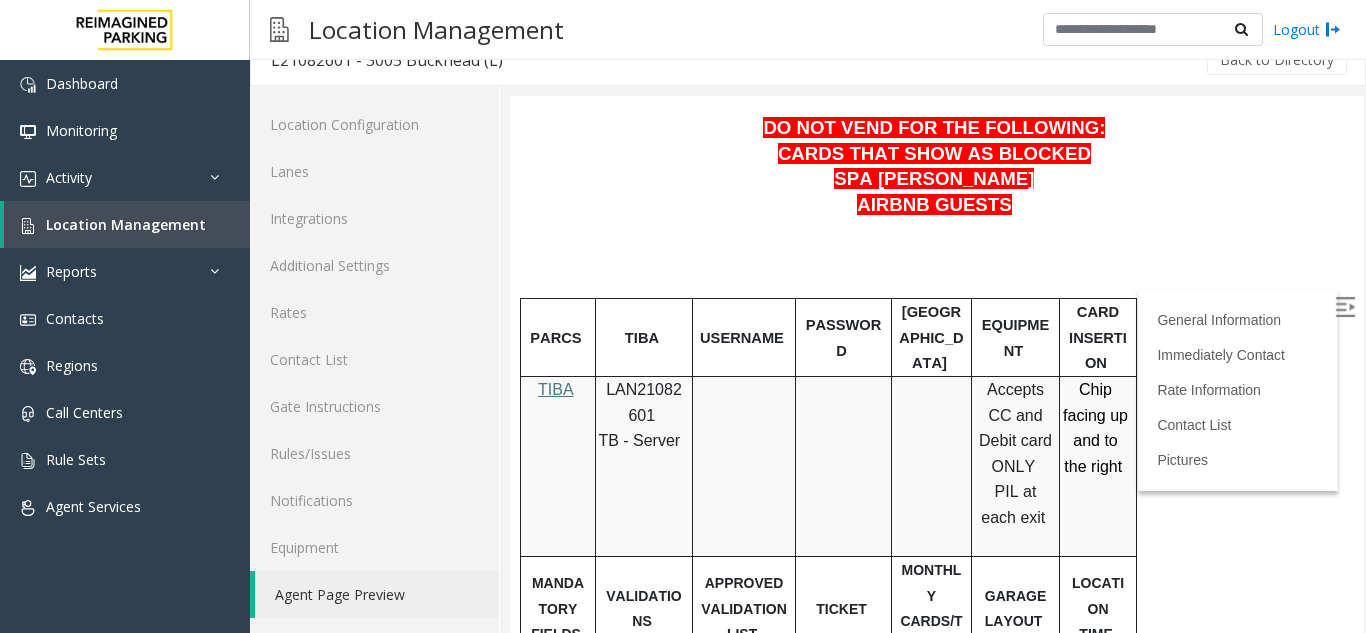 scroll, scrollTop: 700, scrollLeft: 0, axis: vertical 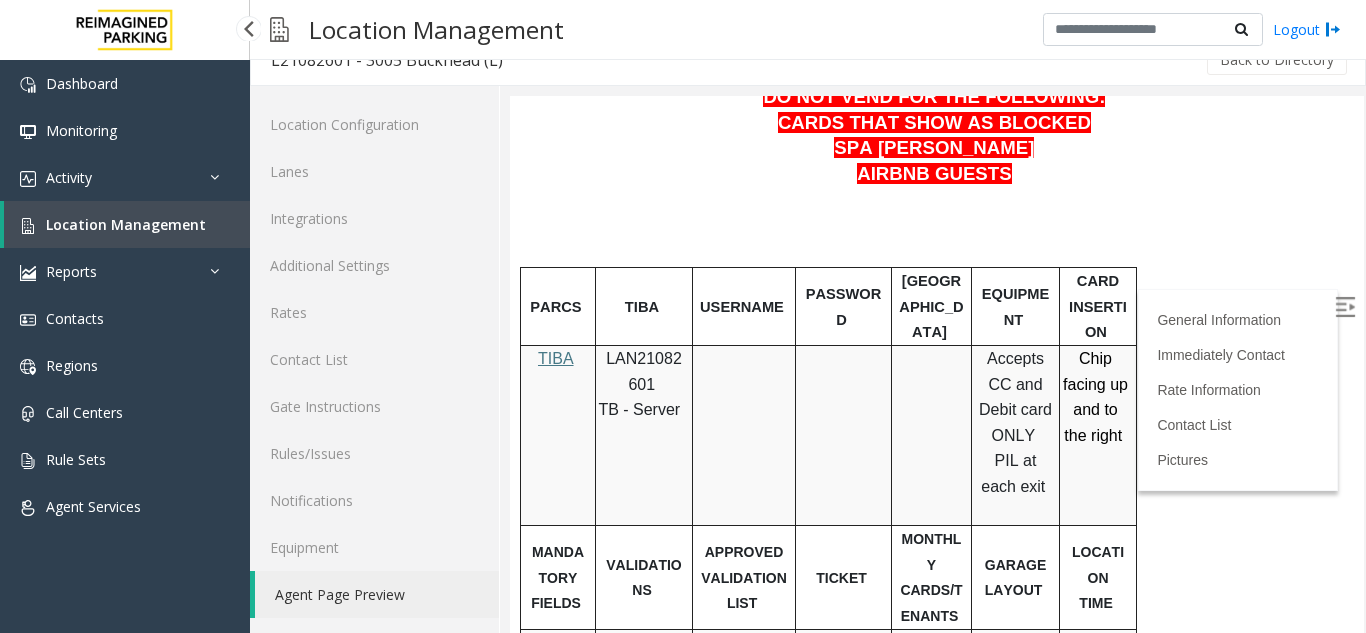 click on "Location Management" at bounding box center [126, 224] 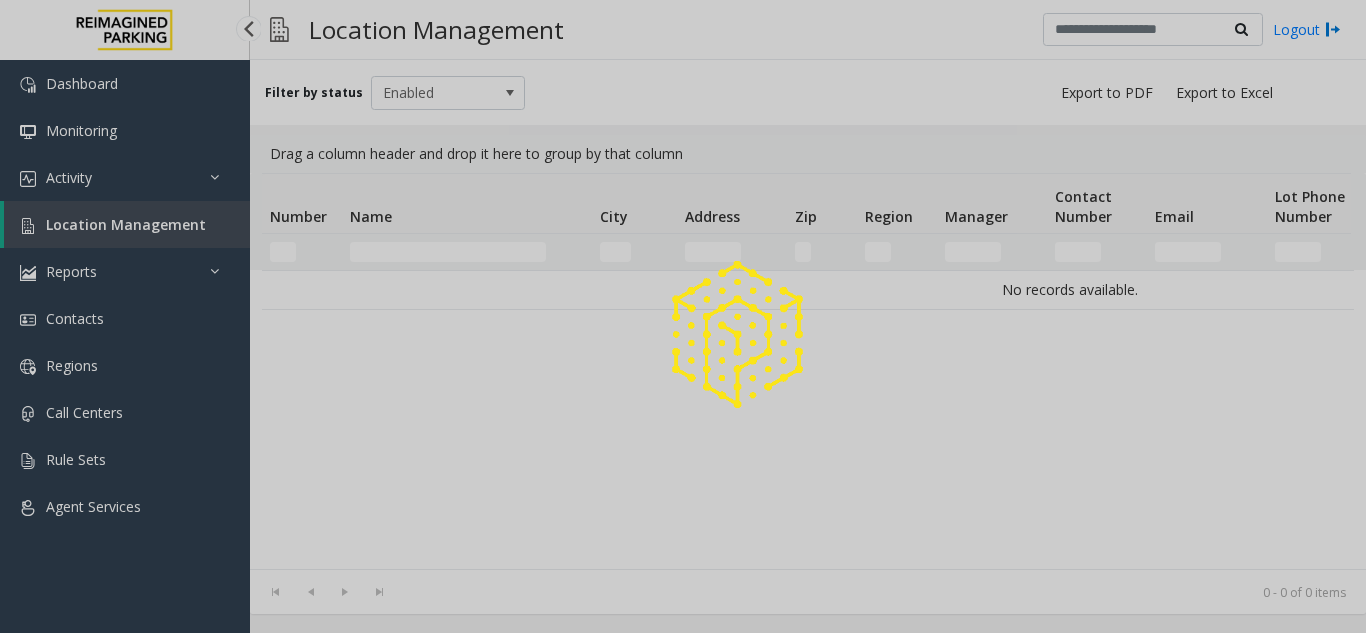 scroll, scrollTop: 0, scrollLeft: 0, axis: both 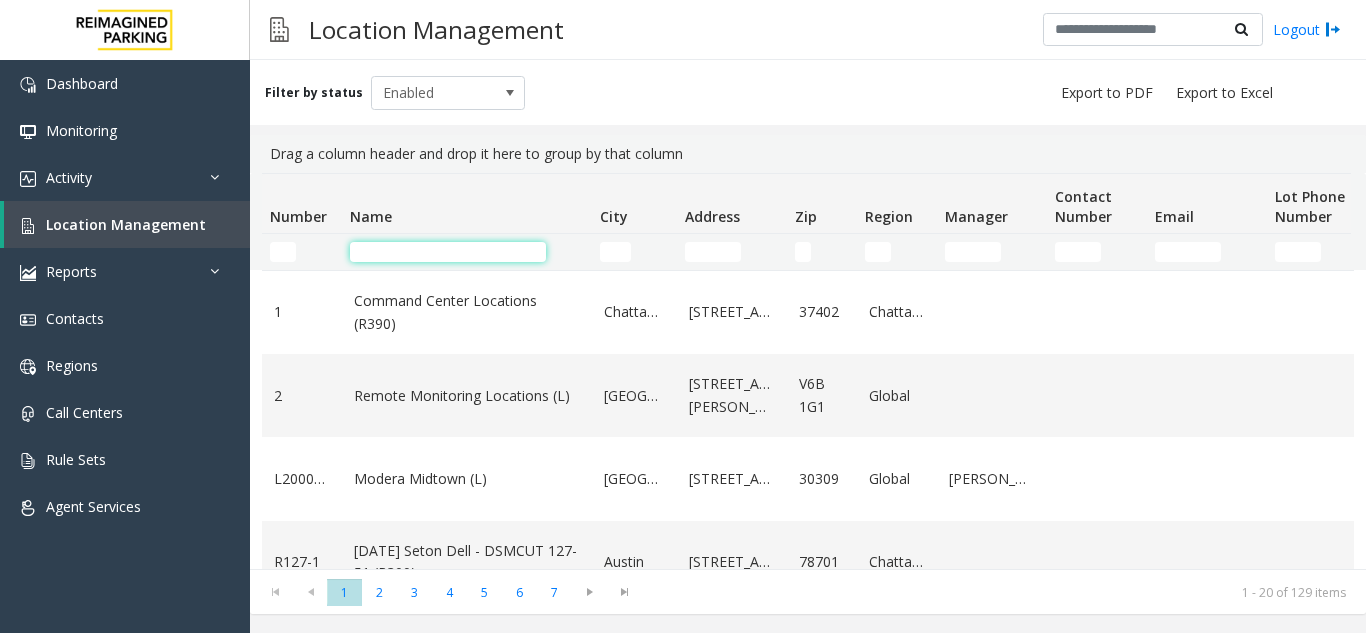 click 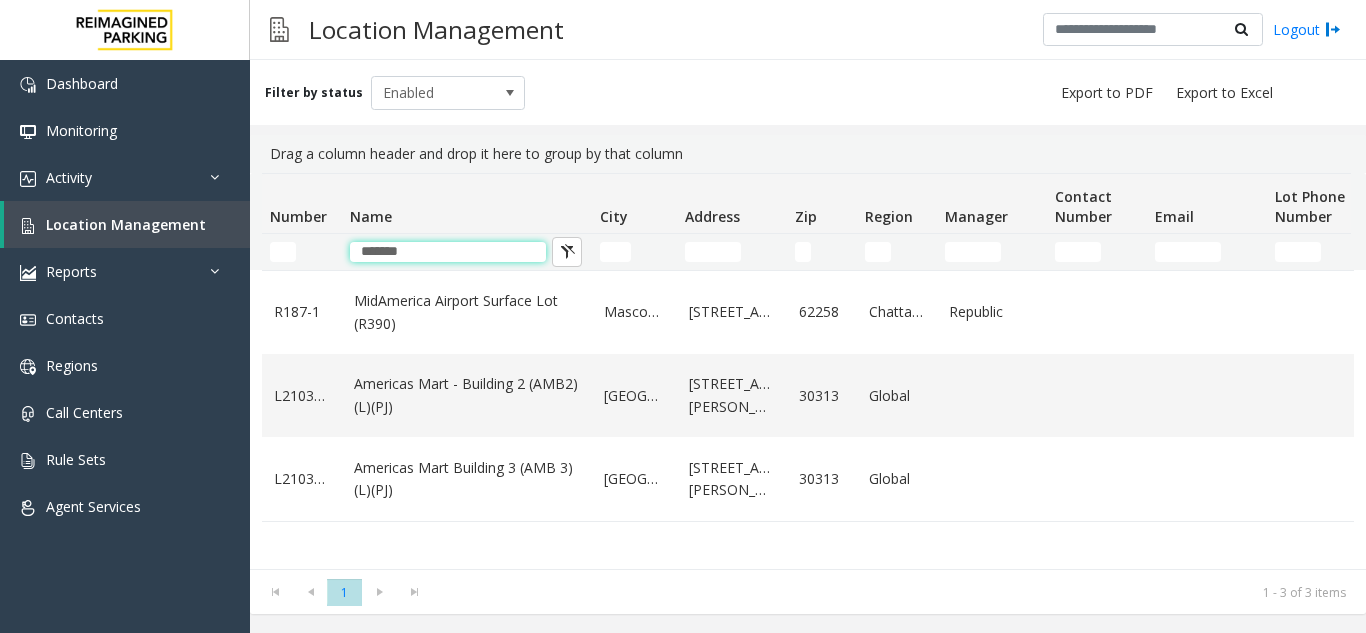 type on "*******" 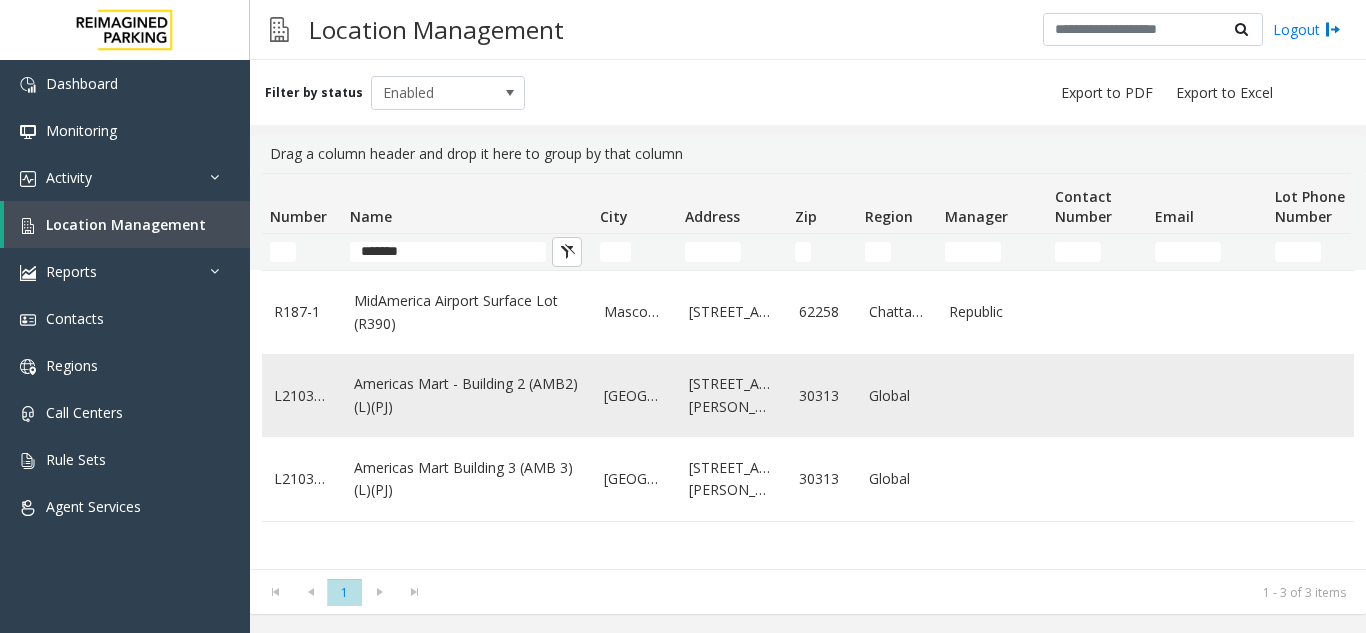 click on "Americas Mart - Building 2 (AMB2) (L)(PJ)" 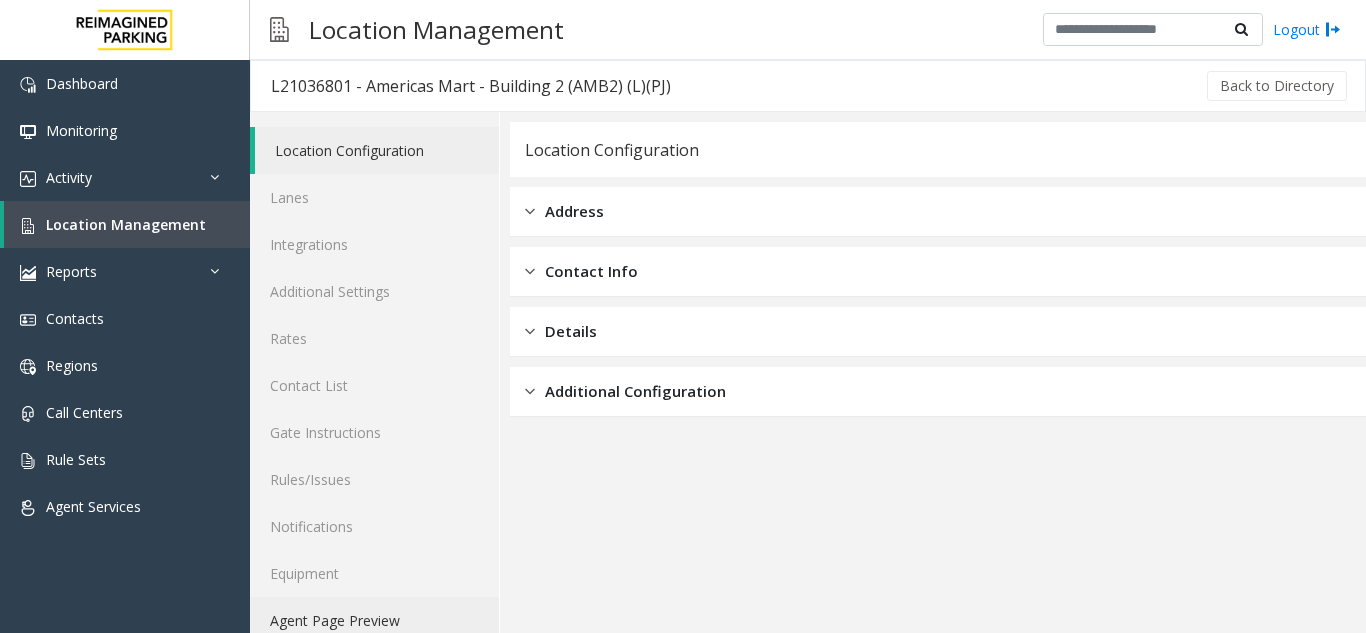 click on "Agent Page Preview" 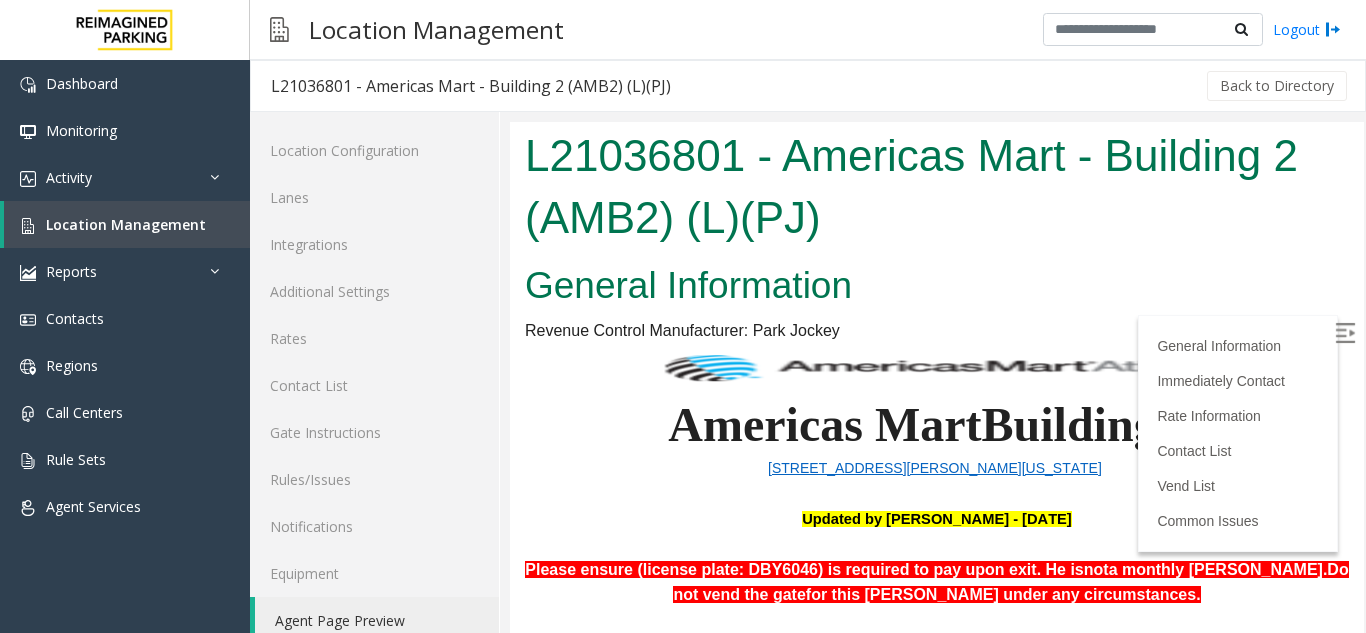 scroll, scrollTop: 0, scrollLeft: 0, axis: both 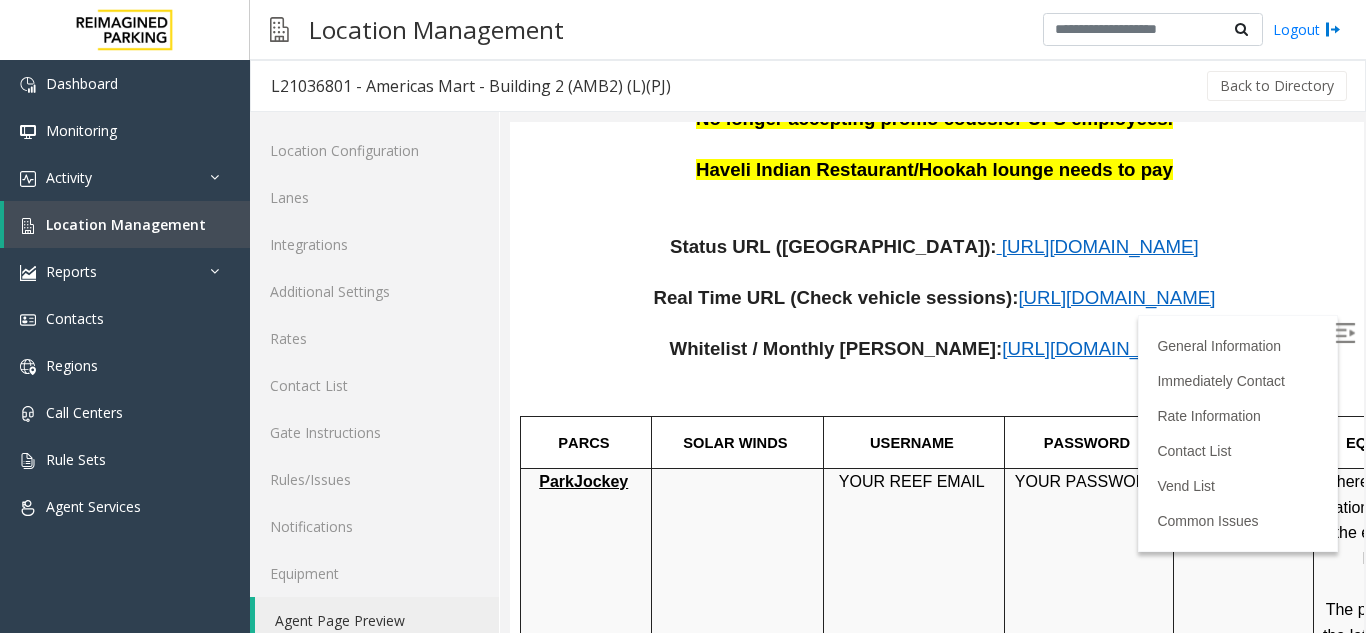 click on "https://www.parkjockey.com/en-us/manage/1633/status" at bounding box center [1100, 246] 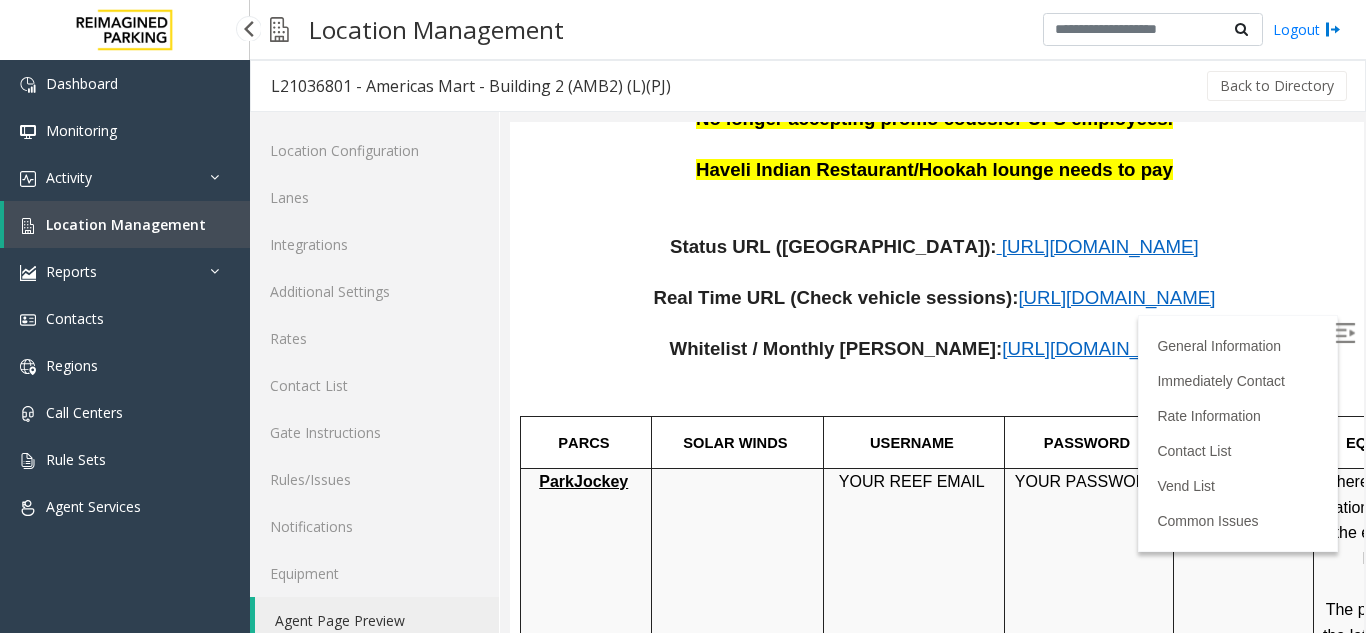 click on "Location Management" at bounding box center [126, 224] 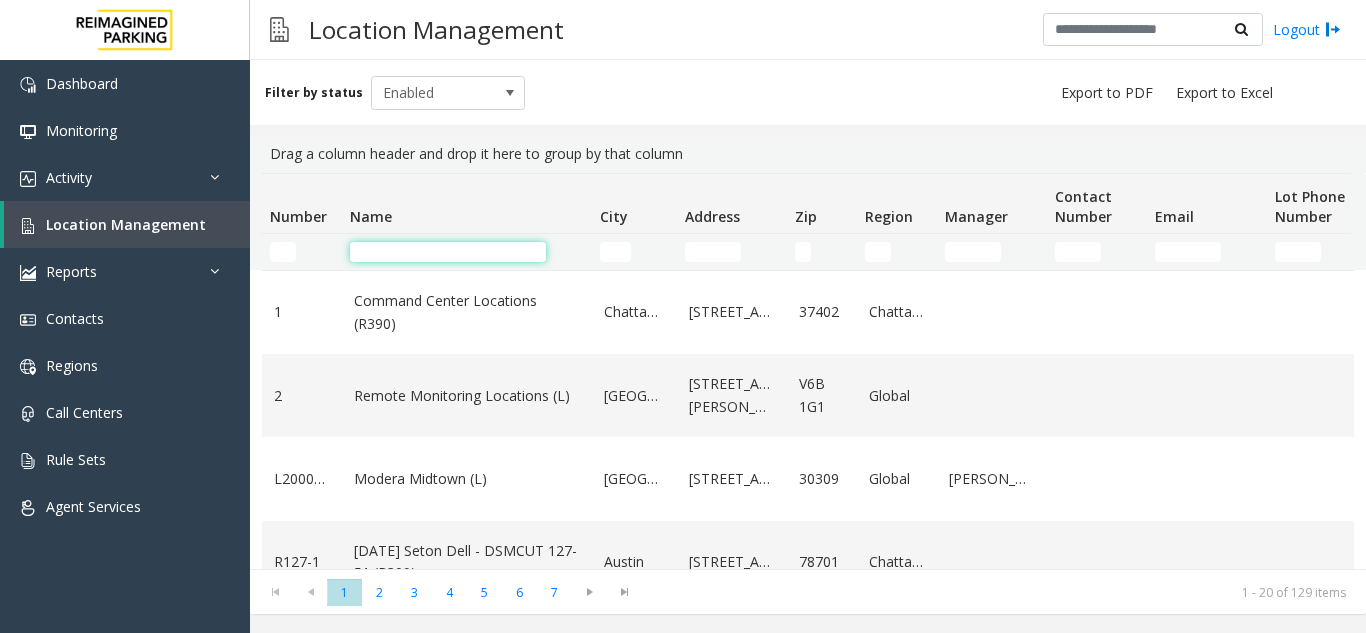 drag, startPoint x: 407, startPoint y: 237, endPoint x: 378, endPoint y: 250, distance: 31.780497 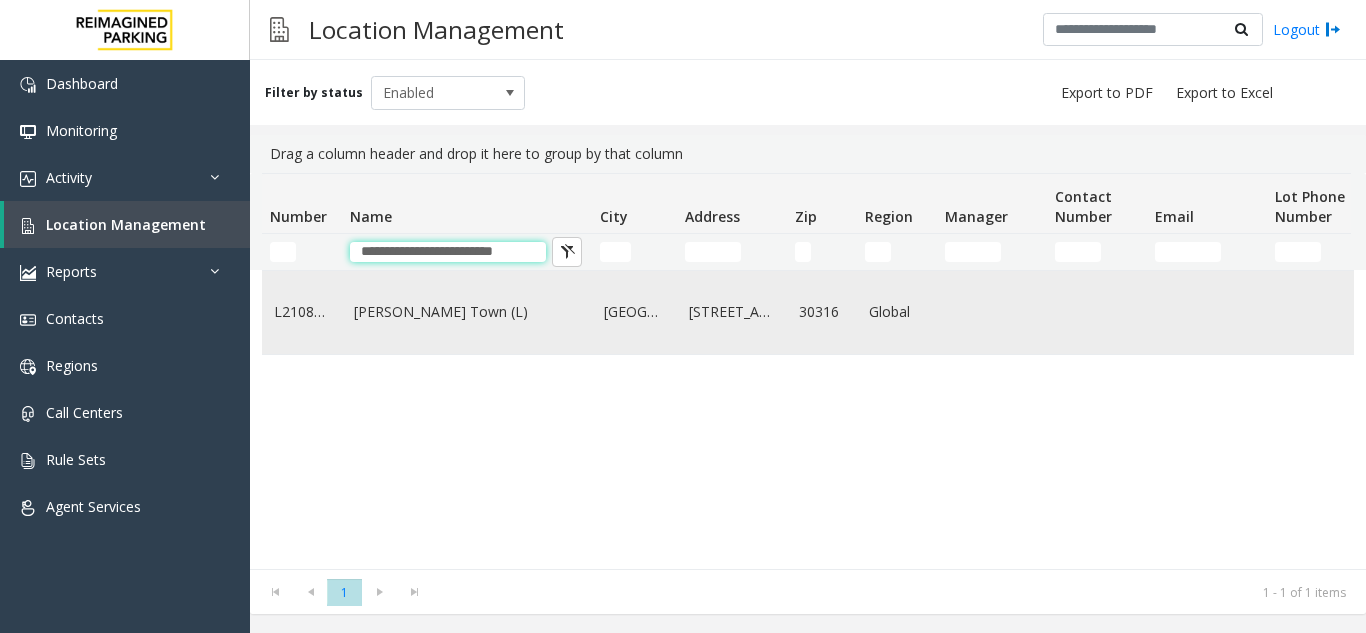 type on "**********" 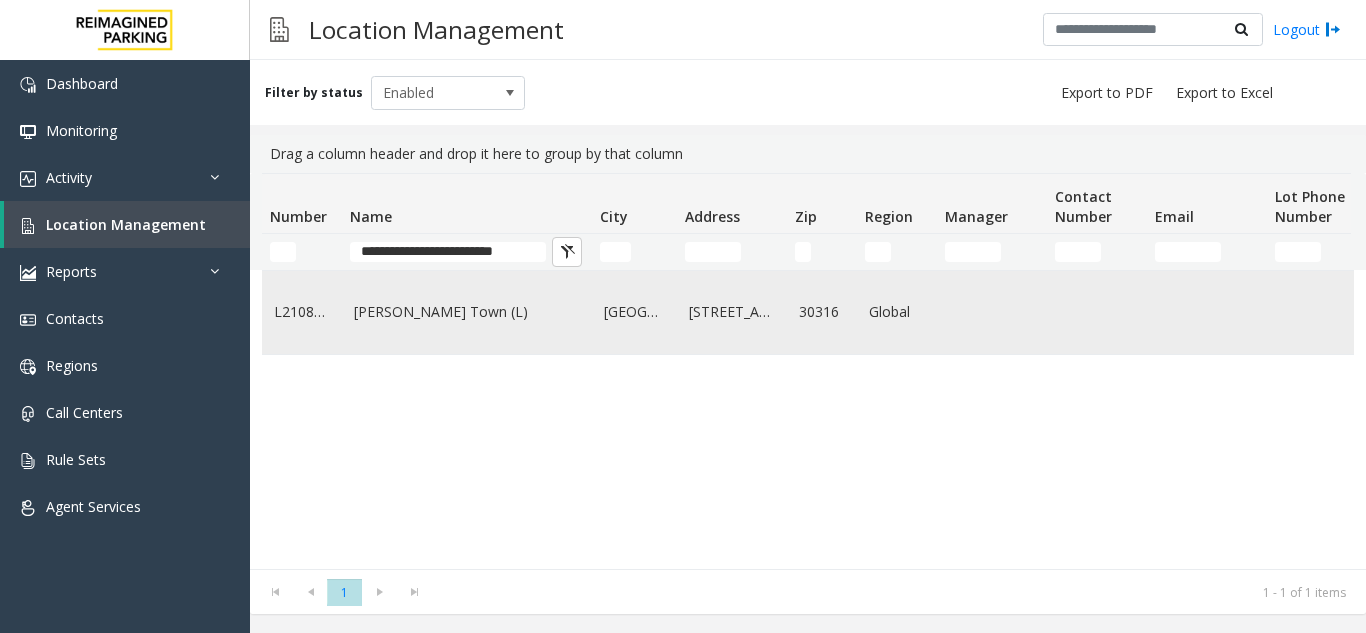 click on "Modera - Reynolds Town (L)" 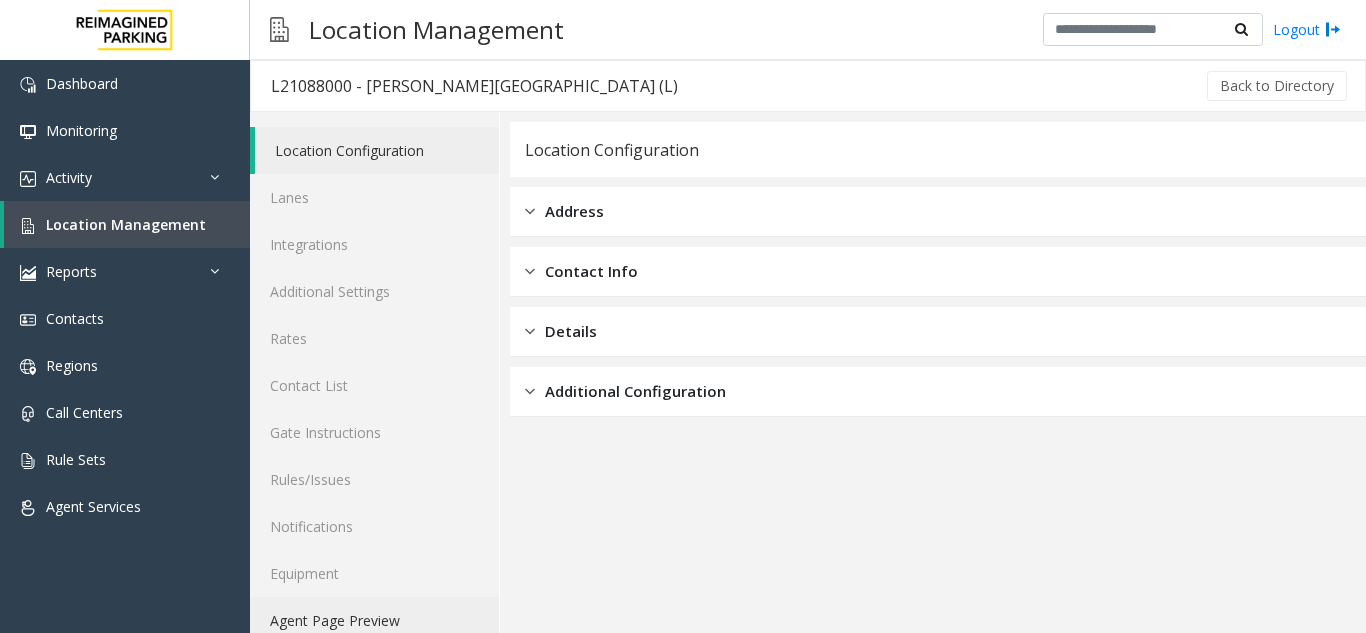 click on "Agent Page Preview" 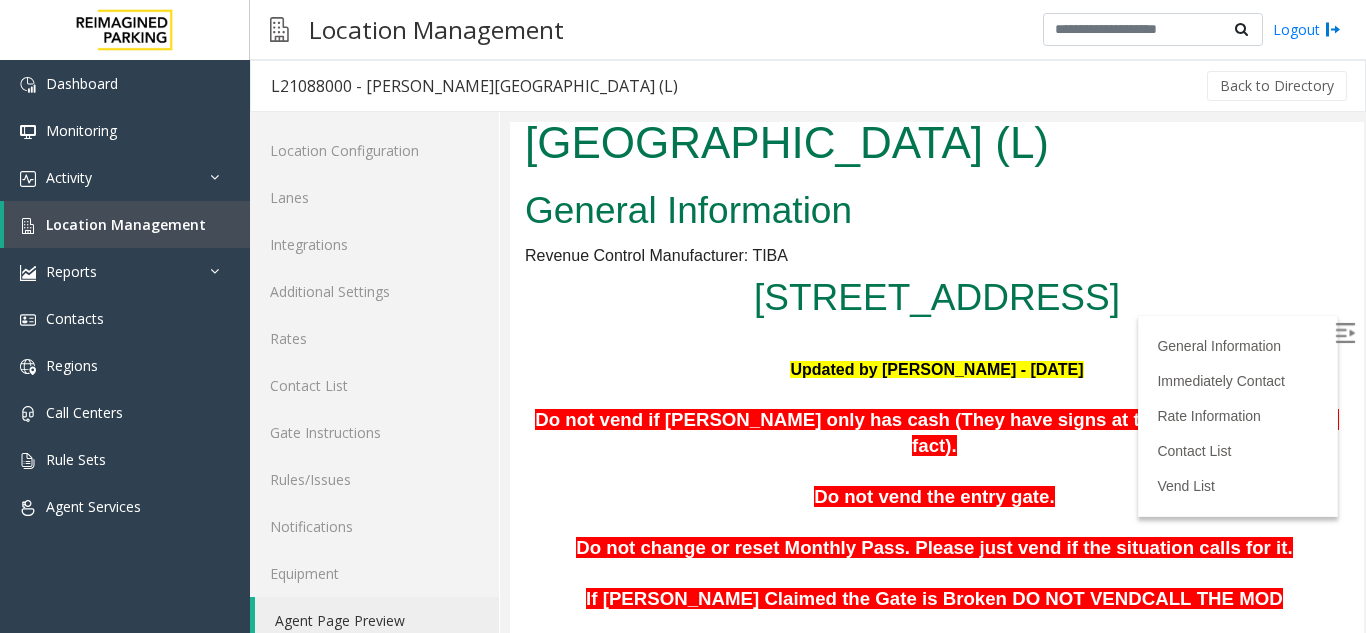 scroll, scrollTop: 200, scrollLeft: 0, axis: vertical 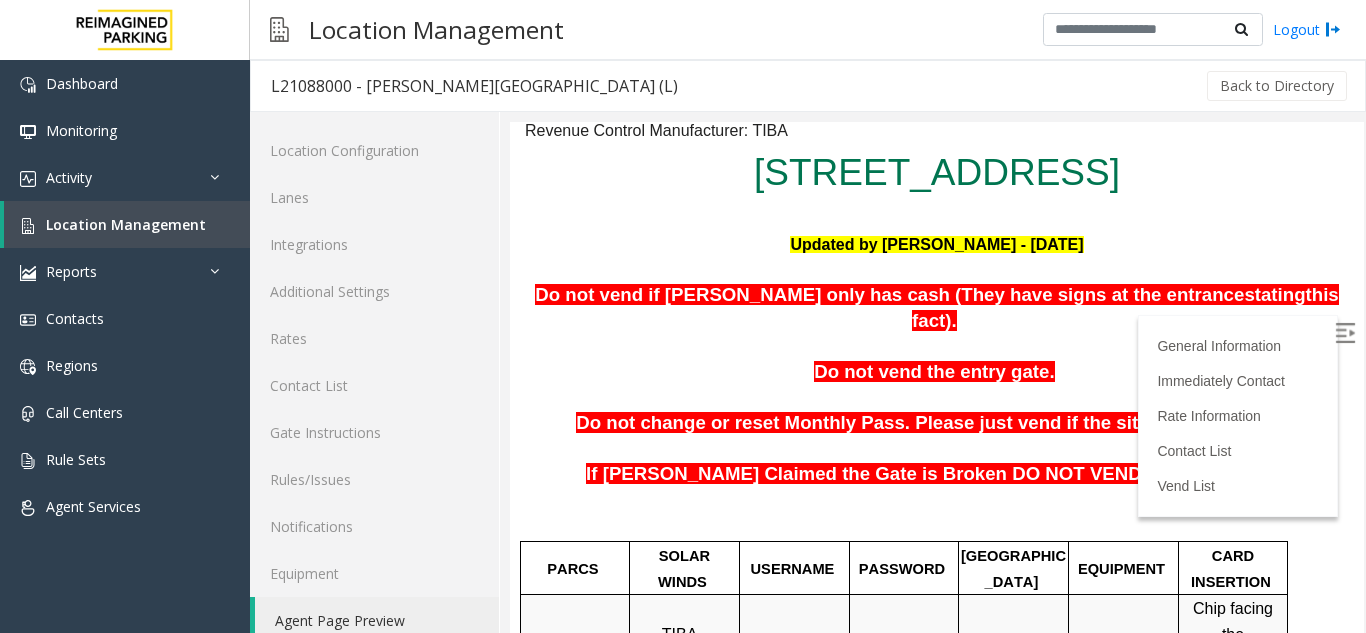 click at bounding box center (1345, 333) 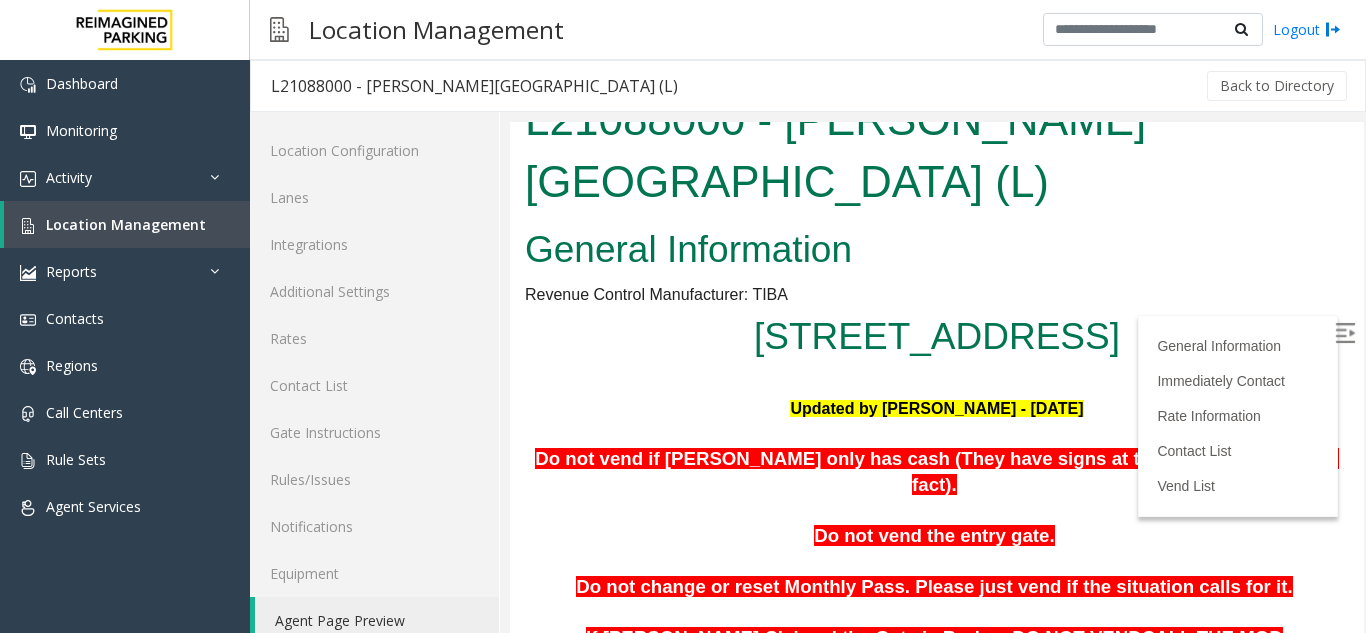 scroll, scrollTop: 0, scrollLeft: 0, axis: both 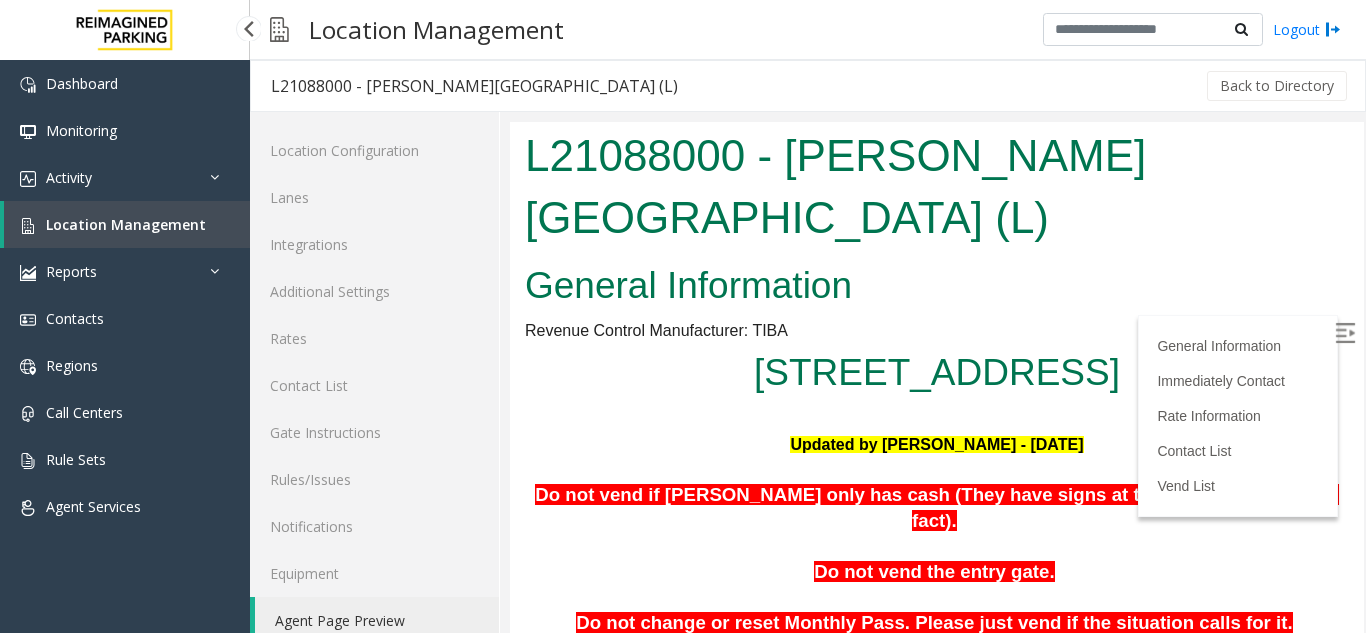 click on "Location Management" at bounding box center (127, 224) 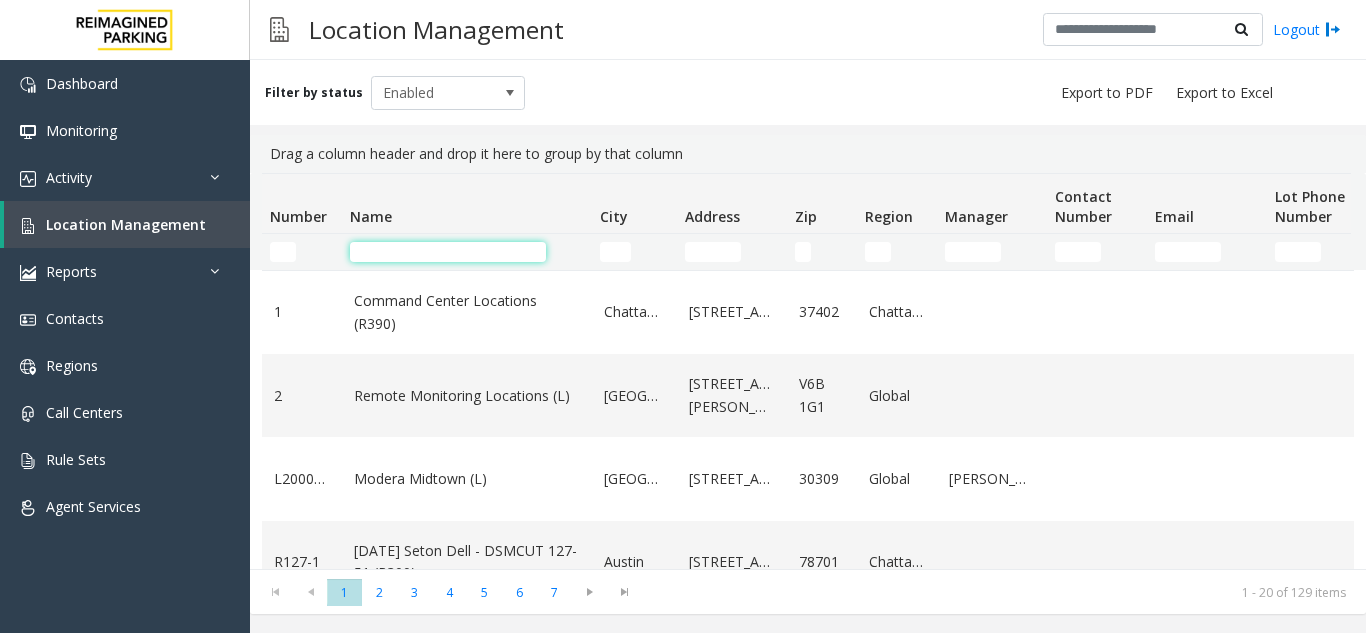 drag, startPoint x: 373, startPoint y: 237, endPoint x: 356, endPoint y: 249, distance: 20.808653 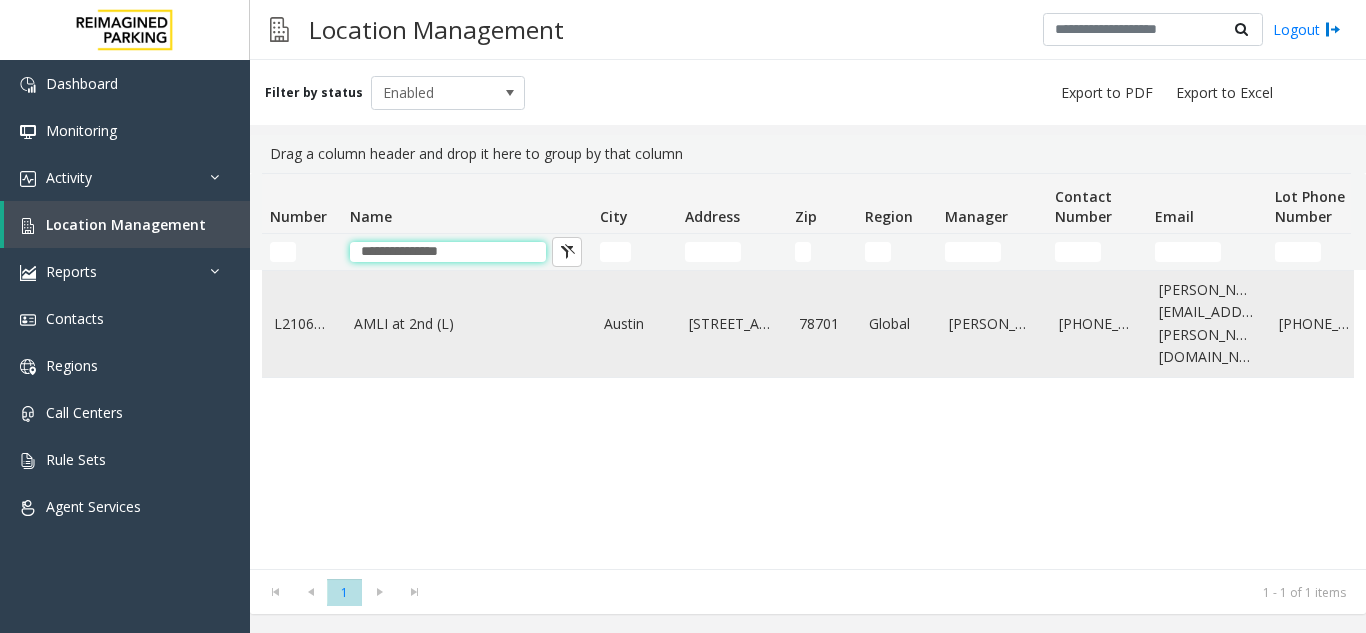 type on "**********" 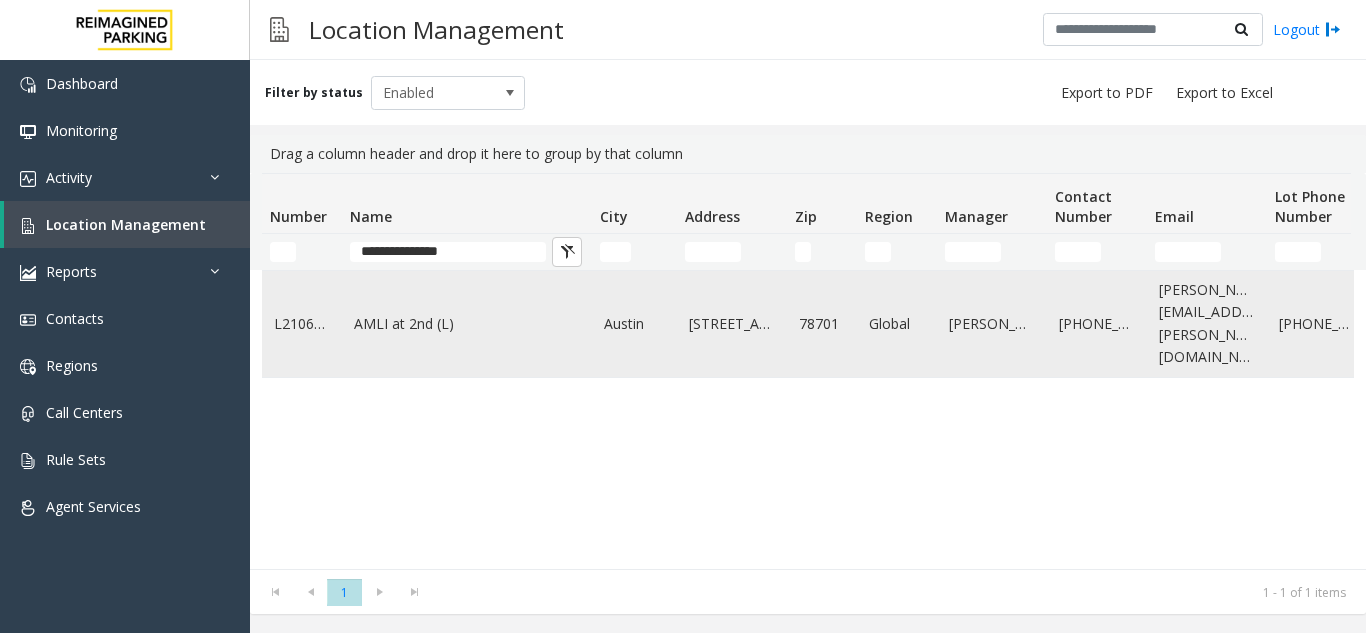 click on "AMLI at 2nd (L)" 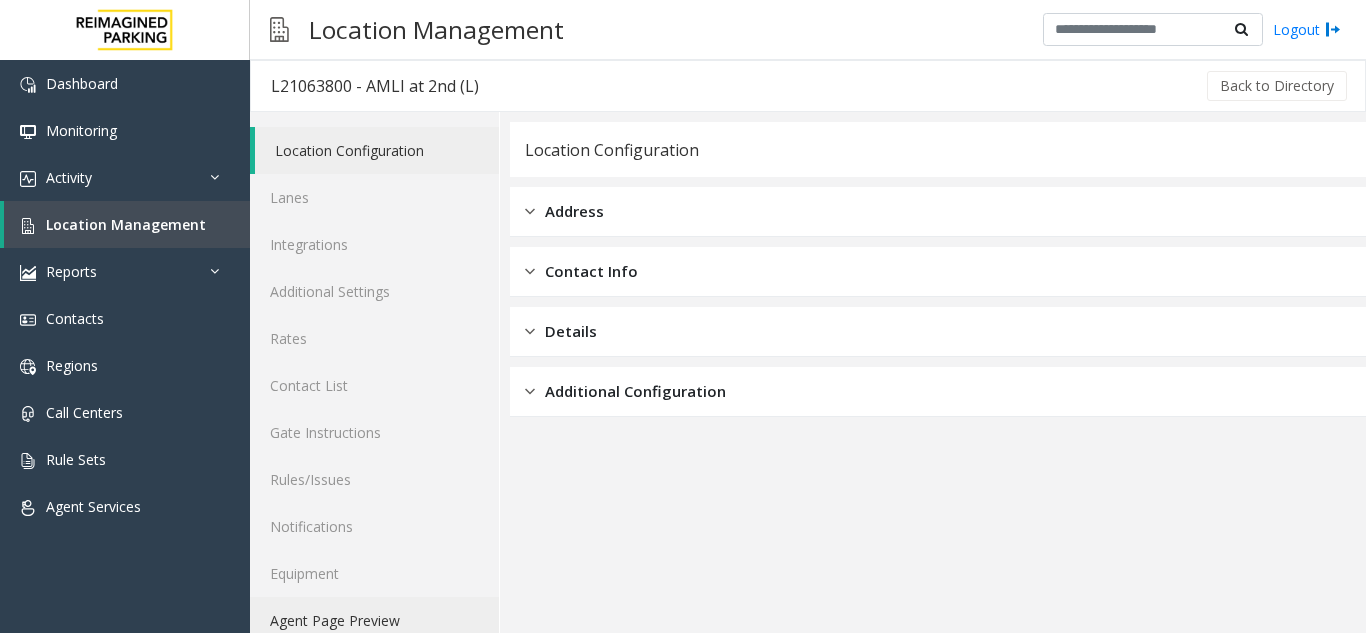 click on "Agent Page Preview" 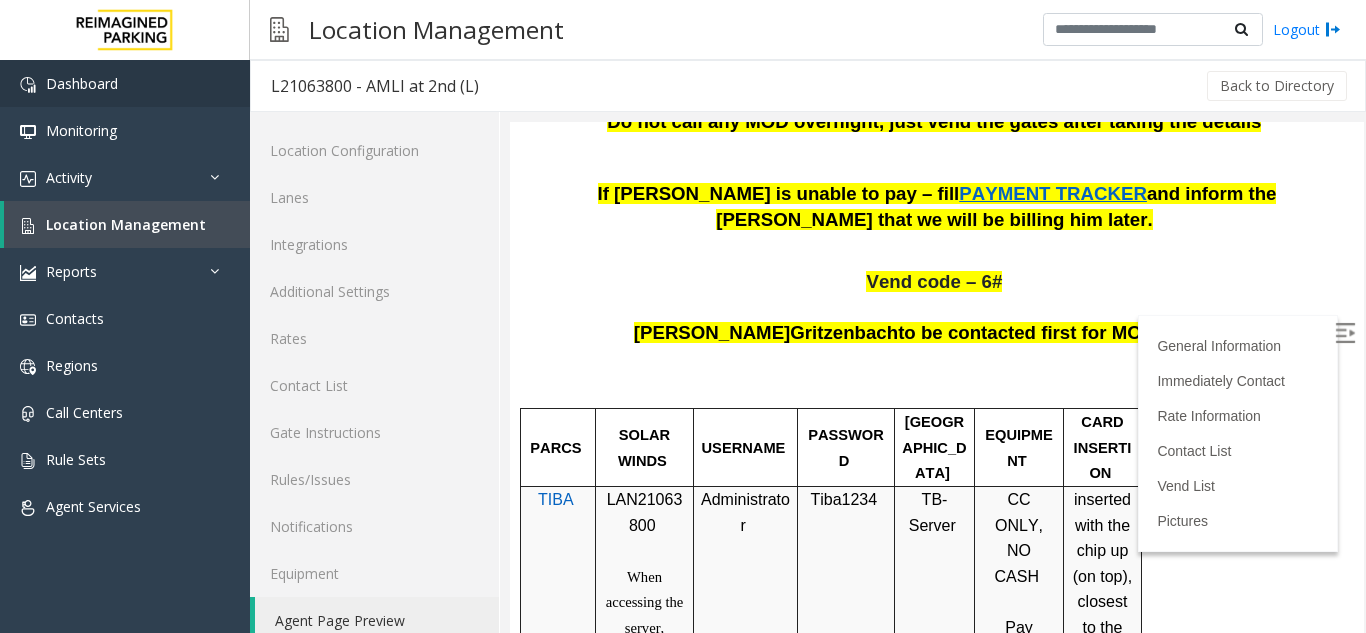 scroll, scrollTop: 700, scrollLeft: 0, axis: vertical 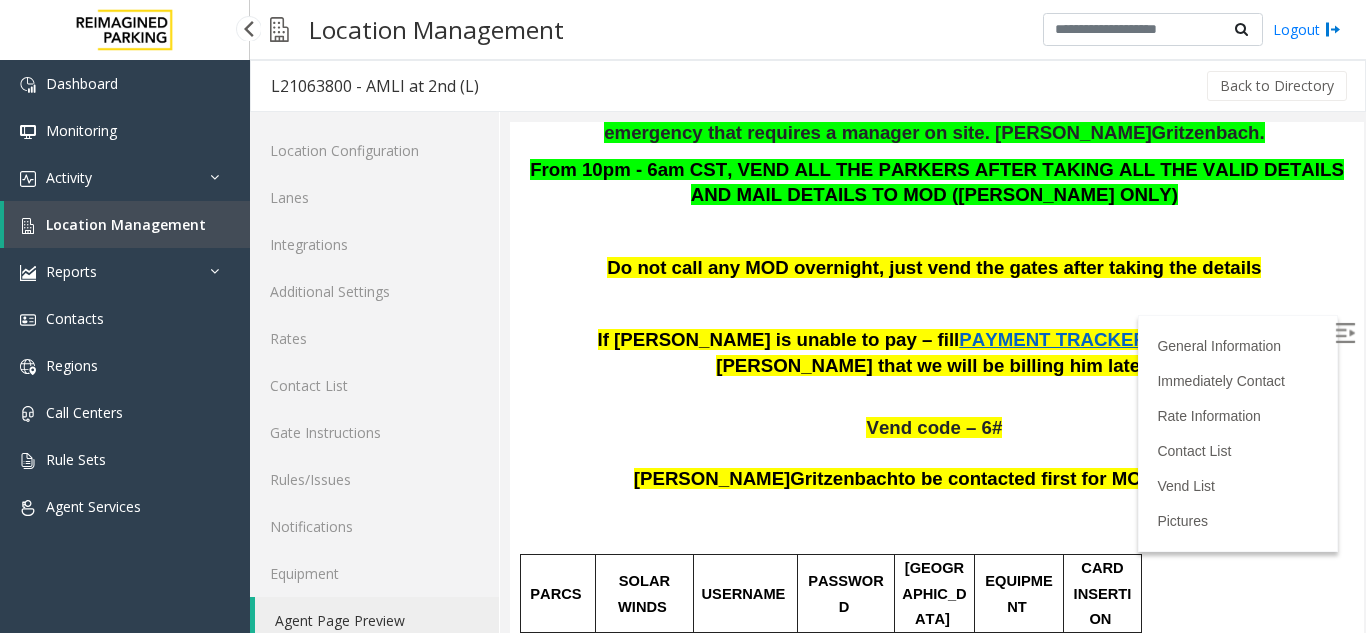 click on "Location Management" at bounding box center (127, 224) 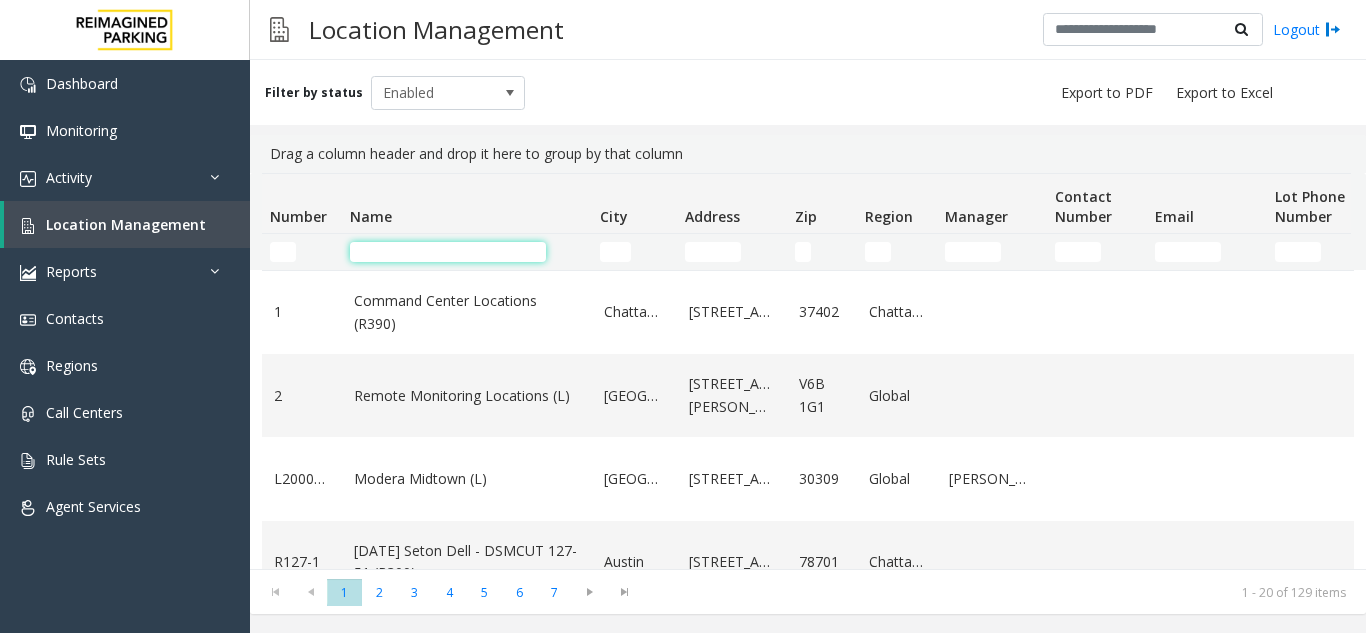 paste on "**********" 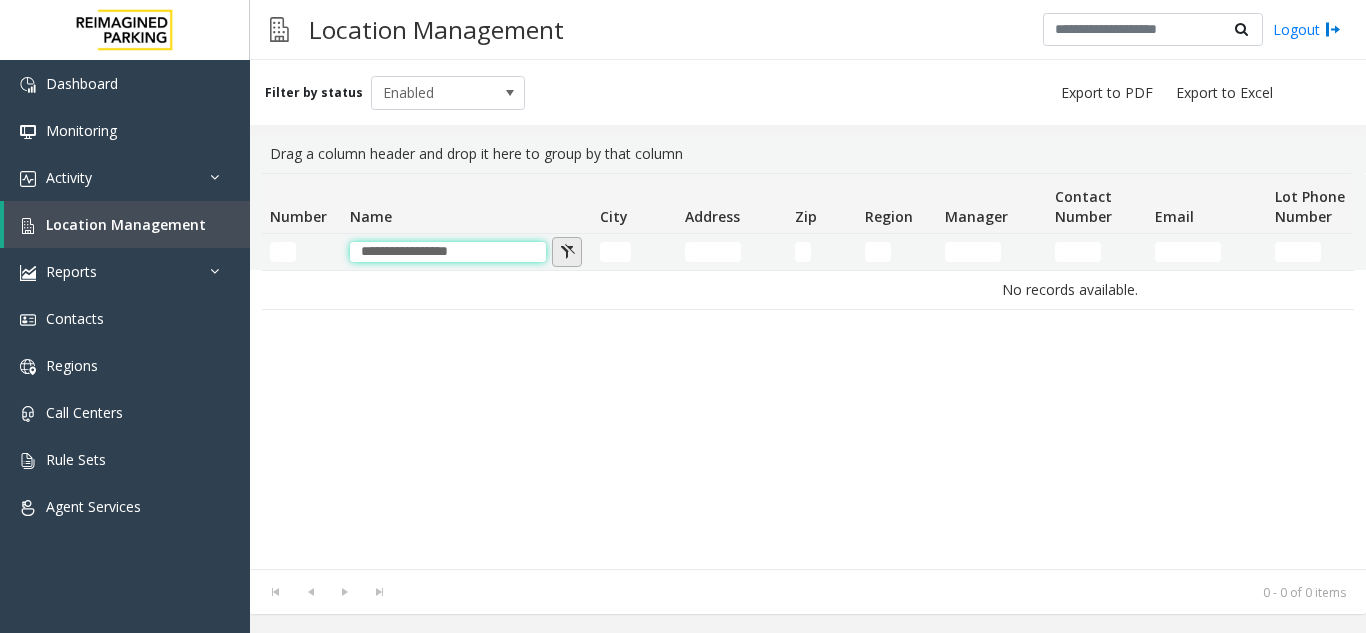 type on "**********" 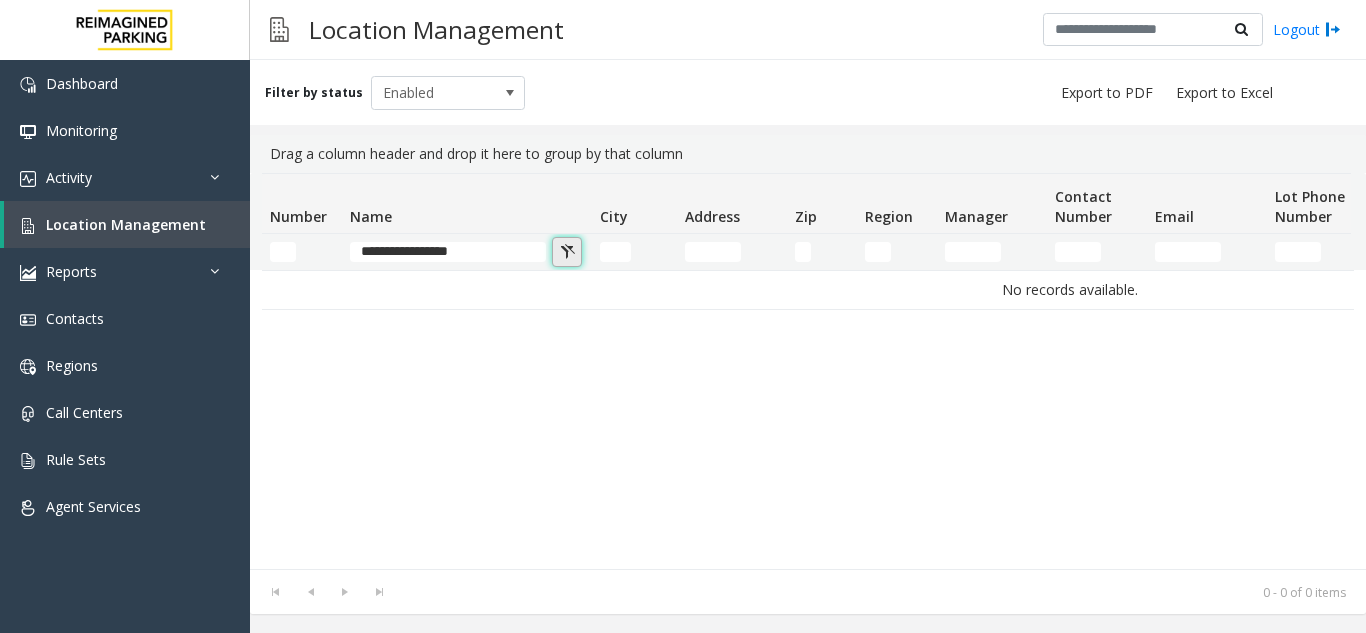 click 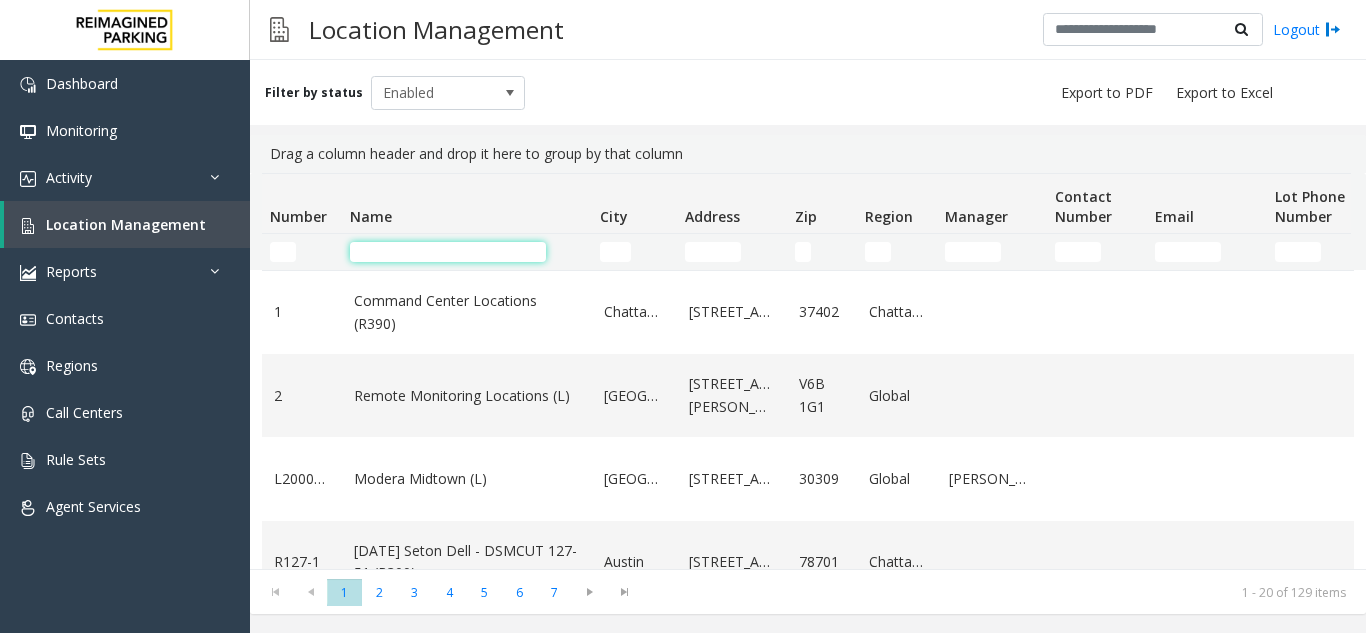 click 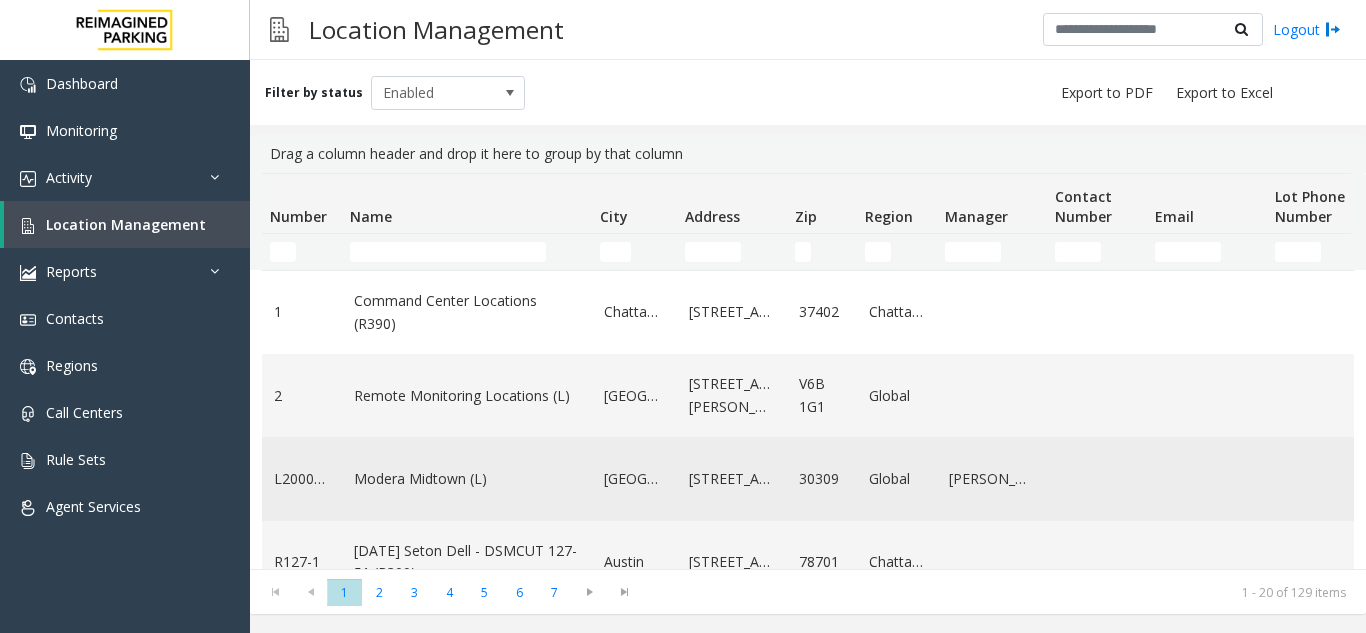 click on "Modera Midtown	(L)" 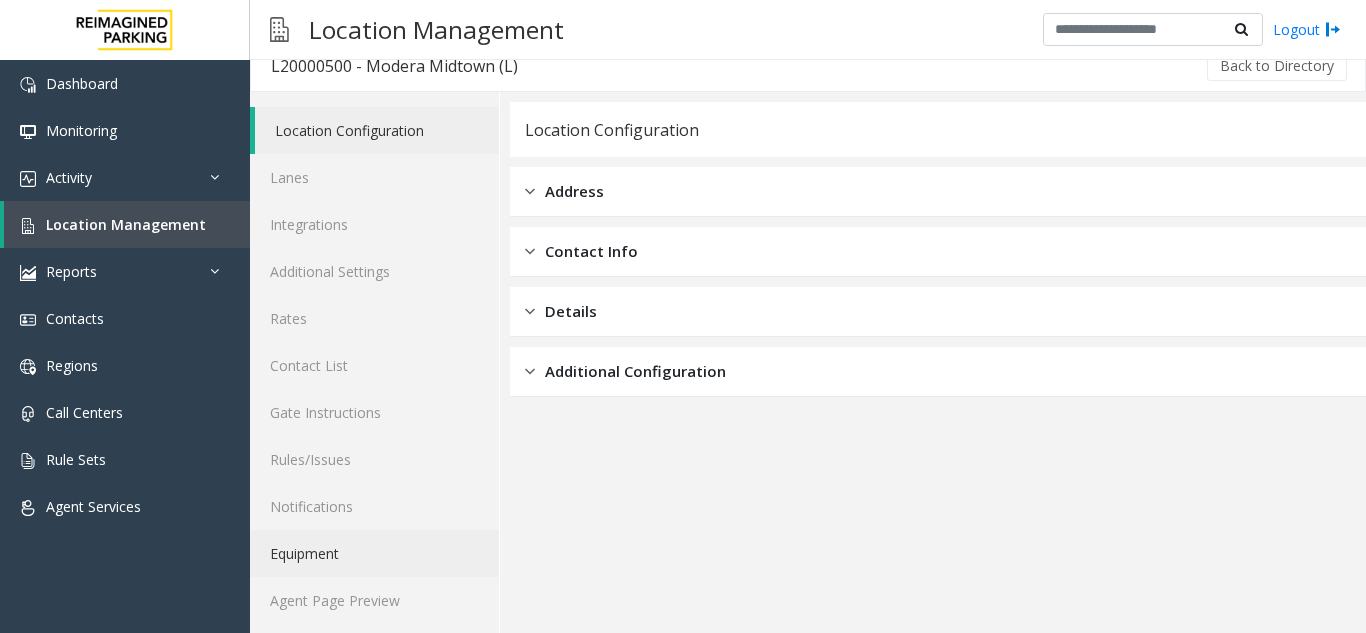 scroll, scrollTop: 26, scrollLeft: 0, axis: vertical 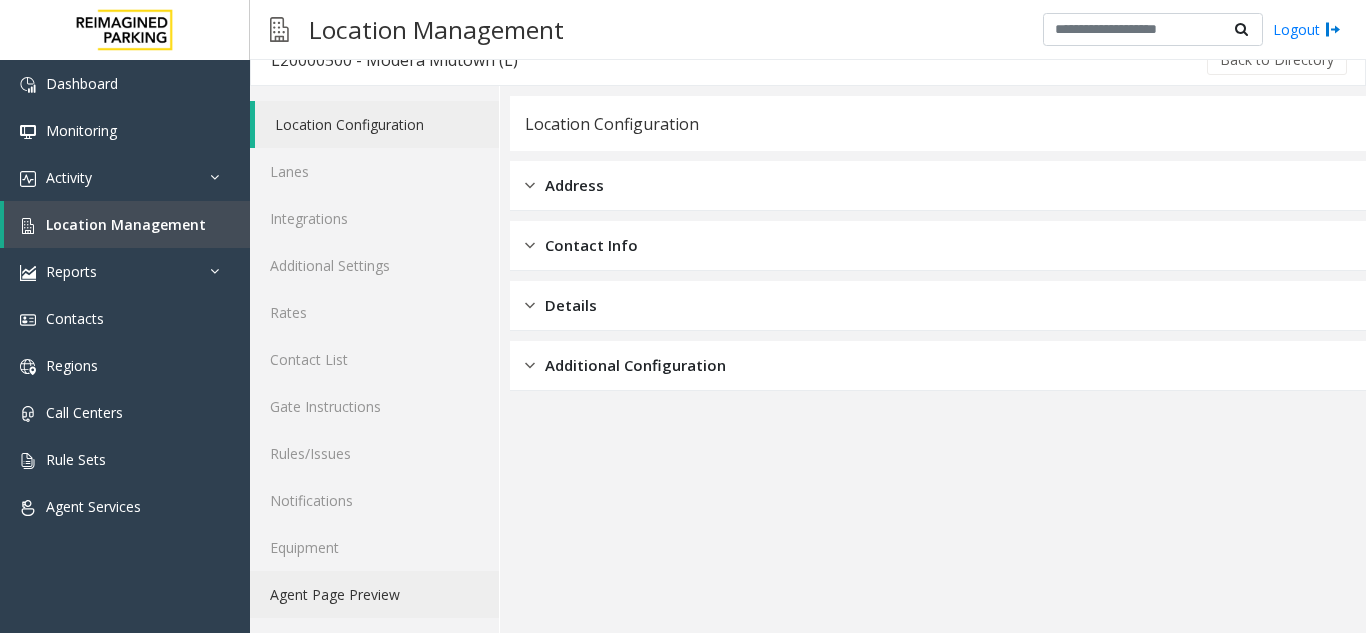 click on "Agent Page Preview" 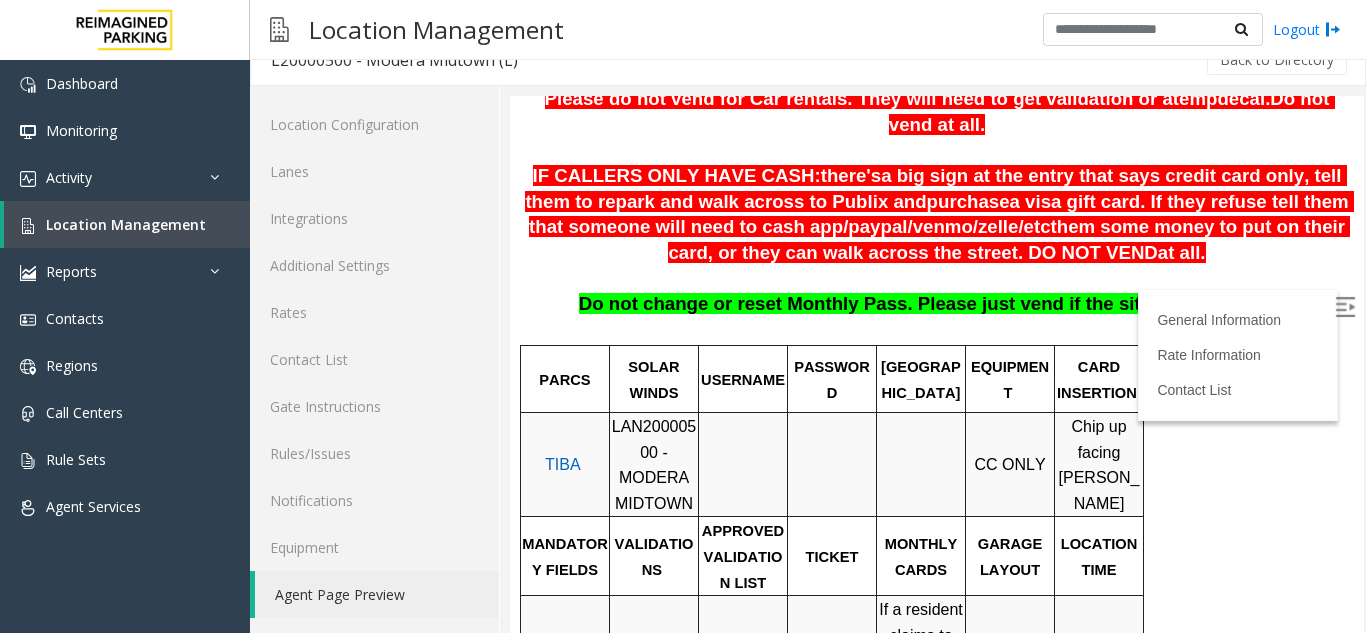 scroll, scrollTop: 400, scrollLeft: 0, axis: vertical 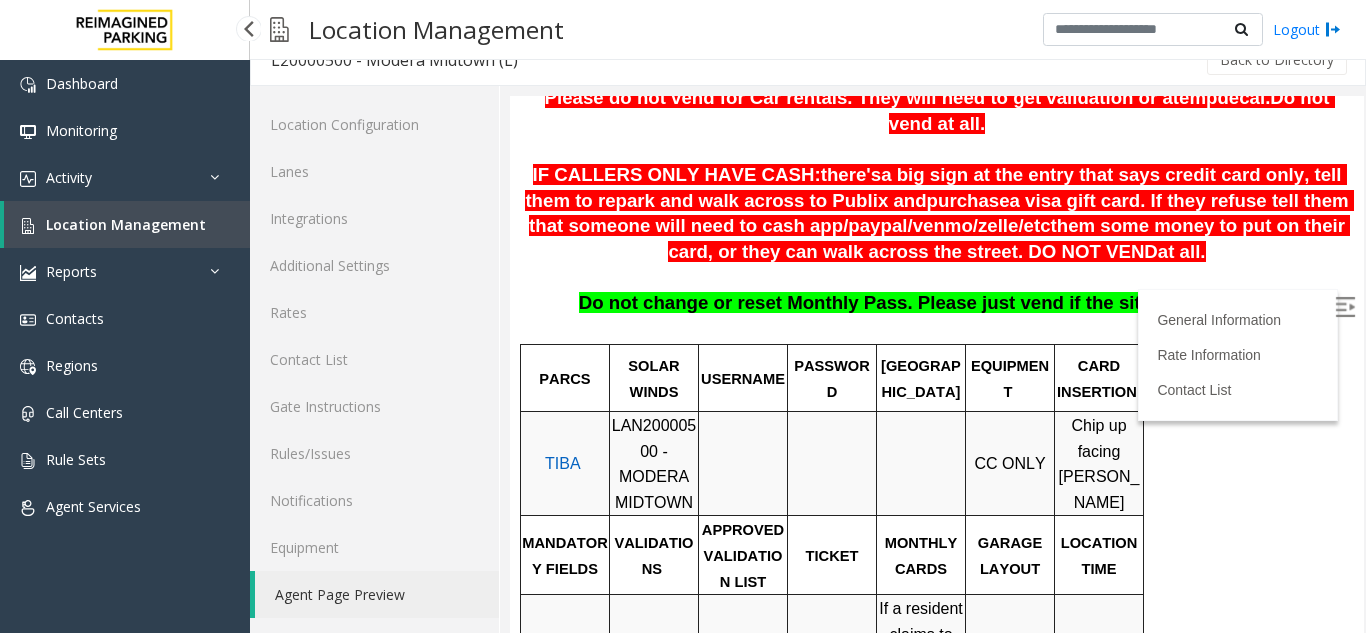 click on "Location Management" at bounding box center (126, 224) 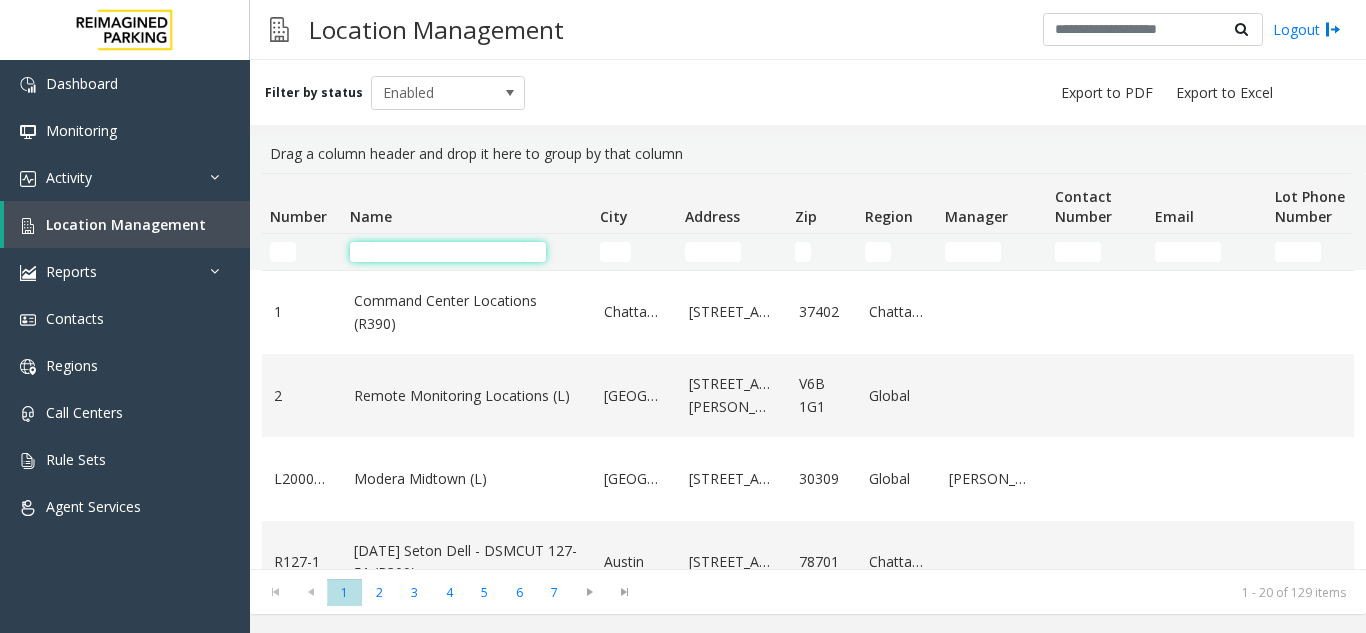 paste on "**********" 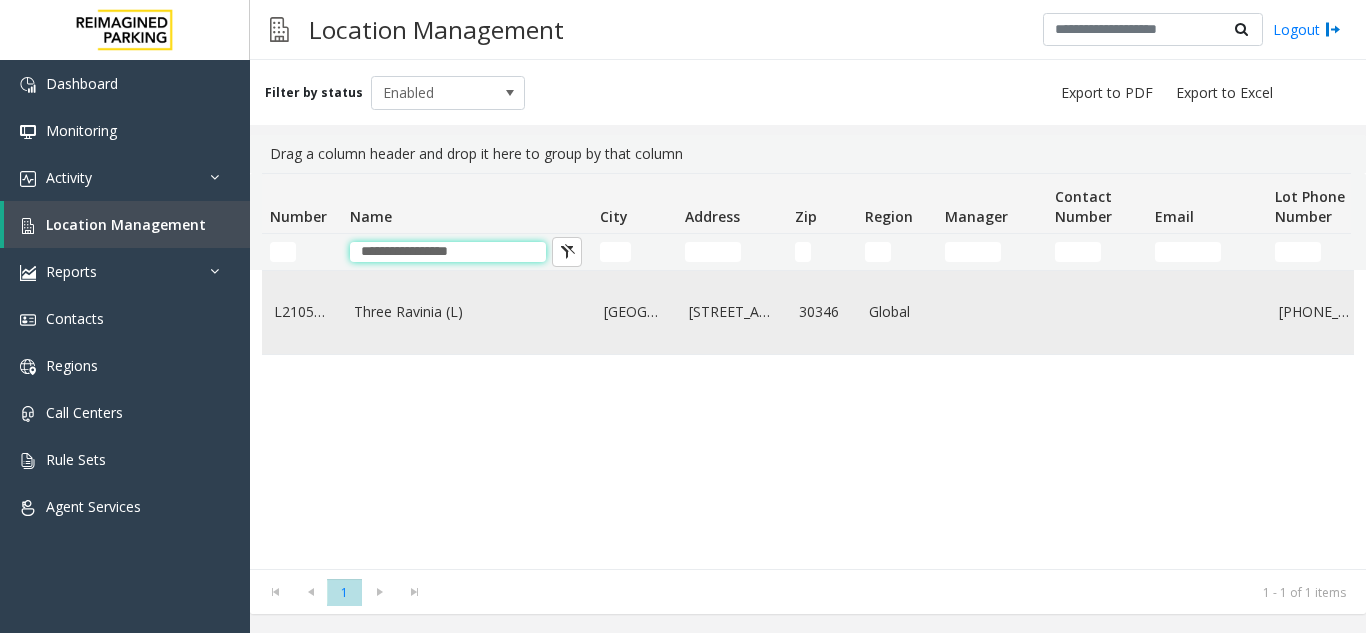 type on "**********" 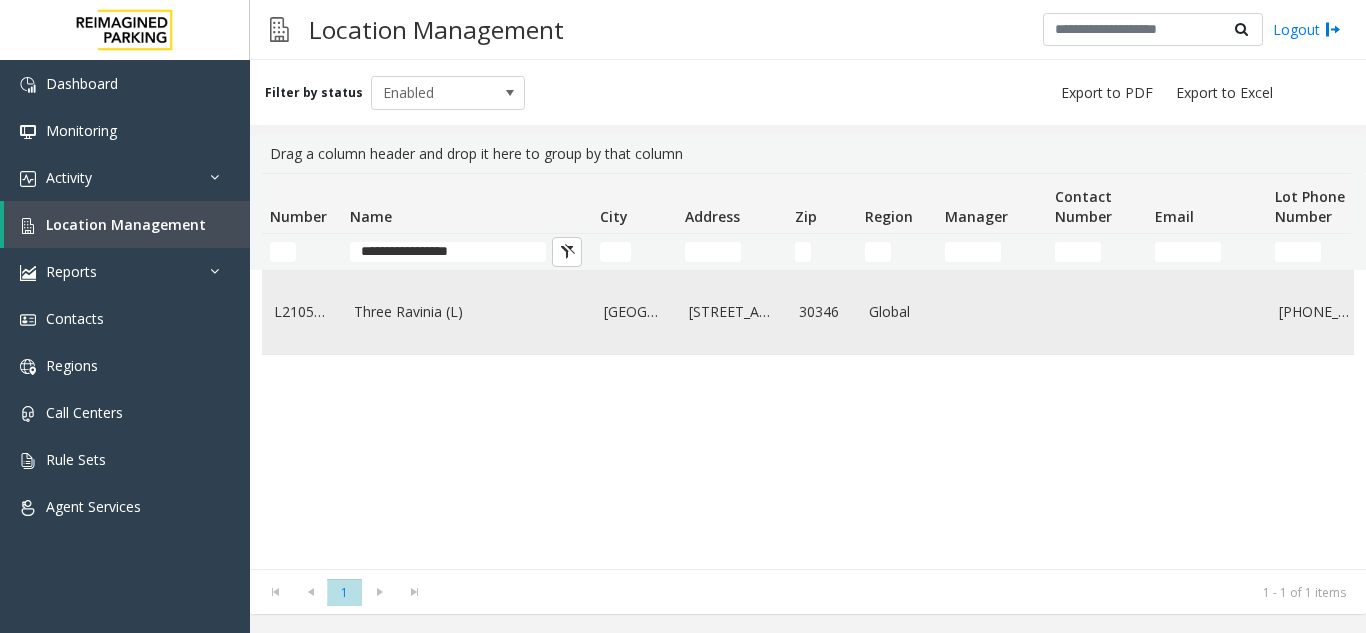 click on "Three Ravinia (L)" 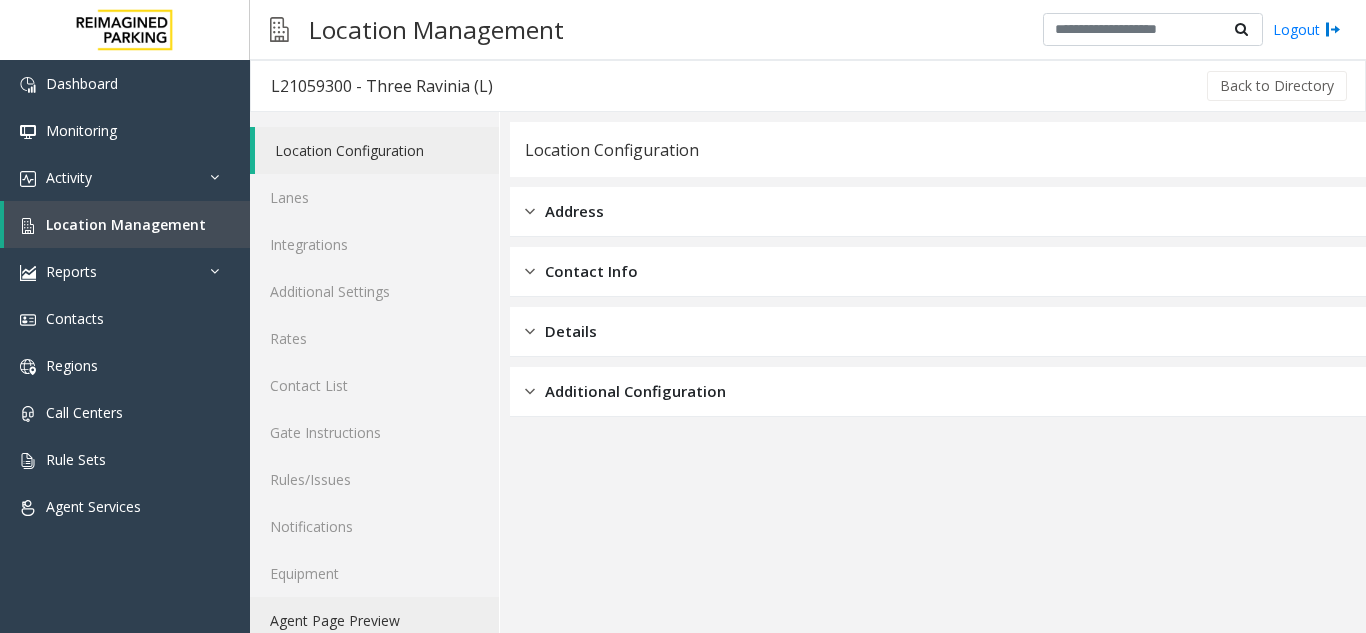 click on "Agent Page Preview" 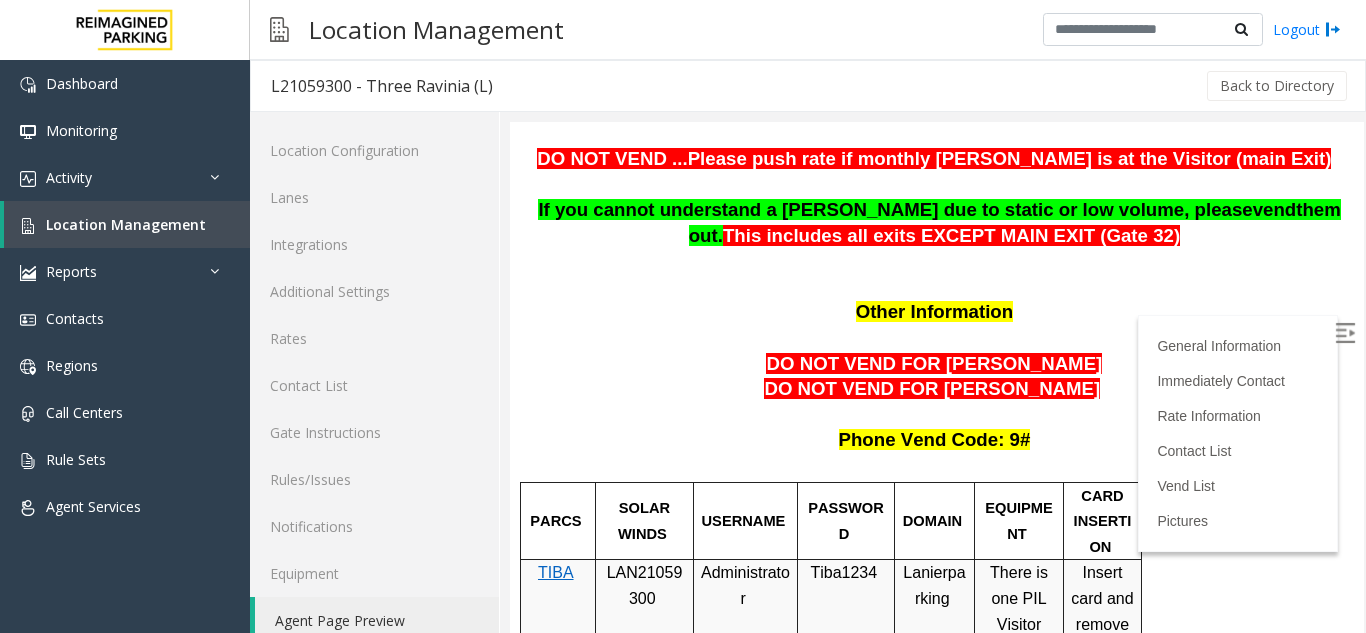 scroll, scrollTop: 1400, scrollLeft: 0, axis: vertical 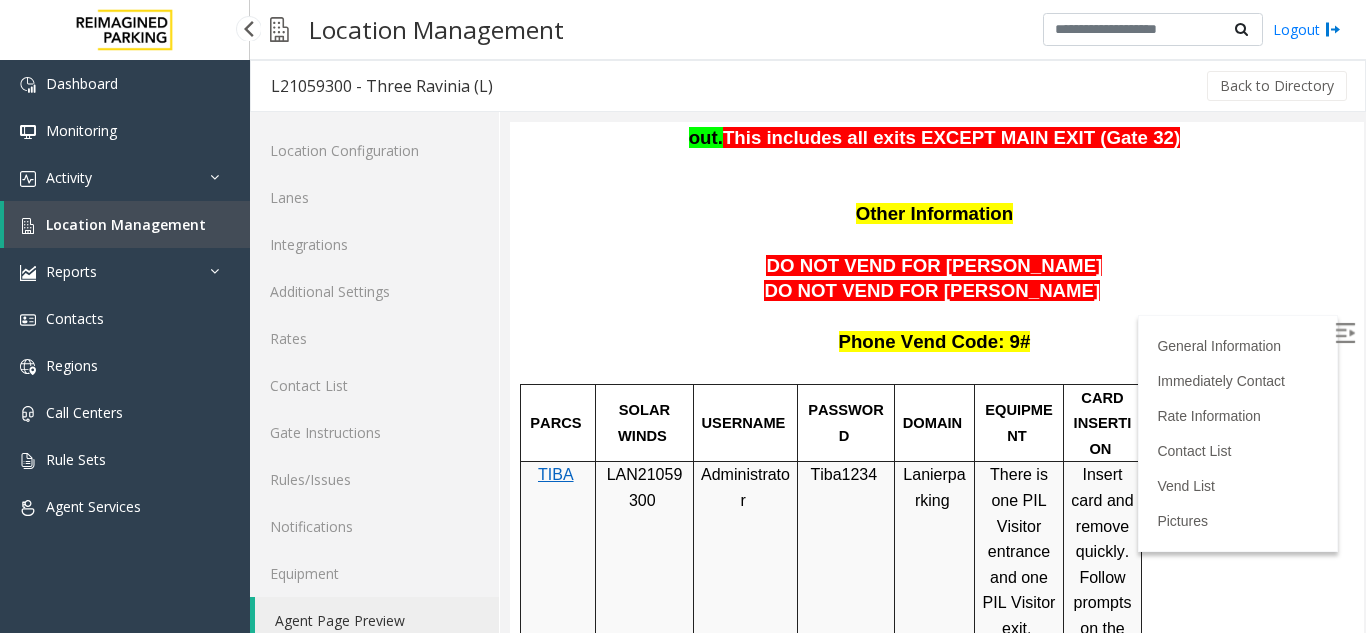 click on "Location Management" at bounding box center (126, 224) 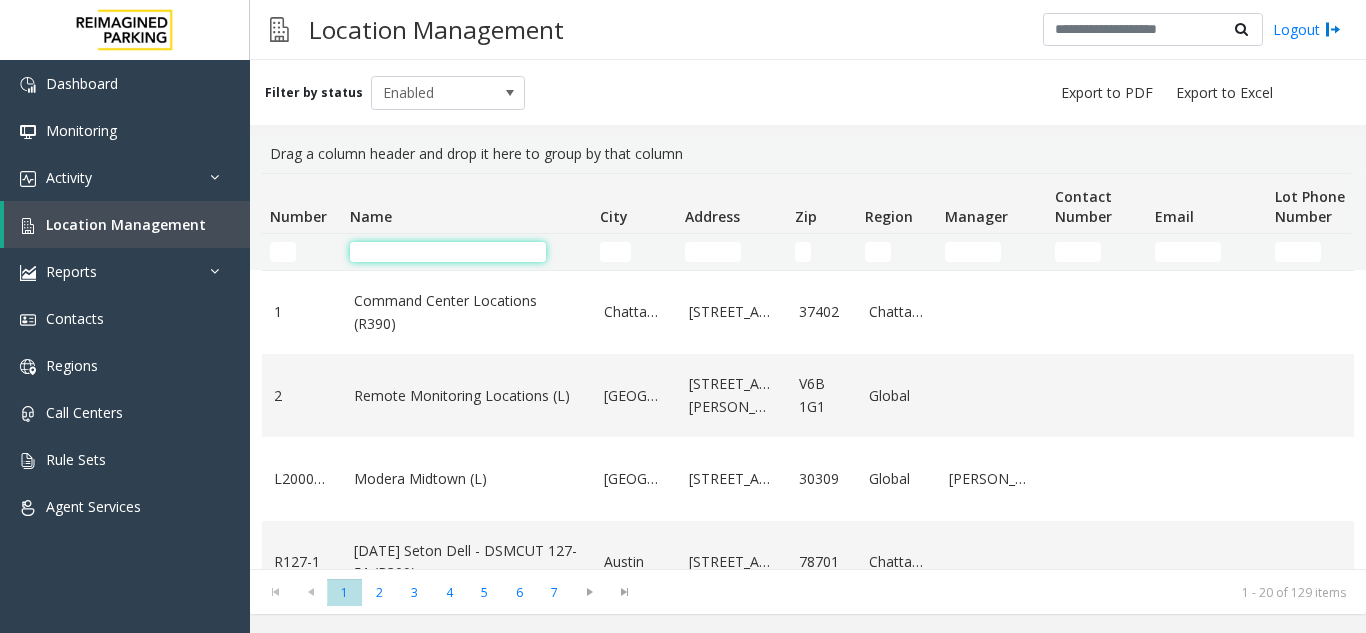 paste on "**********" 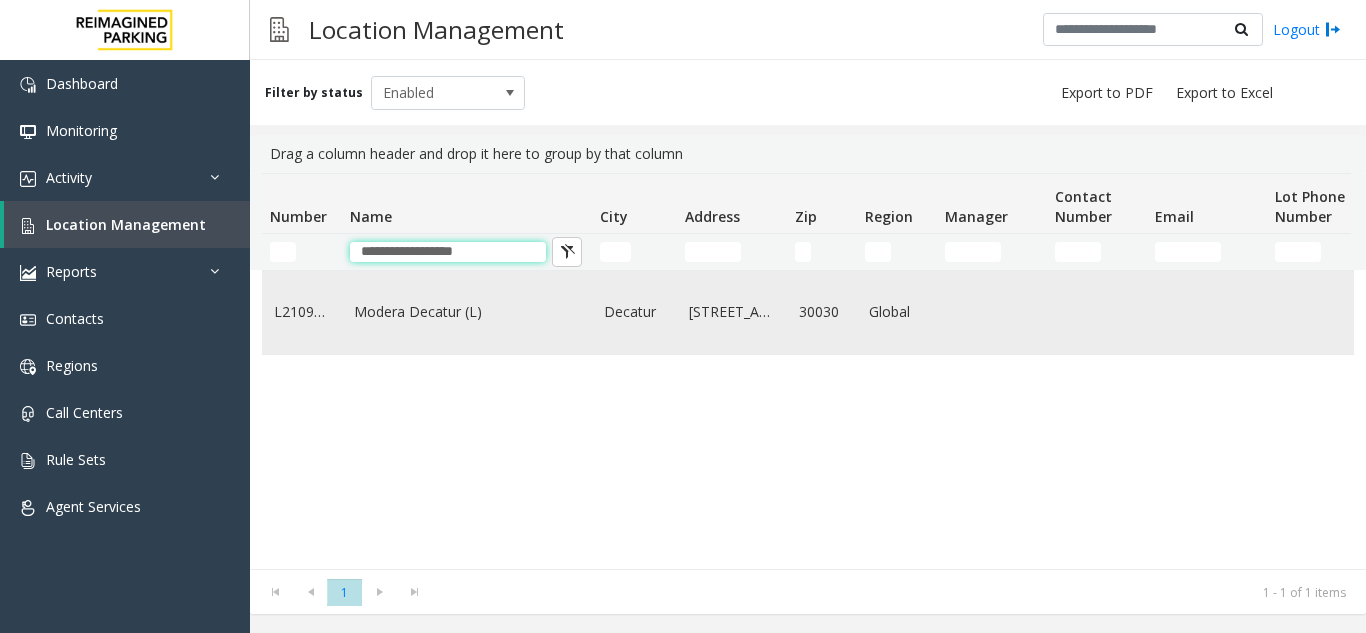 type on "**********" 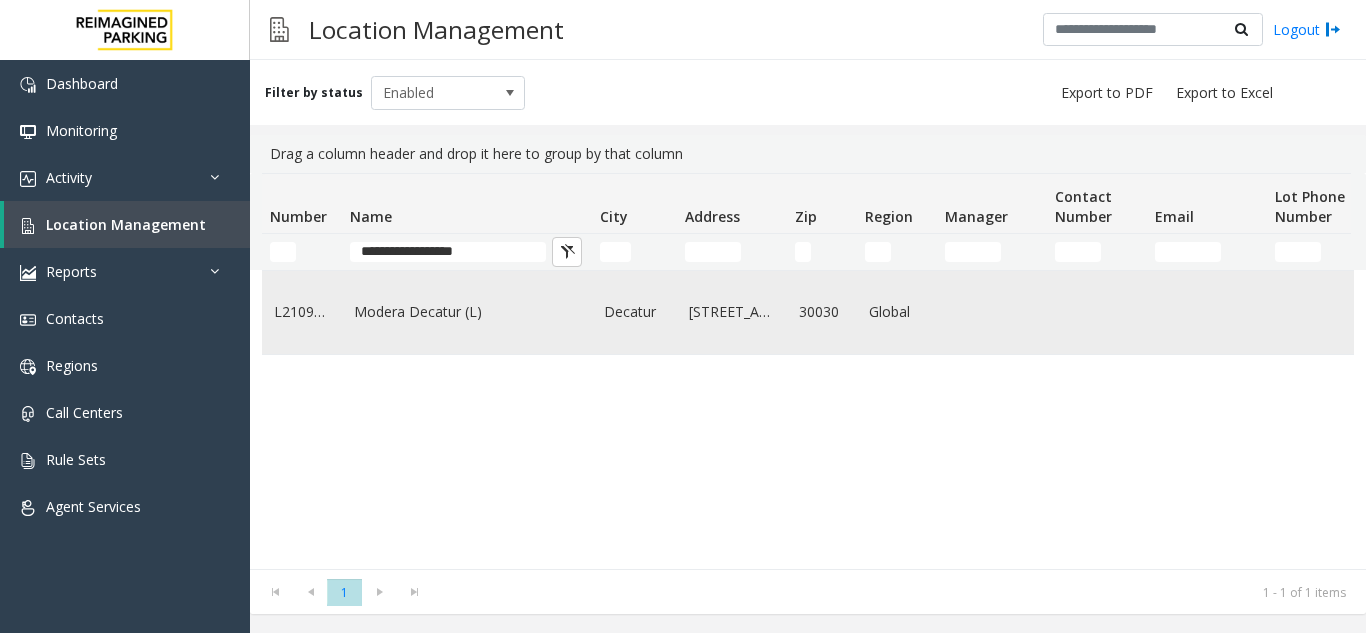 click on "Modera Decatur (L)" 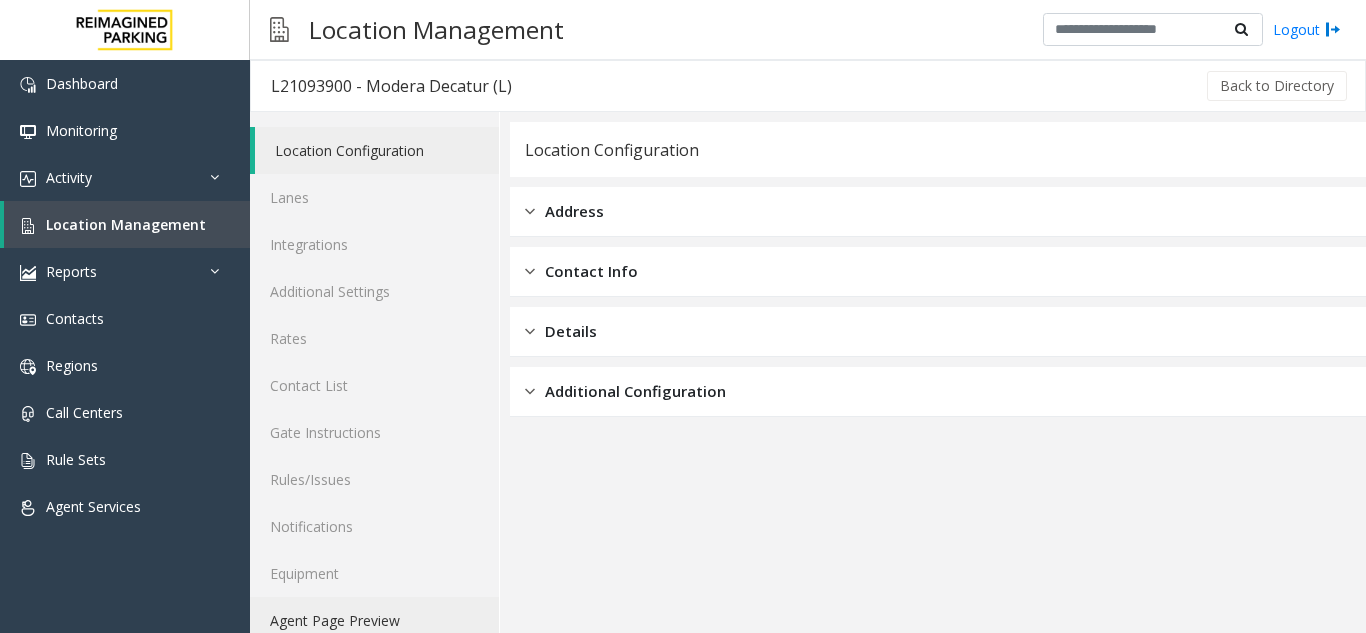 click on "Agent Page Preview" 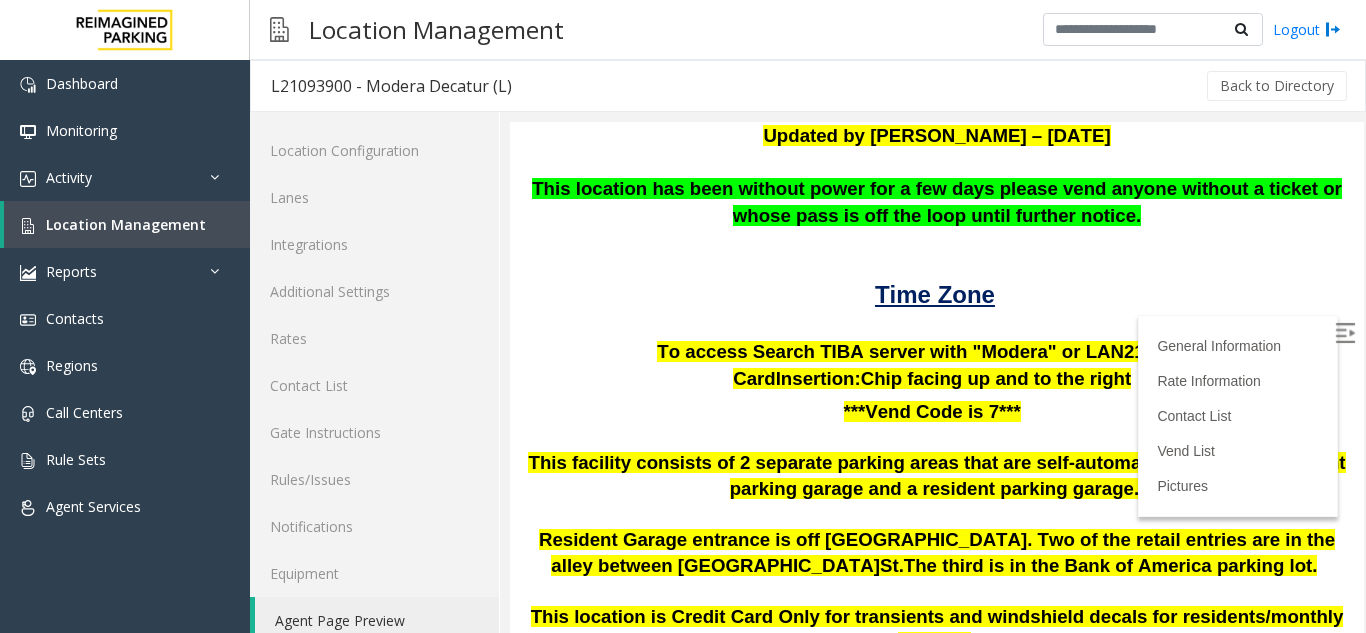 scroll, scrollTop: 100, scrollLeft: 0, axis: vertical 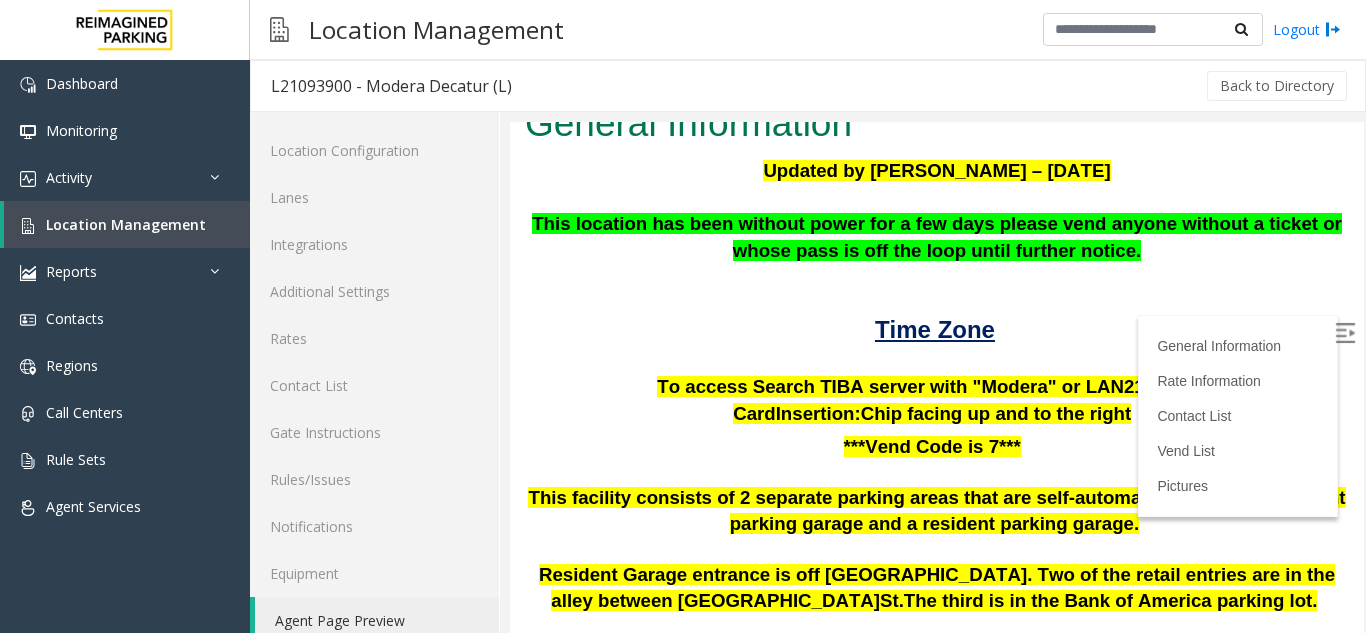 click at bounding box center (1345, 333) 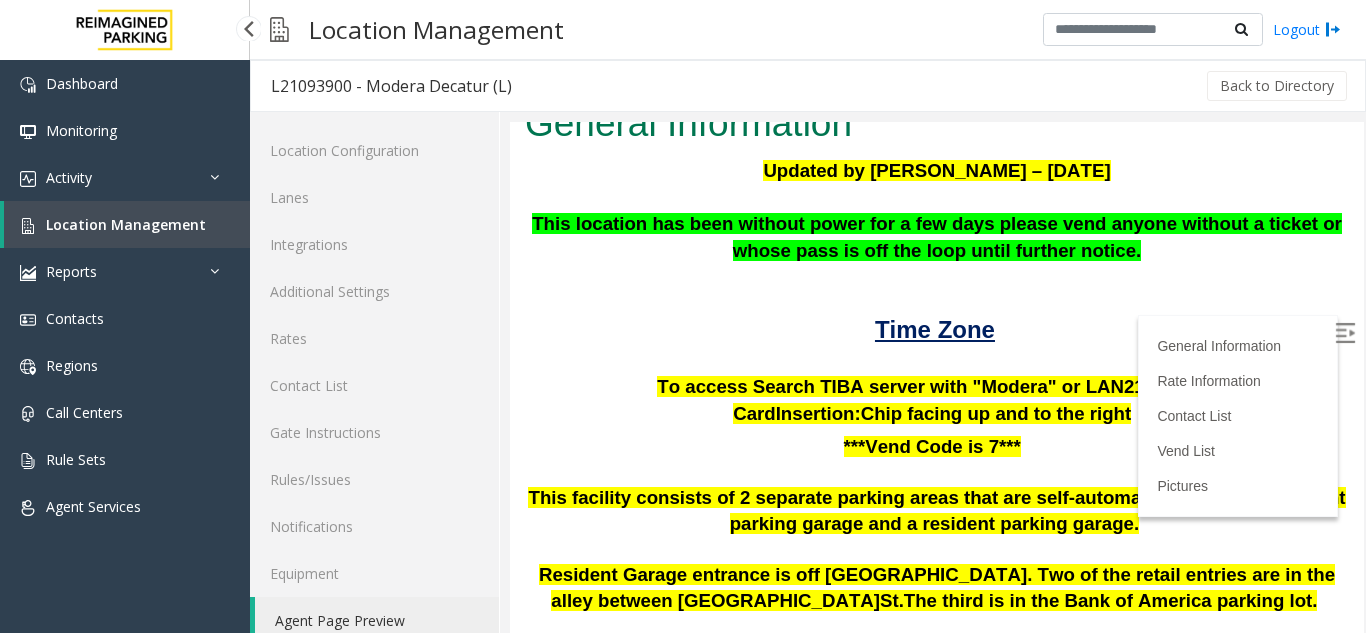 click on "Location Management" at bounding box center [127, 224] 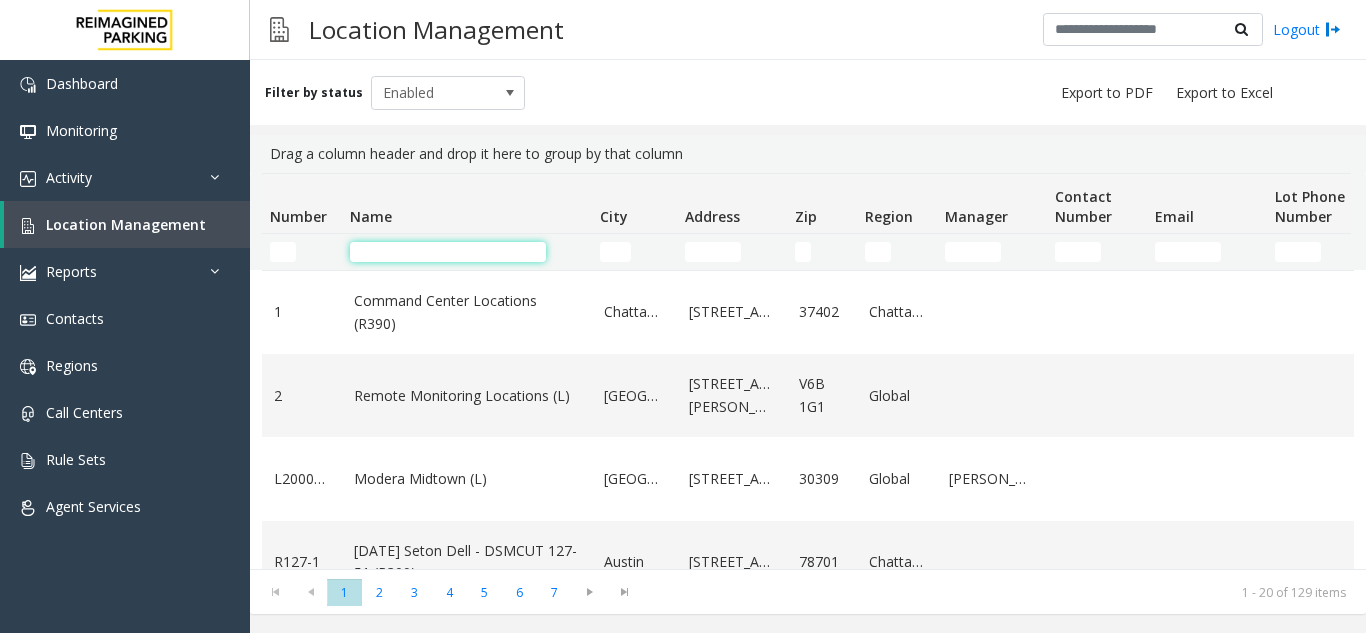 paste on "**********" 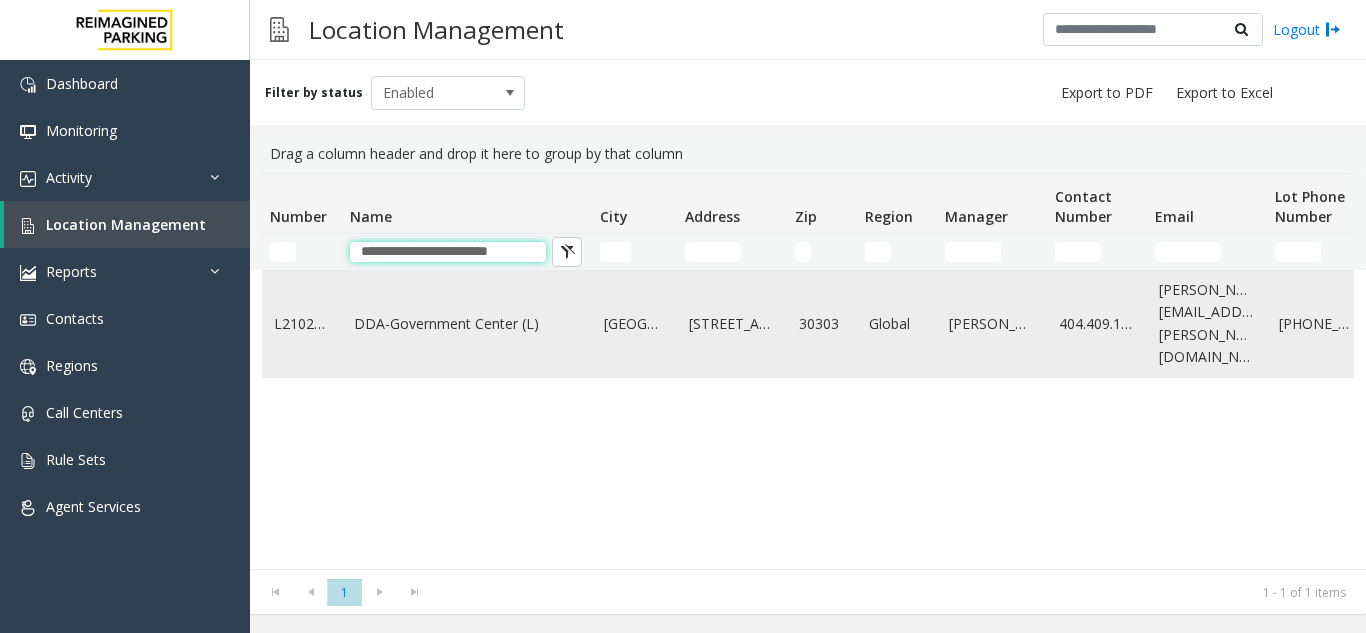 type on "**********" 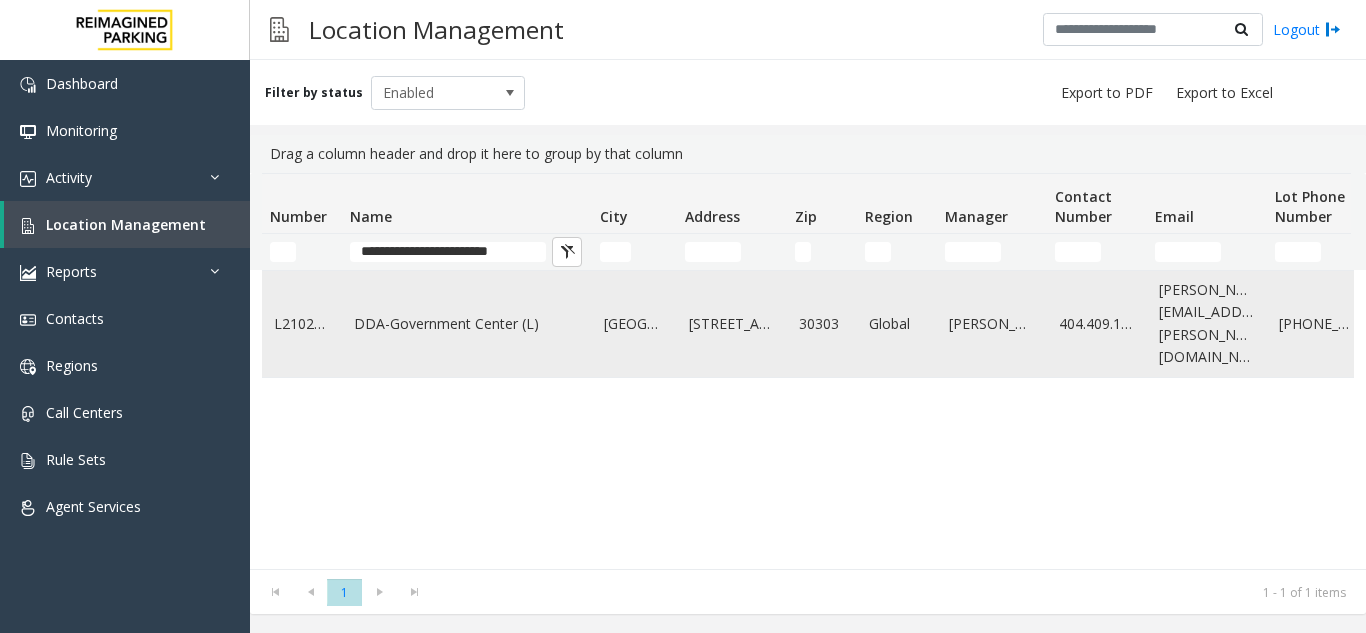click on "DDA-Government Center (L)" 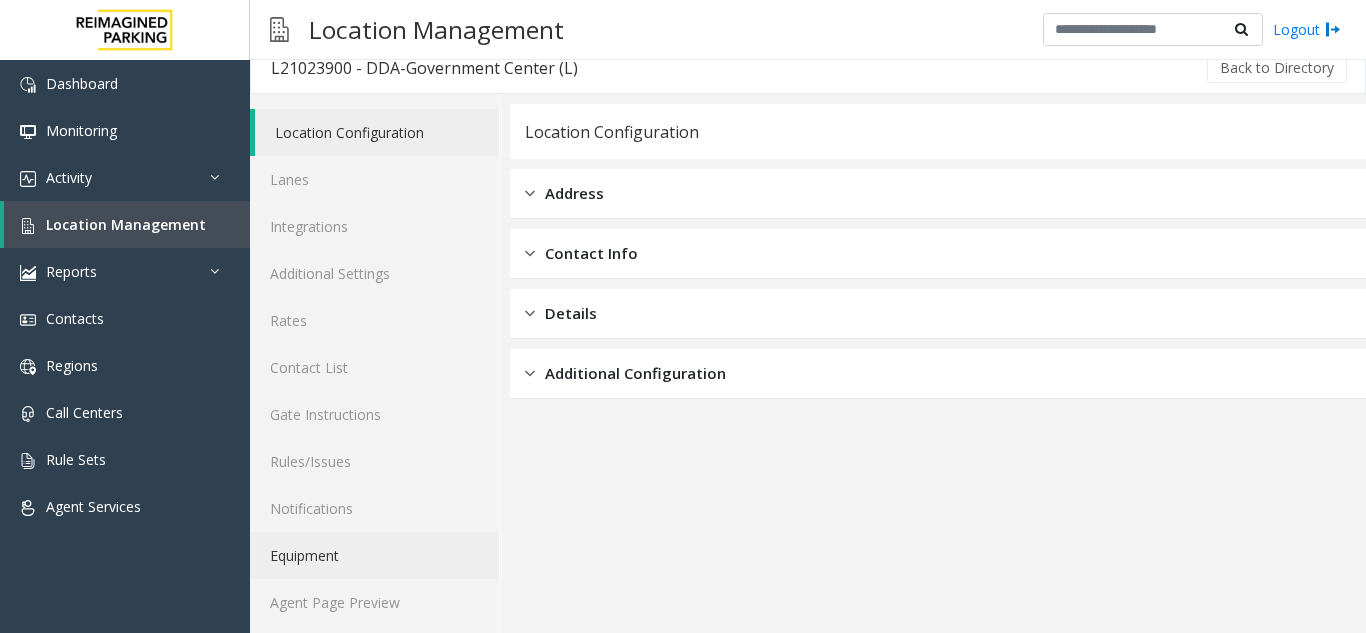scroll, scrollTop: 26, scrollLeft: 0, axis: vertical 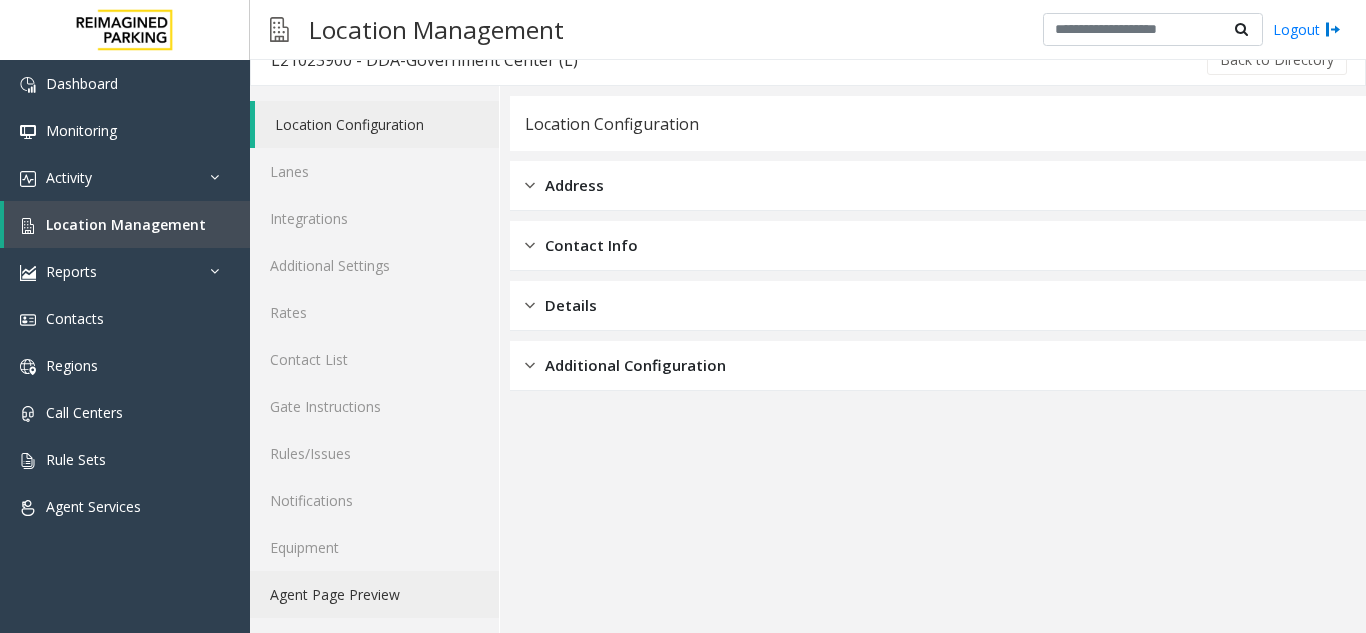 click on "Agent Page Preview" 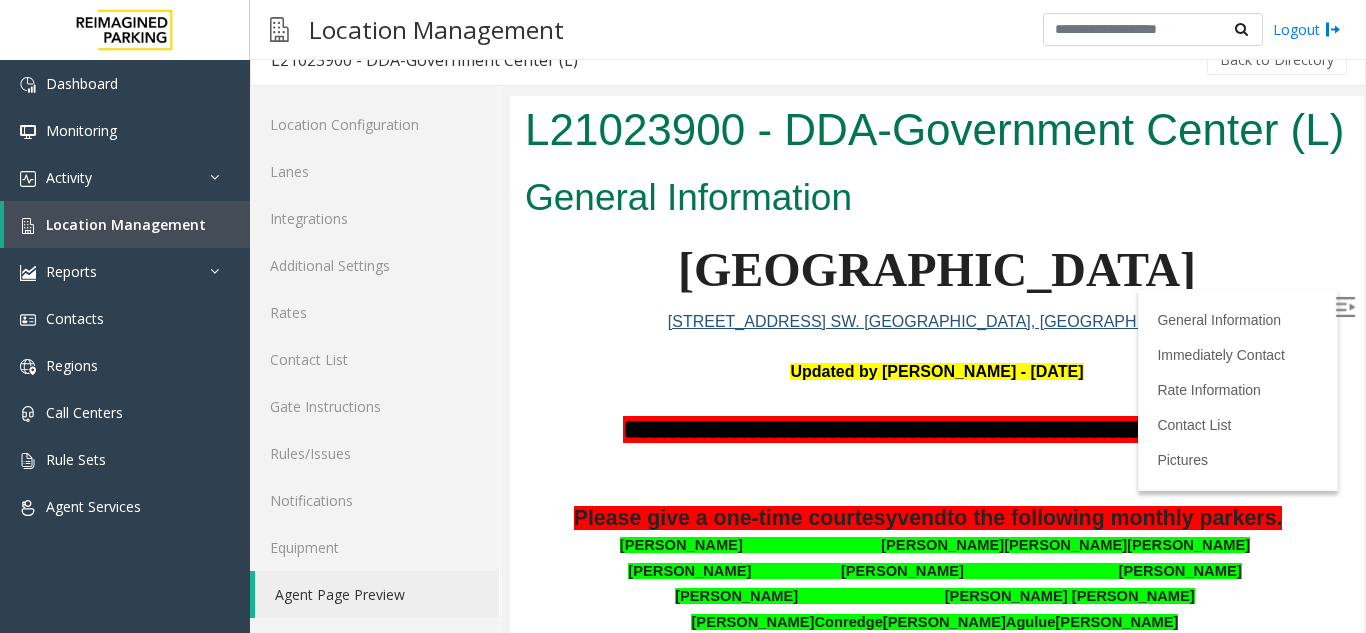 scroll, scrollTop: 0, scrollLeft: 0, axis: both 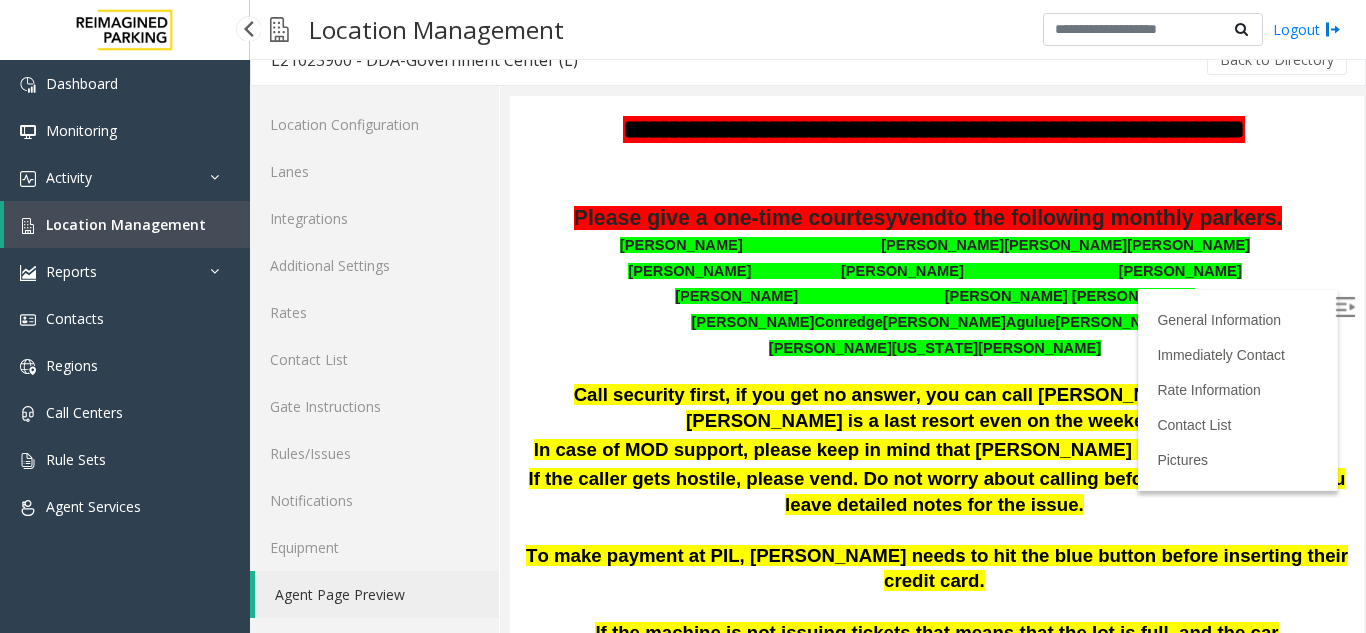 click on "Location Management" at bounding box center [127, 224] 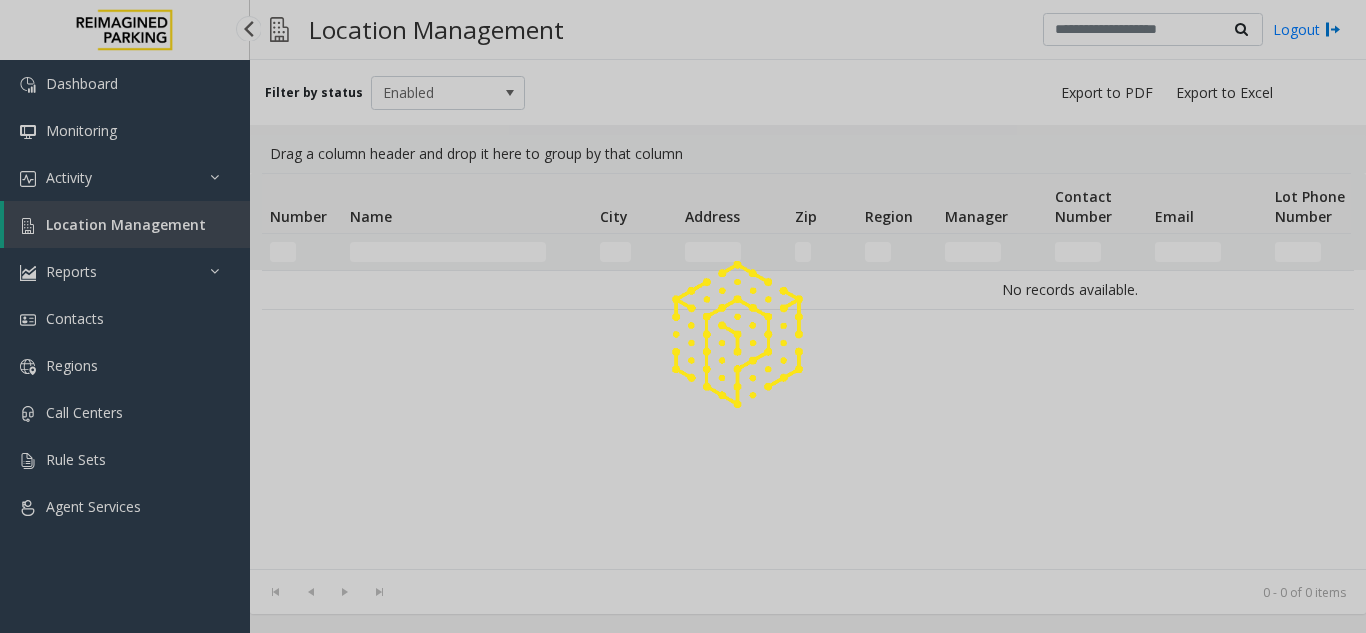 scroll, scrollTop: 0, scrollLeft: 0, axis: both 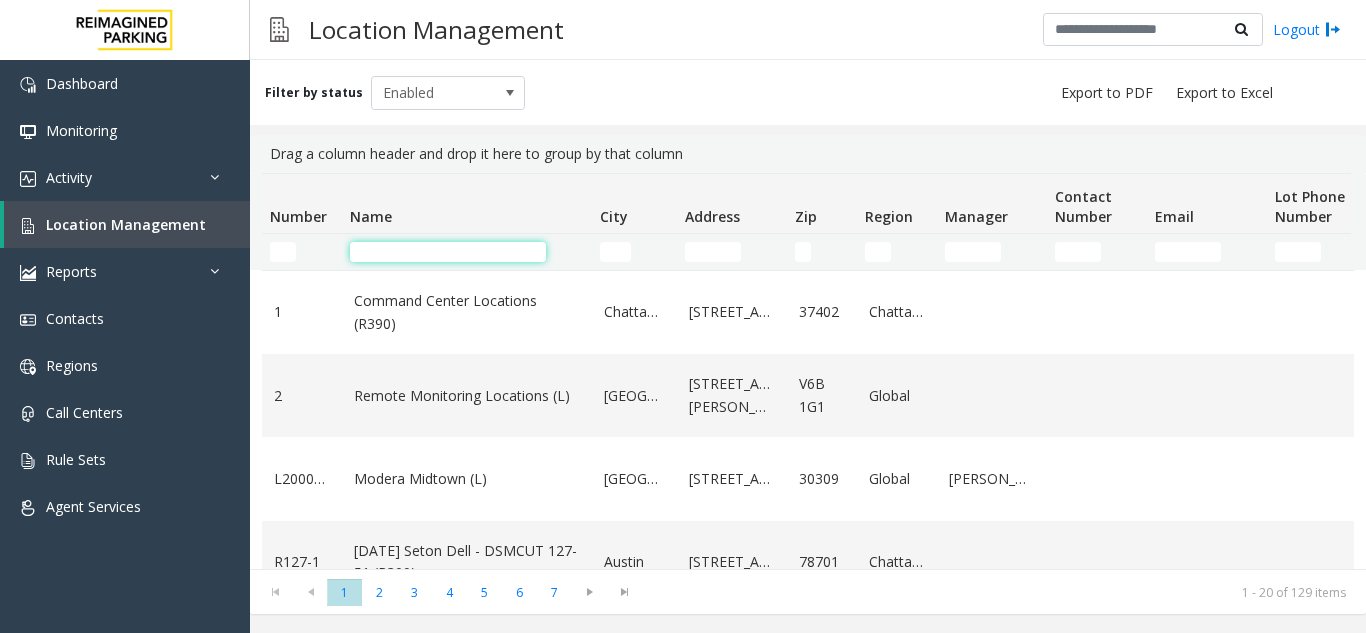 click 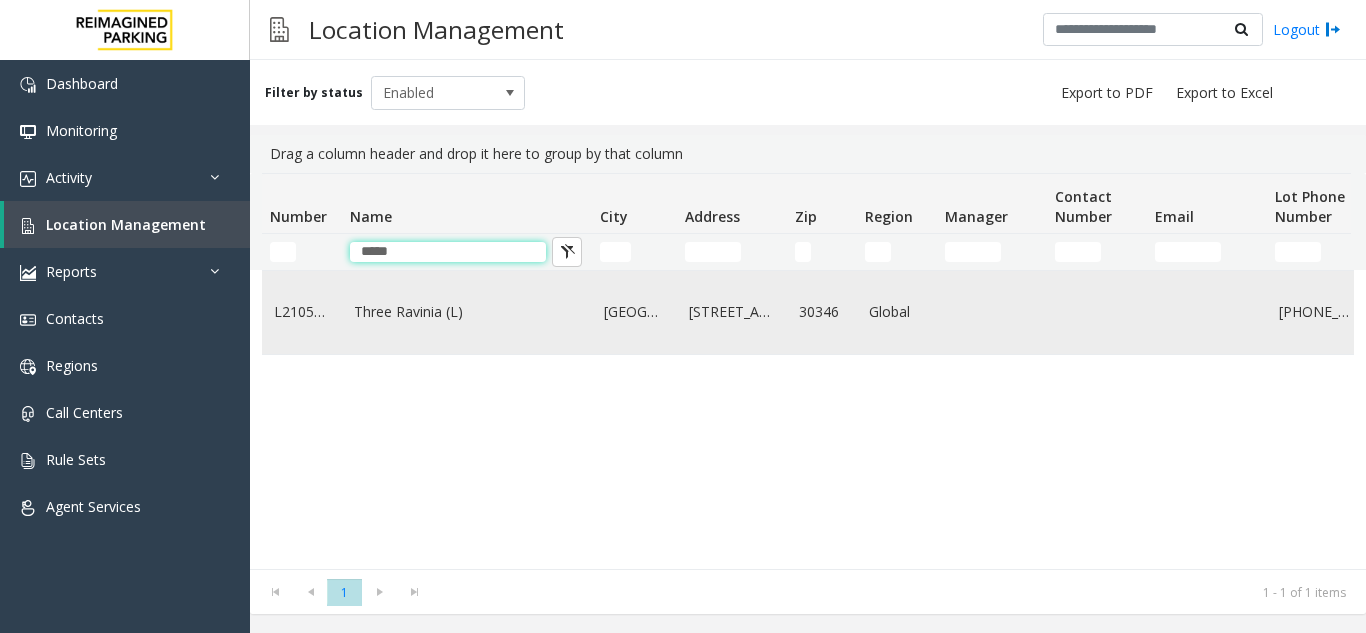 type on "*****" 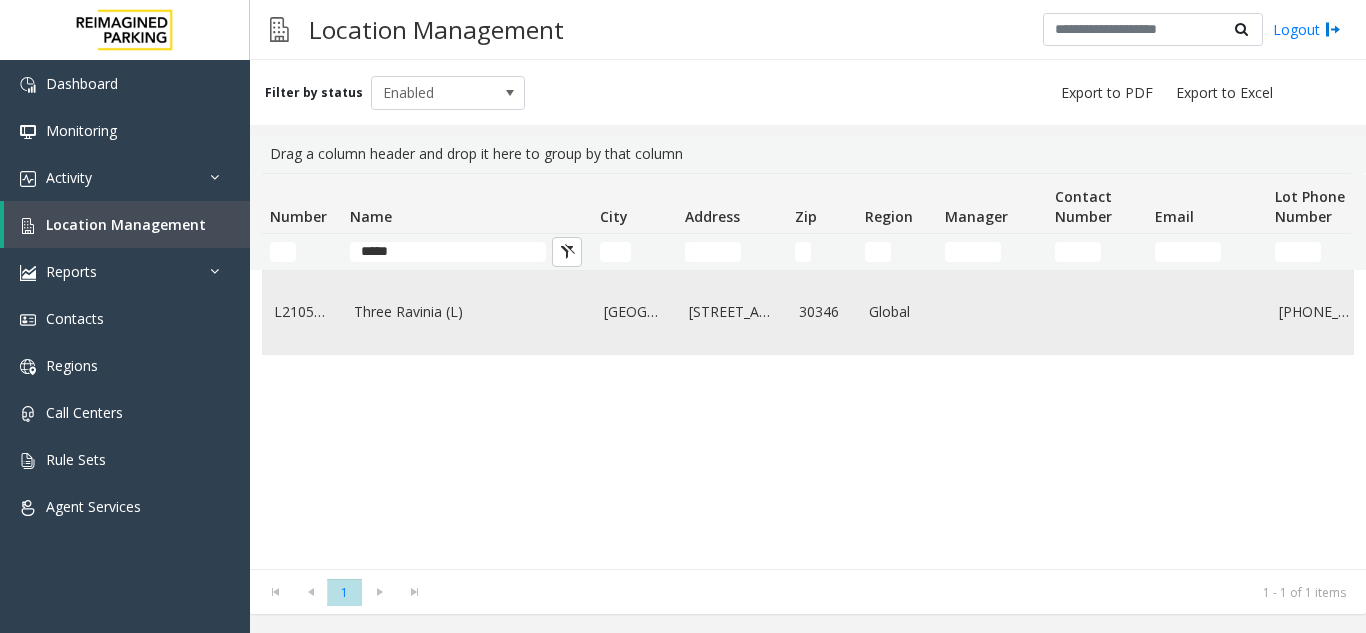 click on "Three Ravinia (L)" 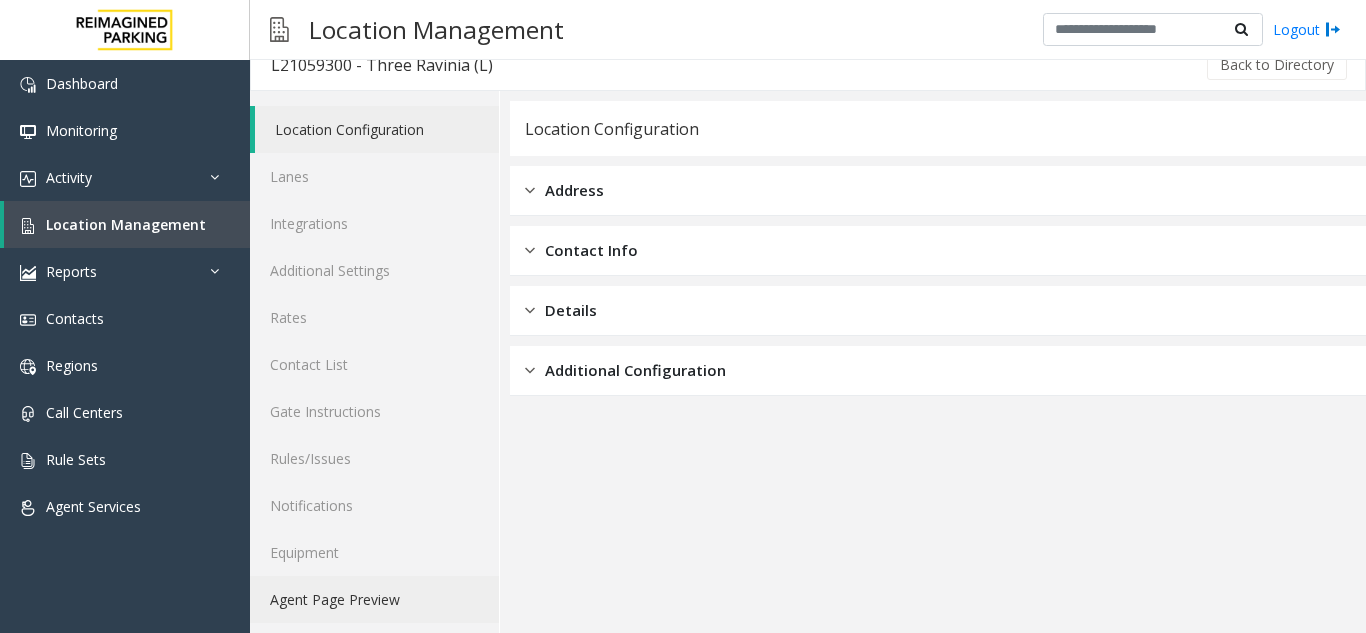 scroll, scrollTop: 26, scrollLeft: 0, axis: vertical 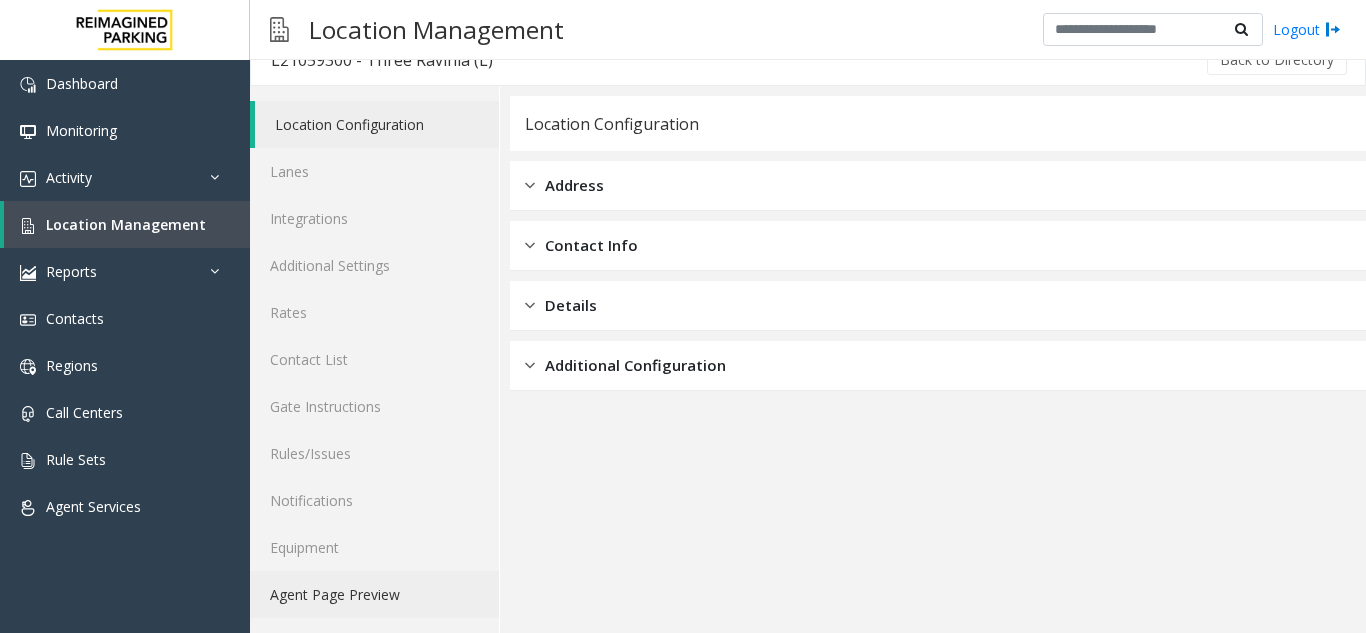 click on "Agent Page Preview" 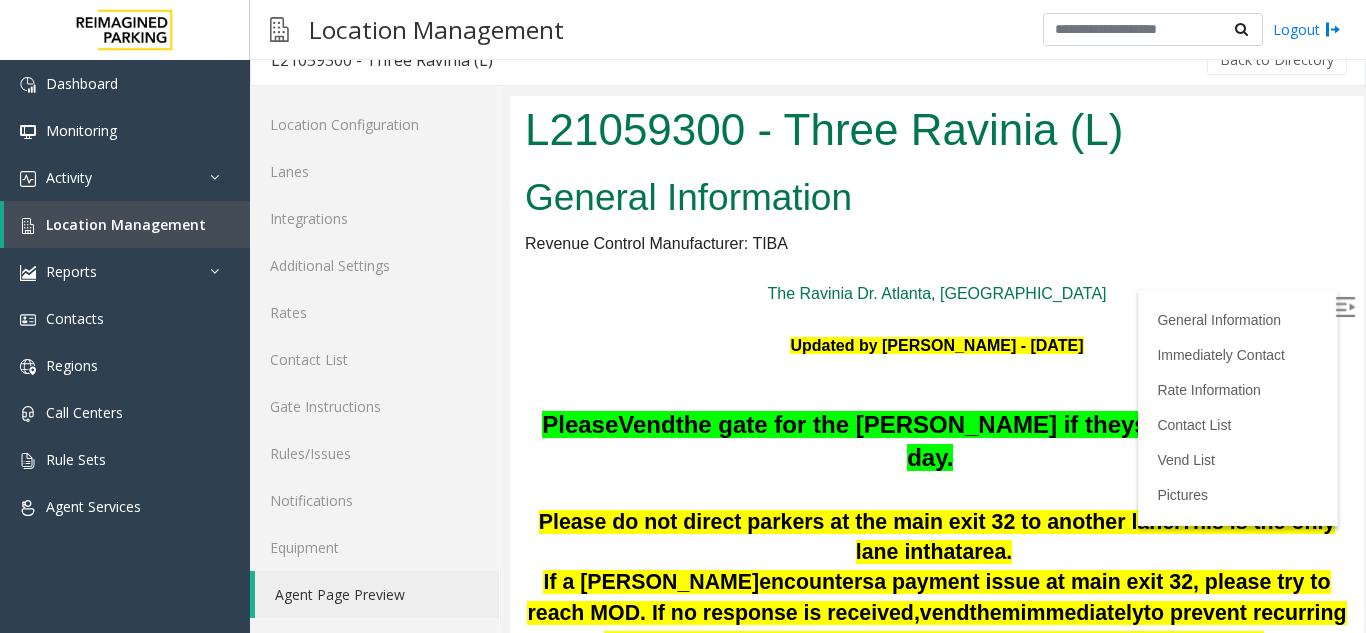 scroll, scrollTop: 0, scrollLeft: 0, axis: both 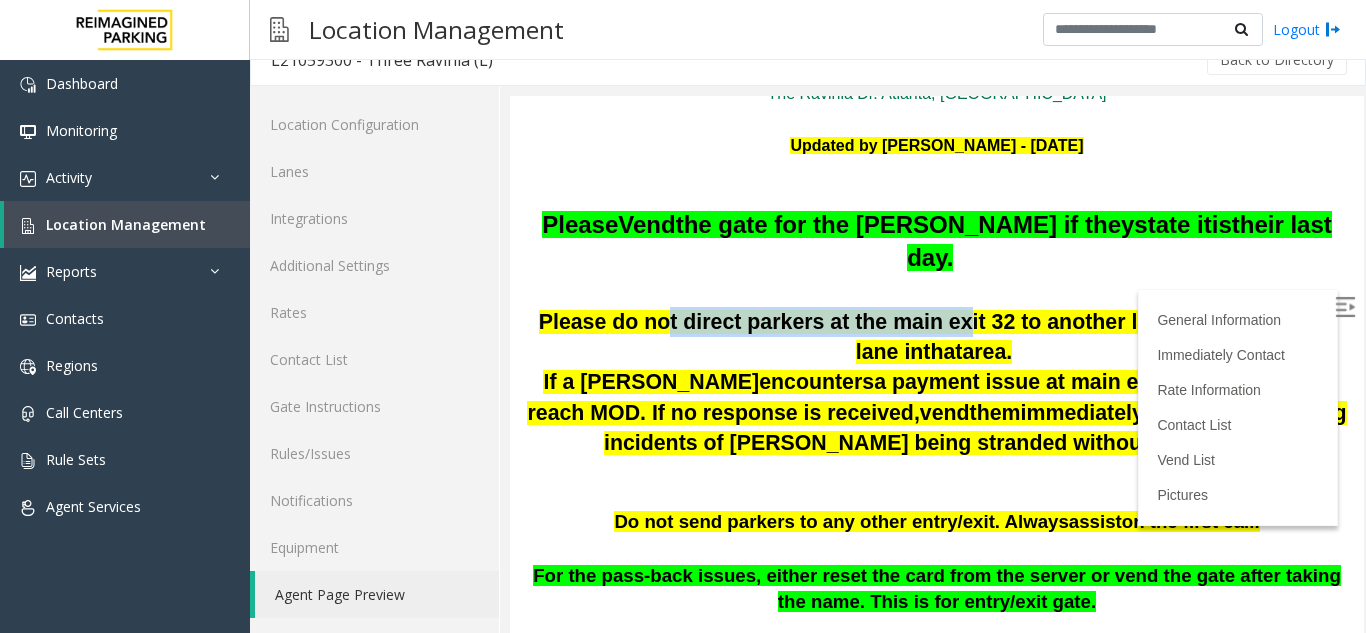 drag, startPoint x: 689, startPoint y: 304, endPoint x: 918, endPoint y: 300, distance: 229.03493 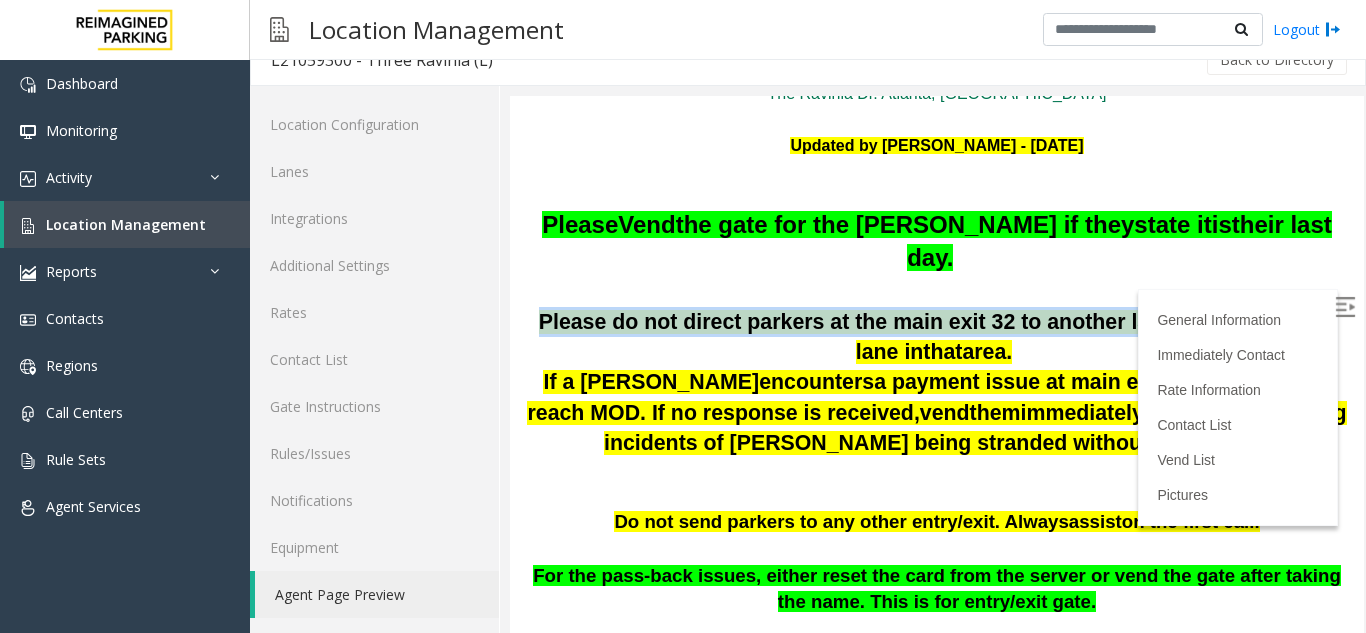 drag, startPoint x: 1099, startPoint y: 292, endPoint x: 538, endPoint y: 291, distance: 561.0009 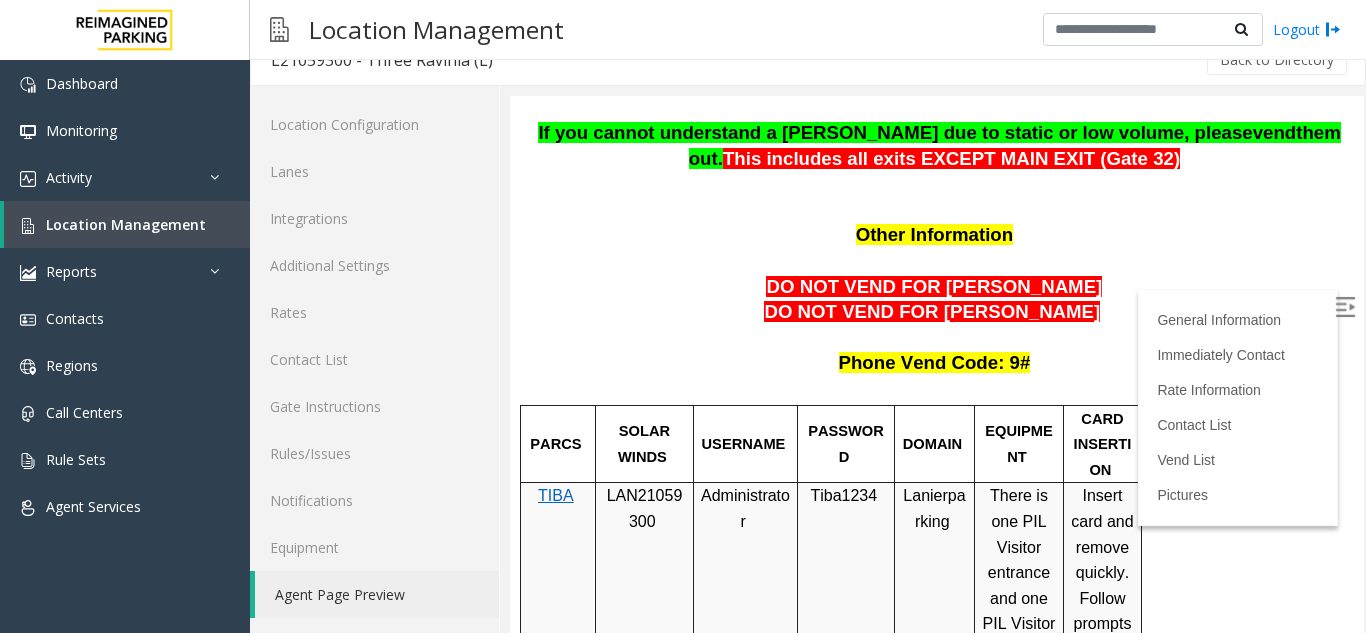 scroll, scrollTop: 1400, scrollLeft: 0, axis: vertical 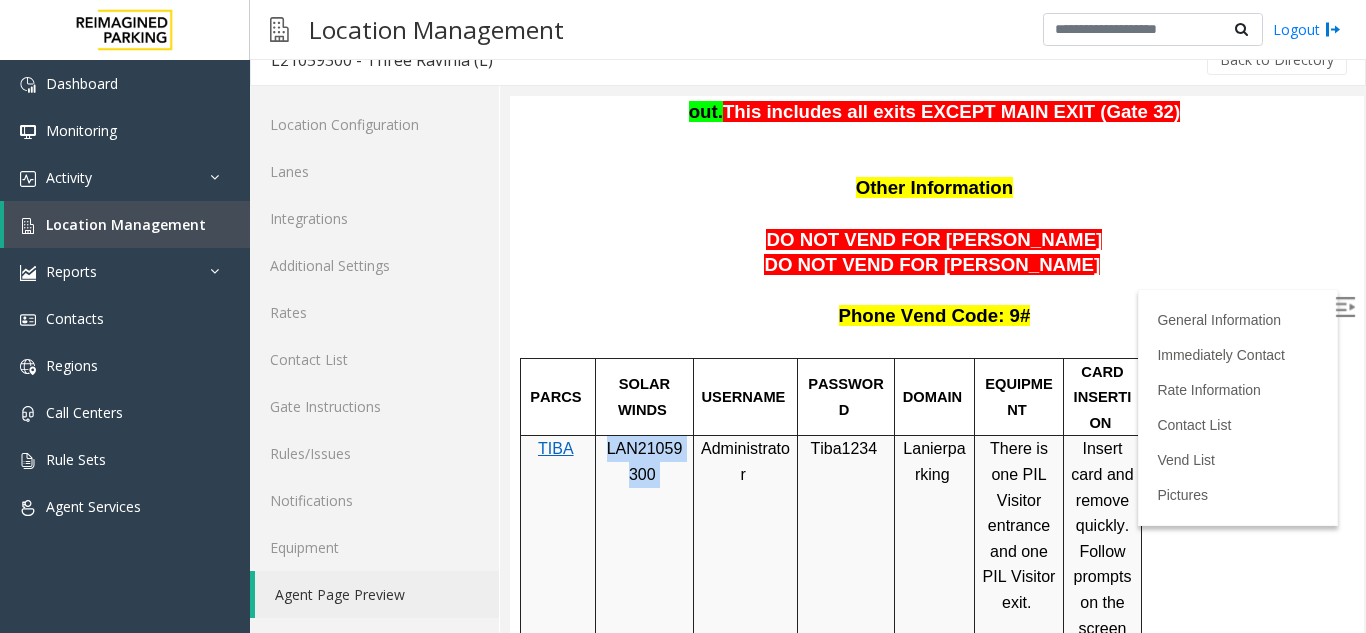 drag, startPoint x: 609, startPoint y: 397, endPoint x: 679, endPoint y: 426, distance: 75.76939 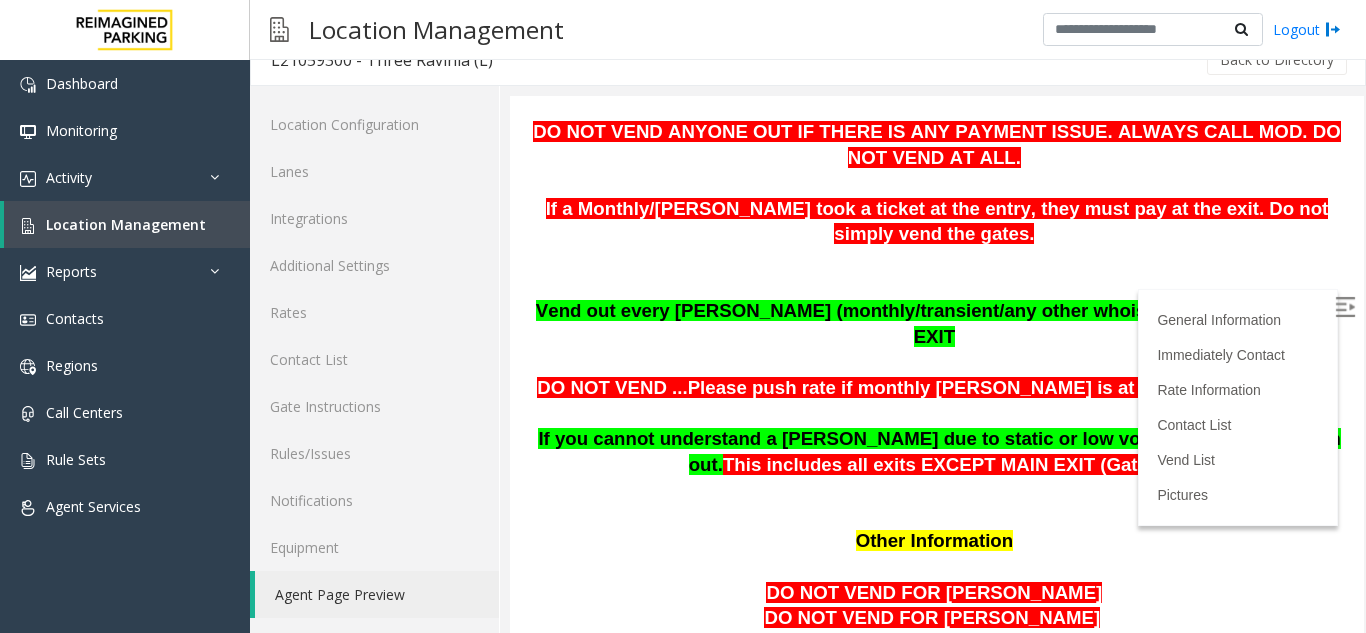 scroll, scrollTop: 1200, scrollLeft: 0, axis: vertical 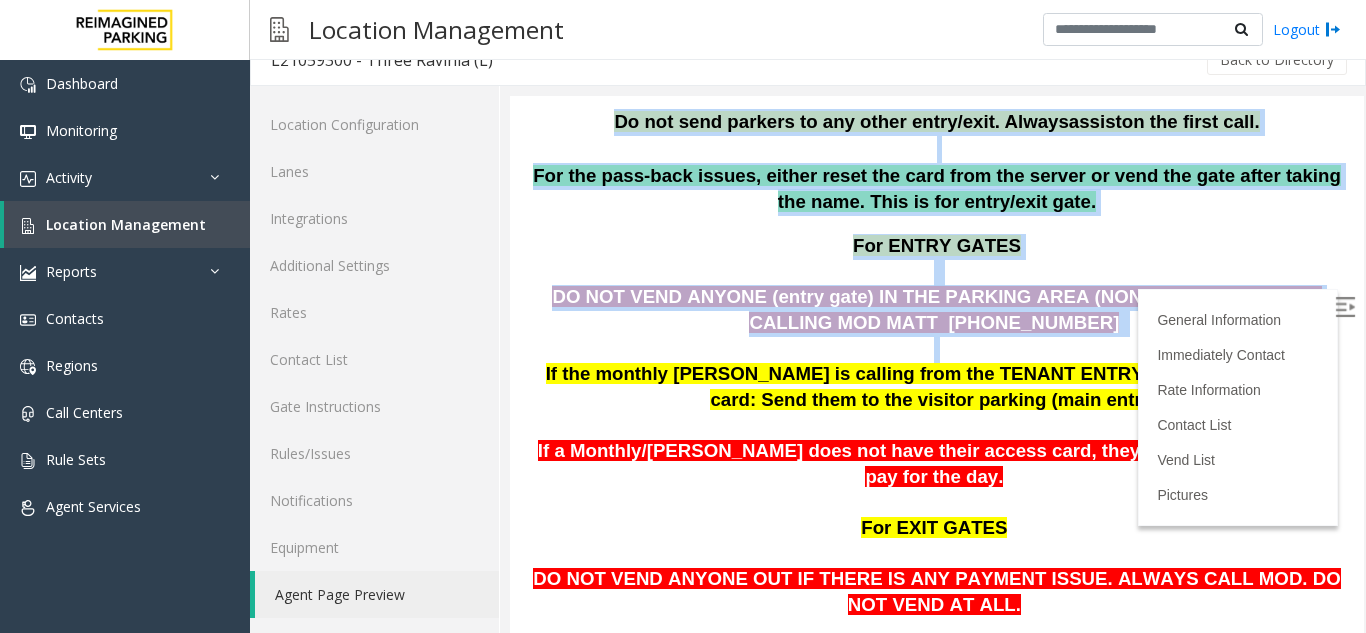 drag, startPoint x: 1024, startPoint y: 307, endPoint x: 478, endPoint y: 264, distance: 547.6906 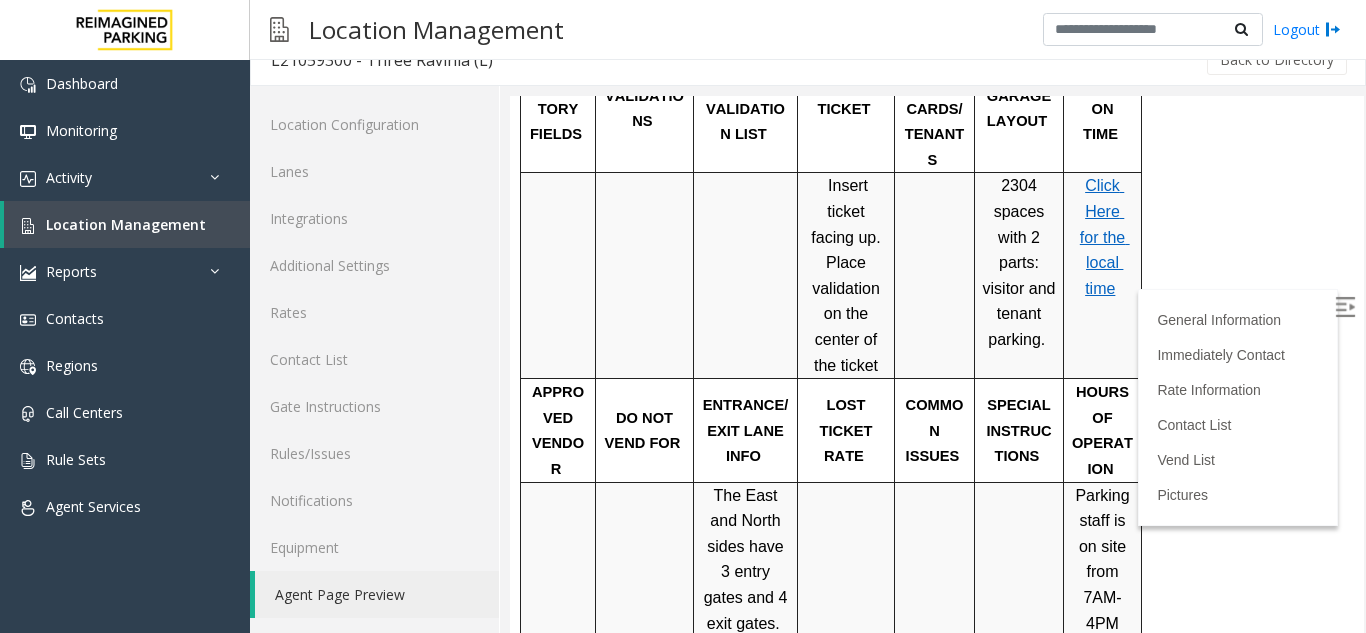 scroll, scrollTop: 2600, scrollLeft: 0, axis: vertical 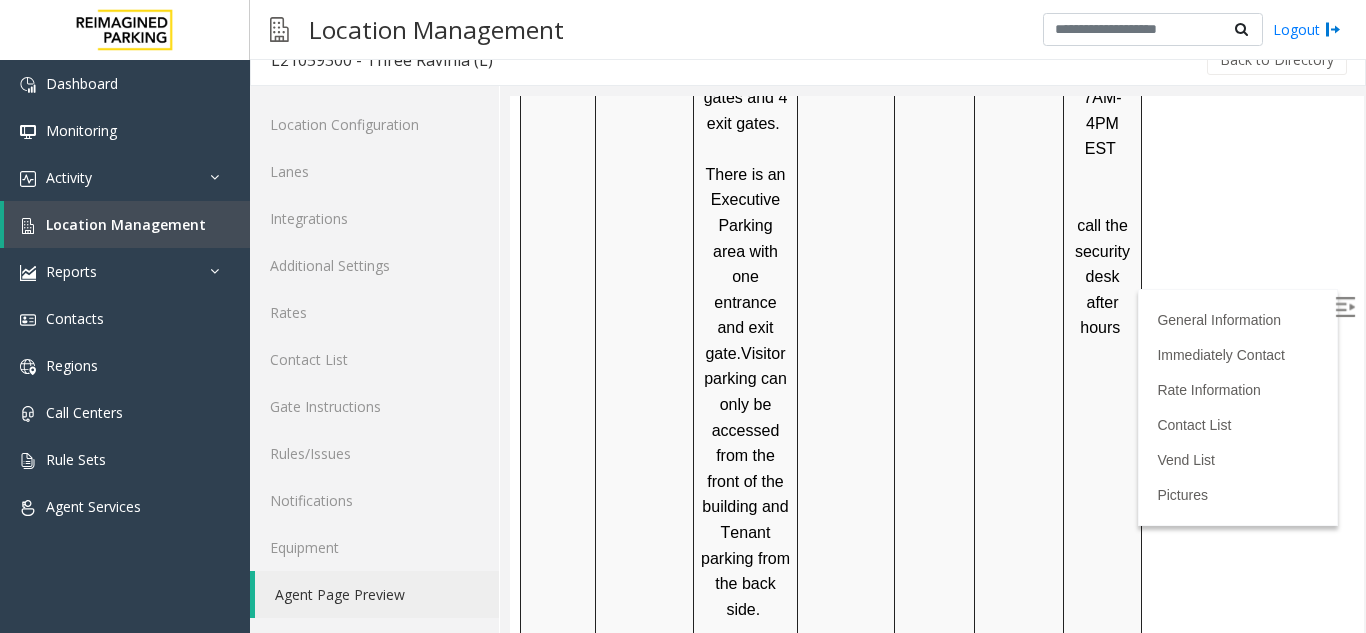 click at bounding box center (1347, 310) 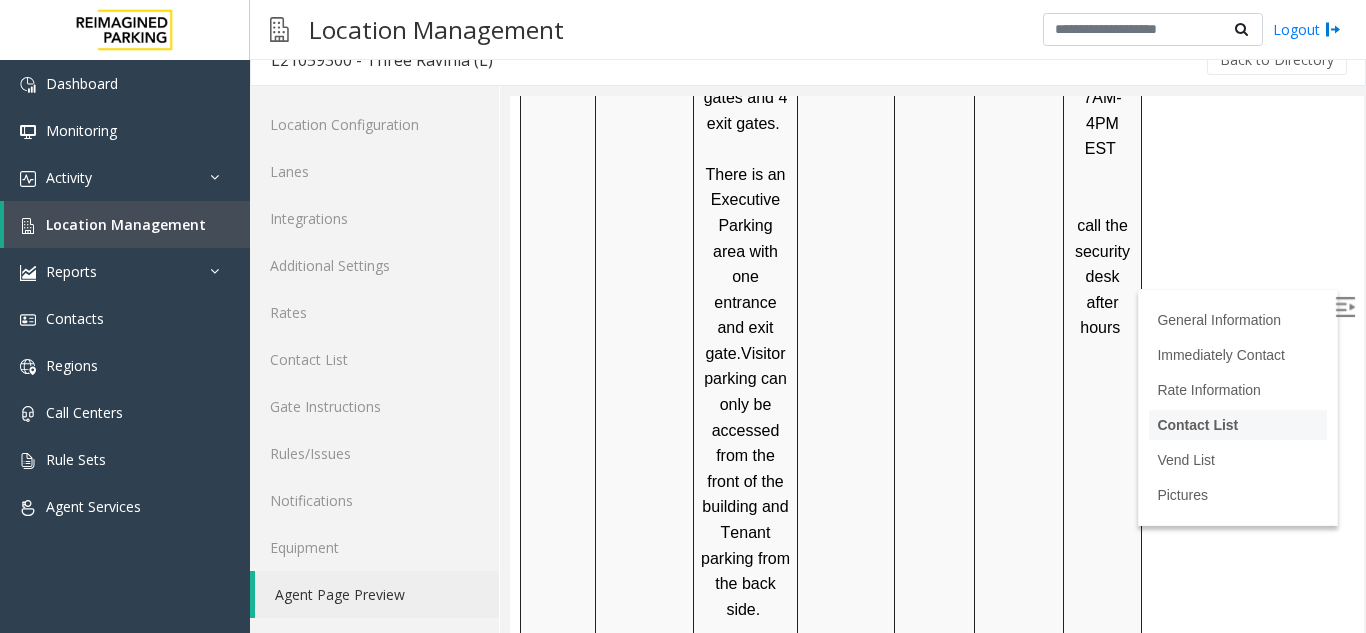 click on "Contact List" at bounding box center [1197, 425] 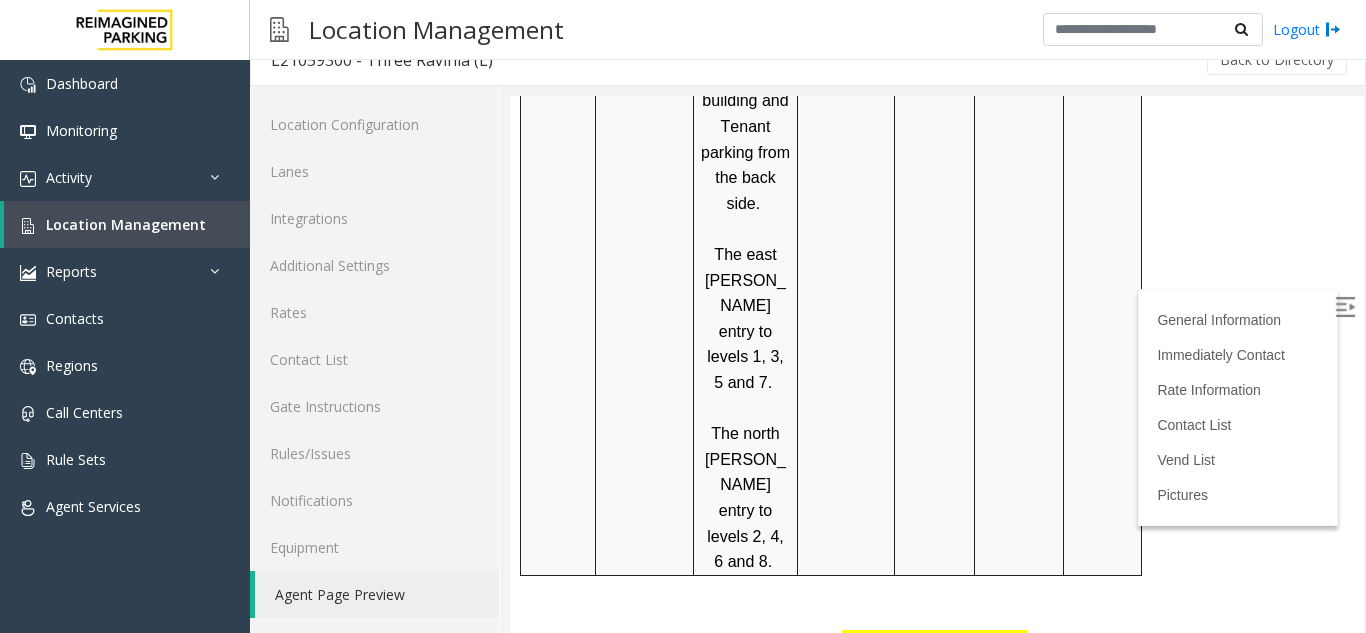scroll, scrollTop: 2879, scrollLeft: 0, axis: vertical 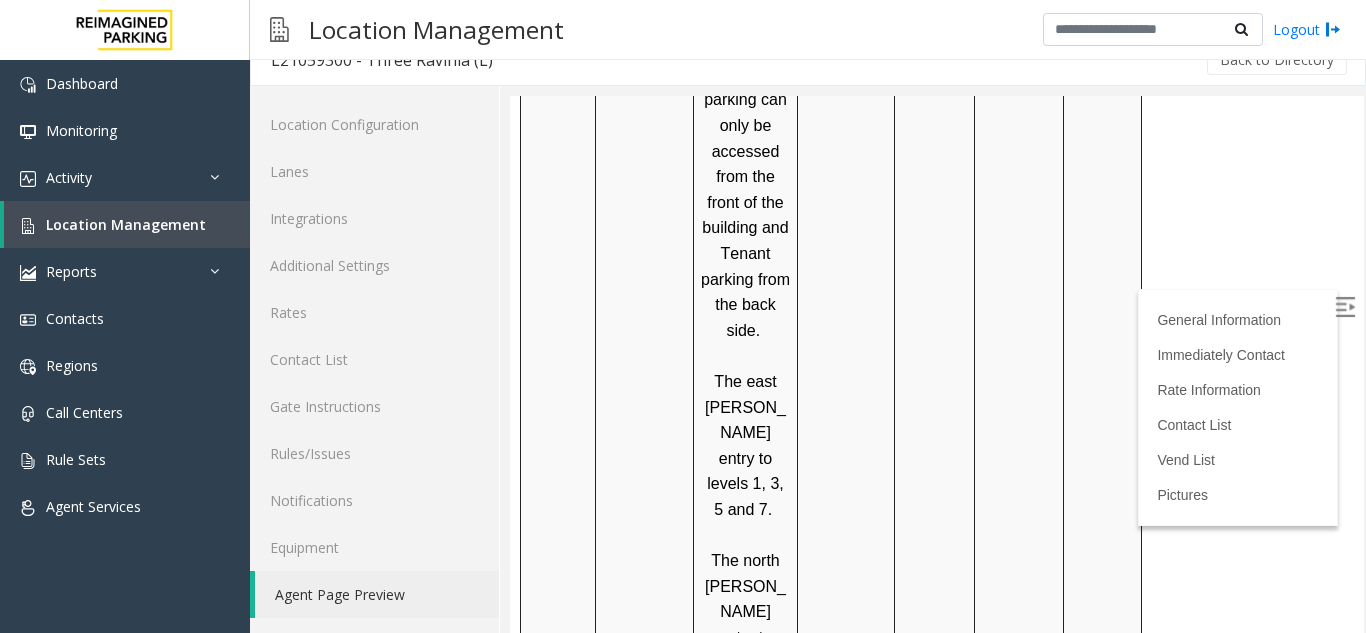 click at bounding box center [1345, 307] 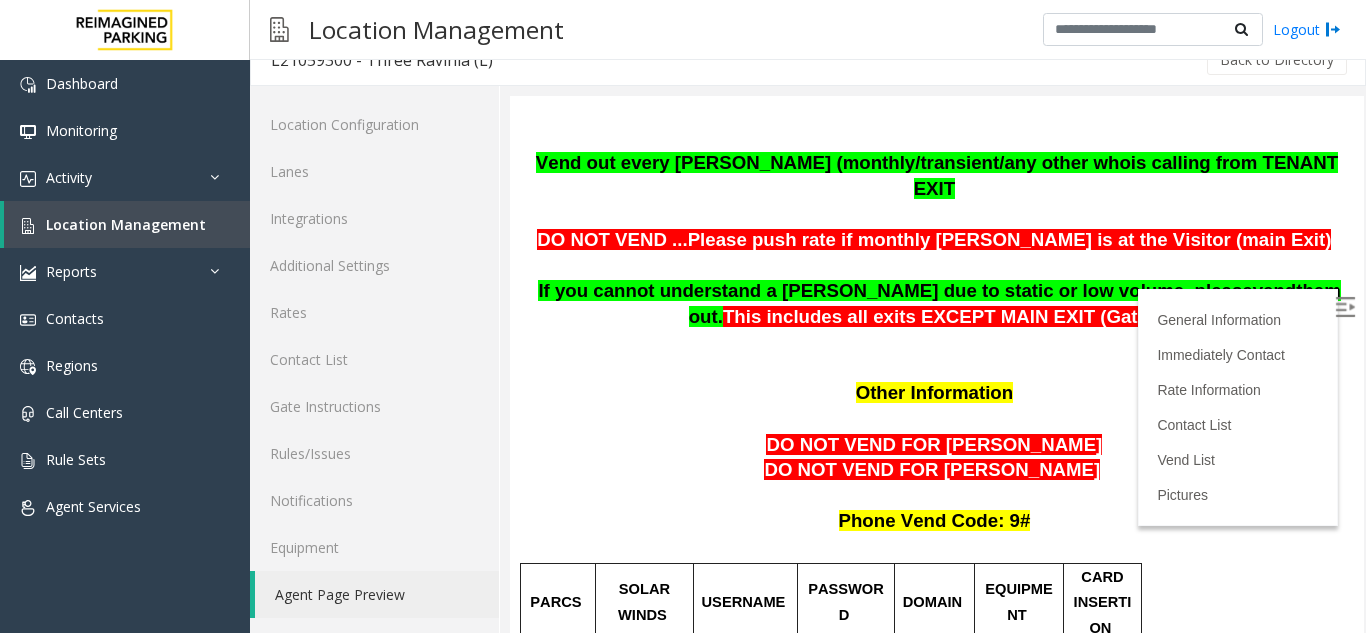 scroll, scrollTop: 1229, scrollLeft: 0, axis: vertical 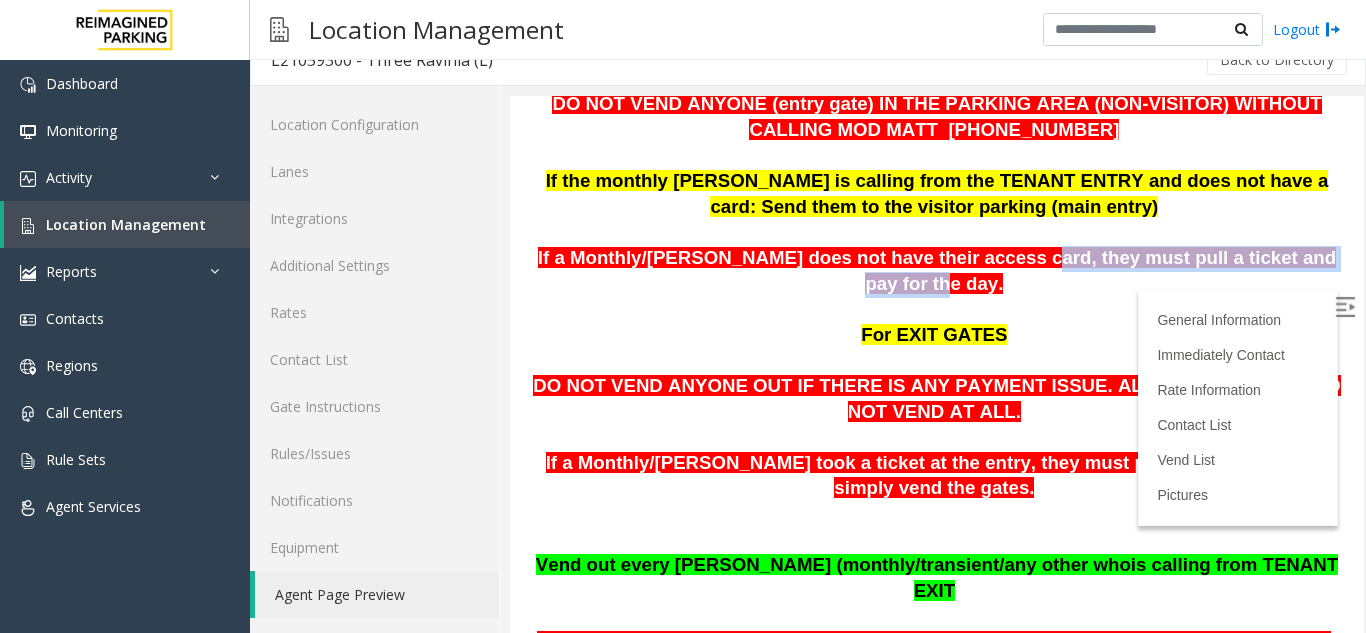 drag, startPoint x: 1291, startPoint y: 230, endPoint x: 974, endPoint y: 237, distance: 317.07727 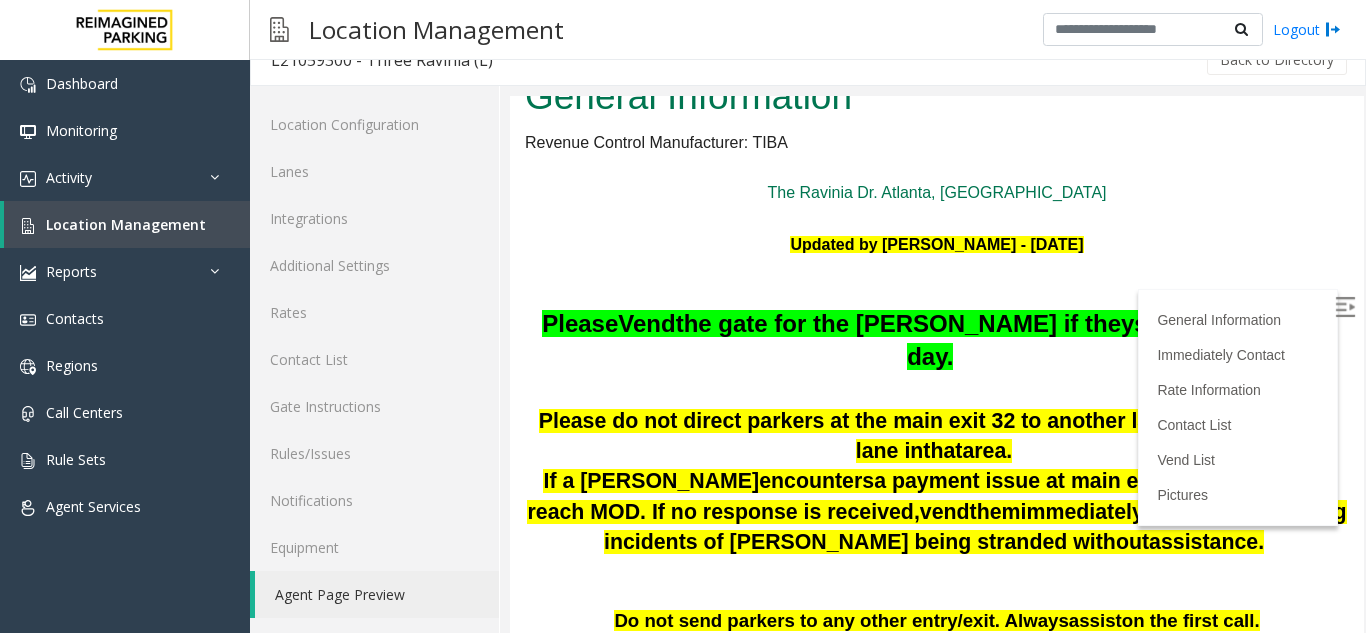 scroll, scrollTop: 0, scrollLeft: 0, axis: both 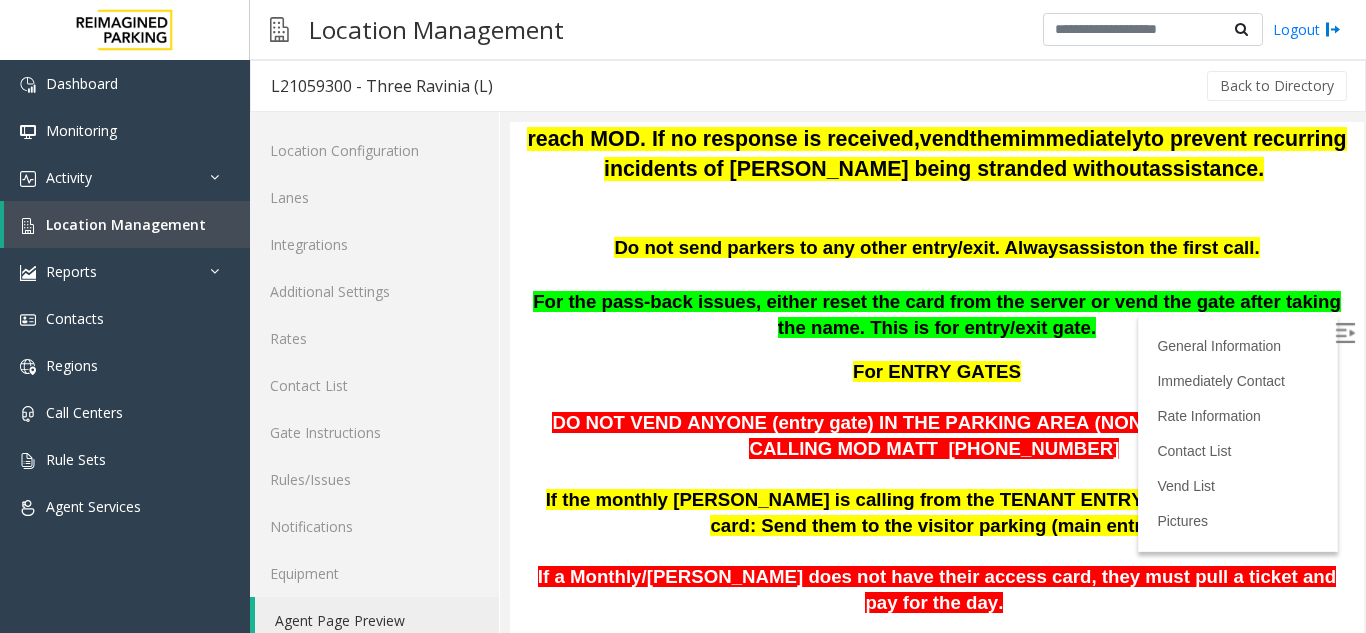 click at bounding box center [937, 552] 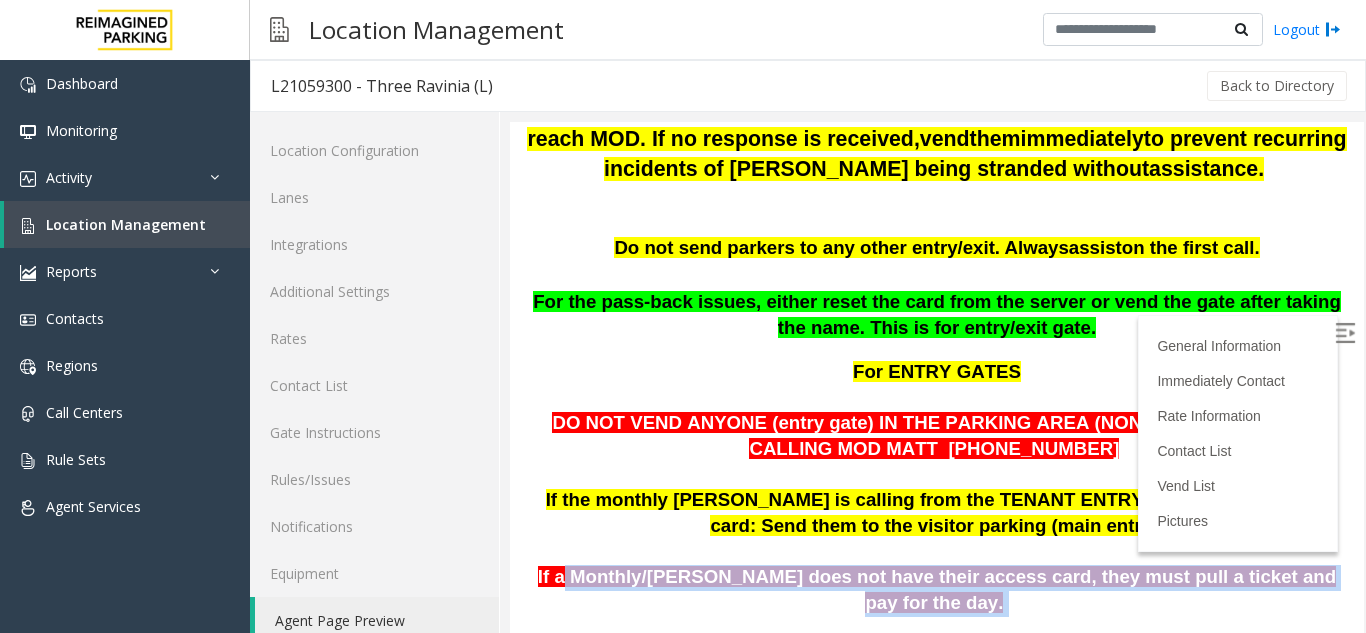 drag, startPoint x: 581, startPoint y: 549, endPoint x: 1180, endPoint y: 562, distance: 599.14105 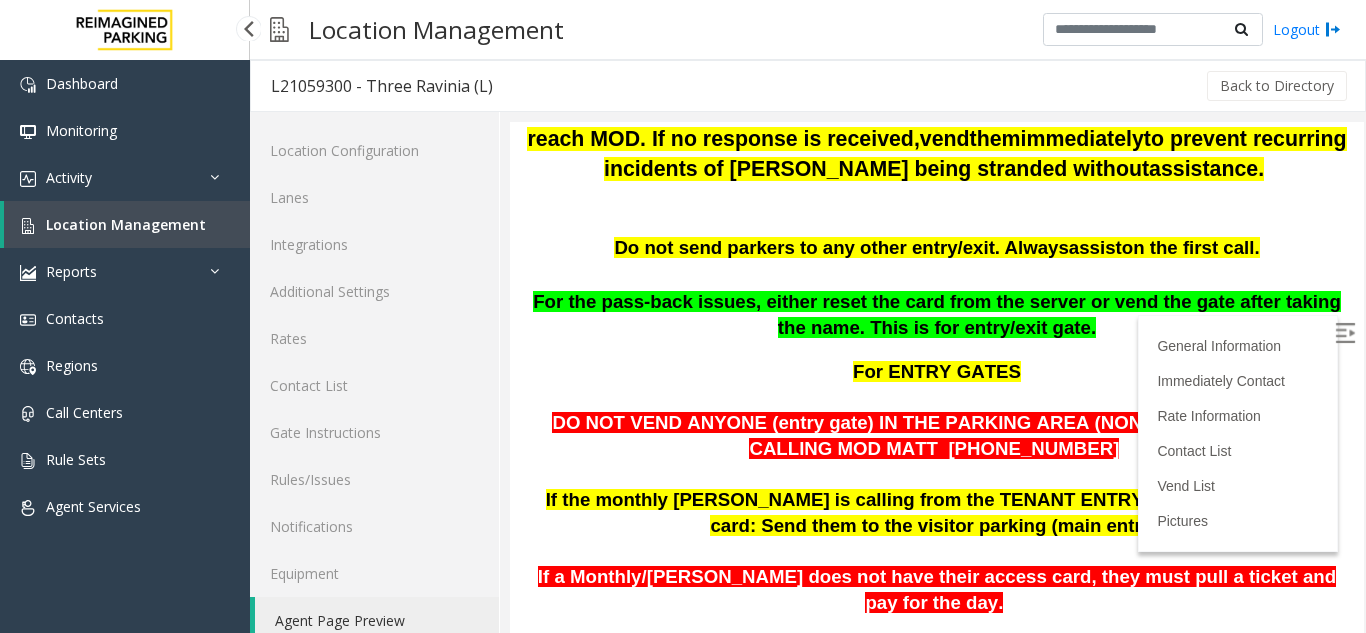 click on "Location Management" at bounding box center [127, 224] 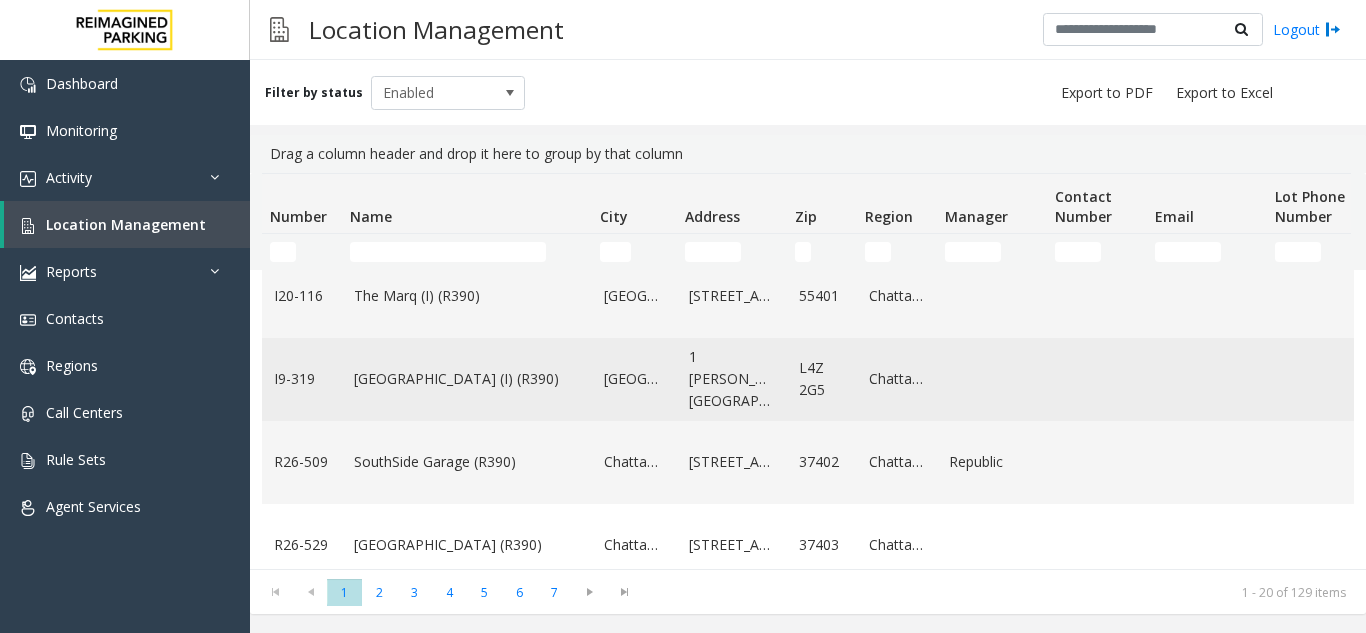 scroll, scrollTop: 900, scrollLeft: 0, axis: vertical 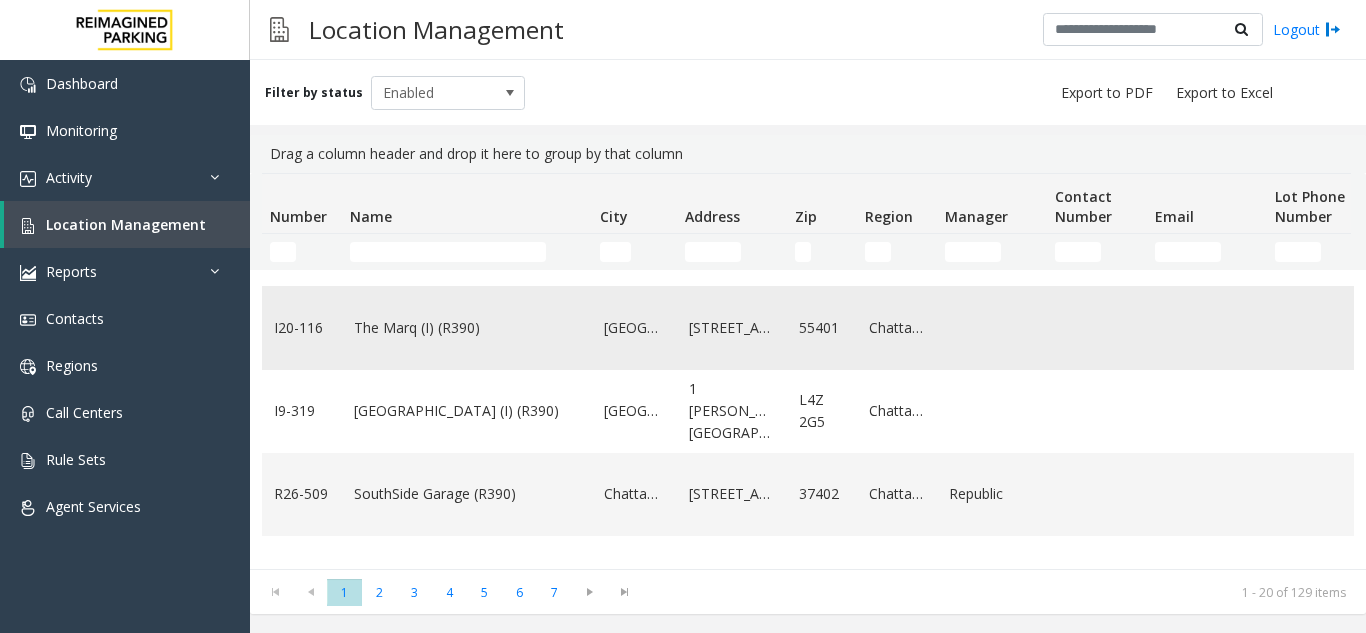 click on "The Marq (I) (R390)" 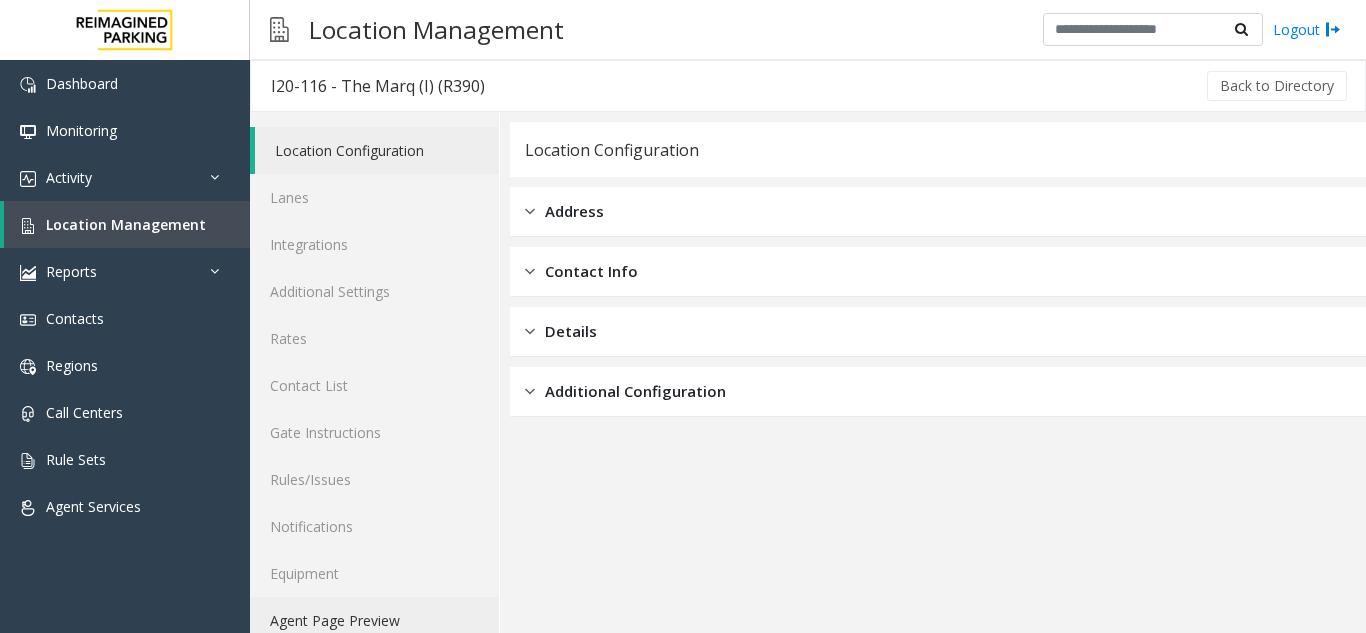 click on "Agent Page Preview" 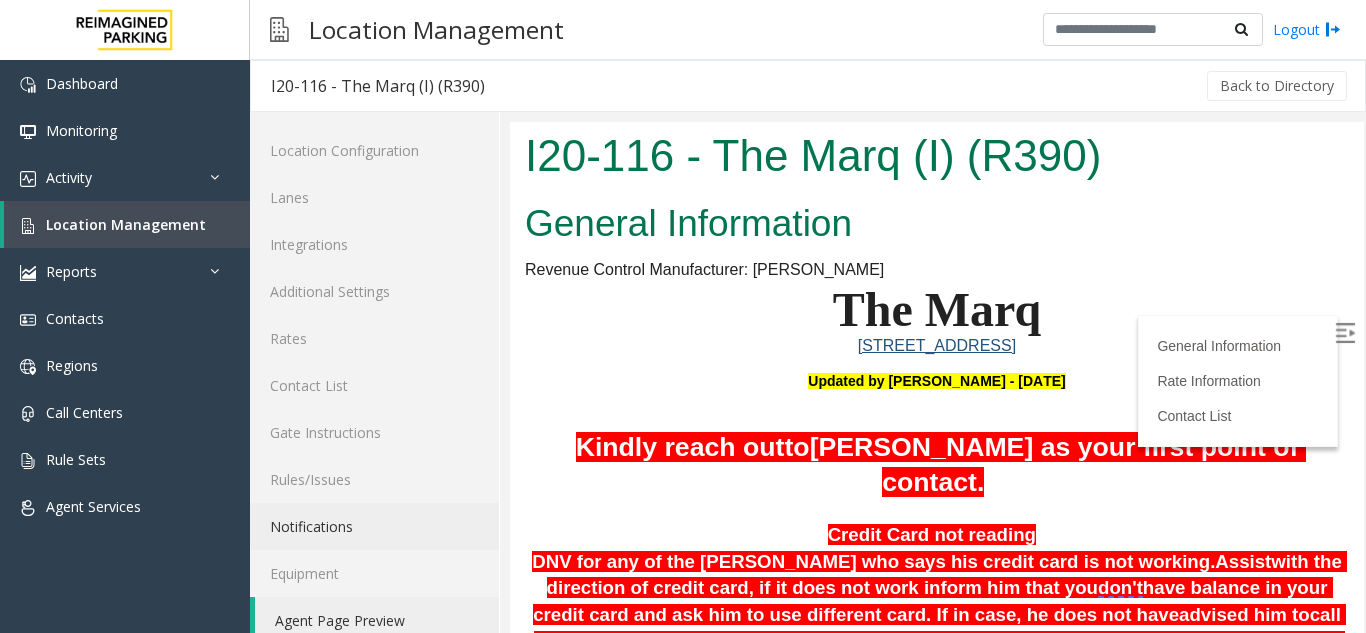scroll, scrollTop: 0, scrollLeft: 0, axis: both 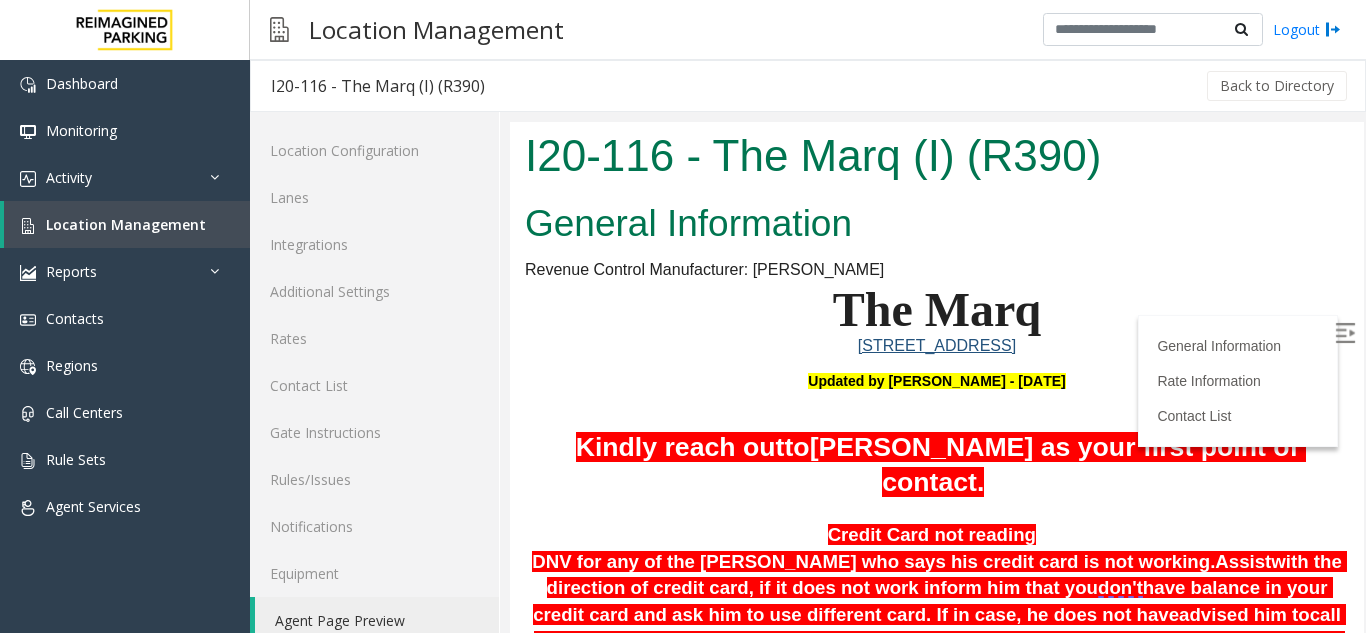 click at bounding box center [1347, 336] 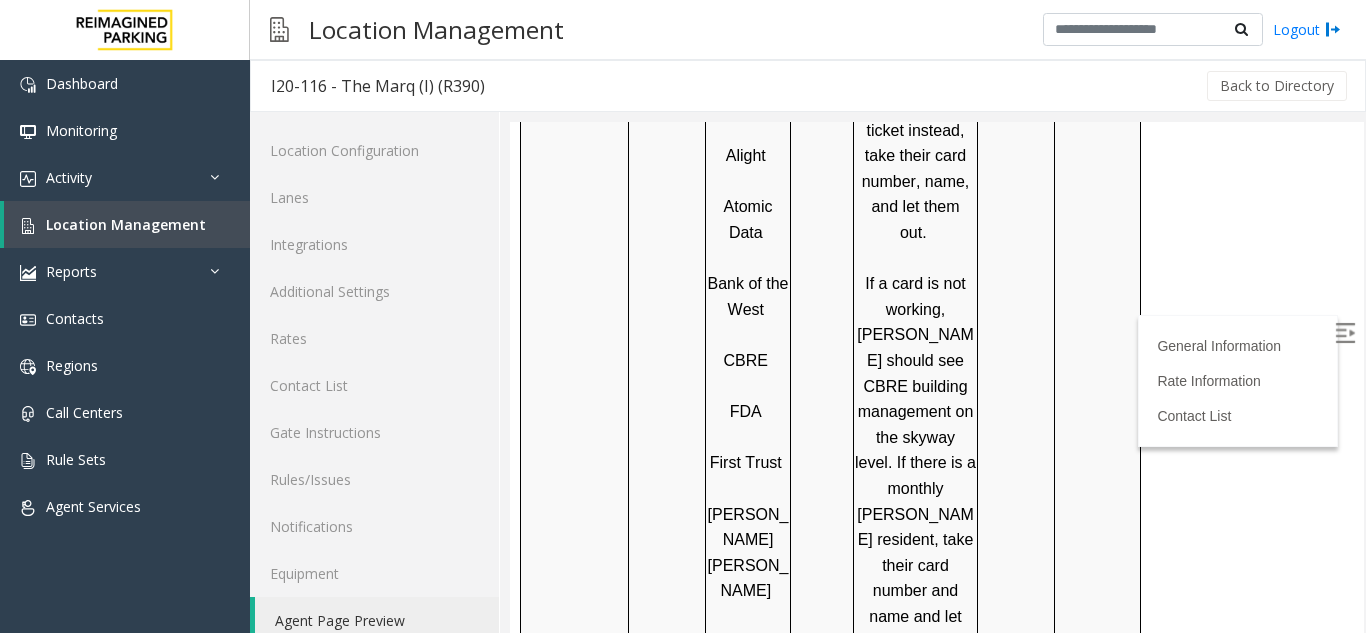 scroll, scrollTop: 2000, scrollLeft: 0, axis: vertical 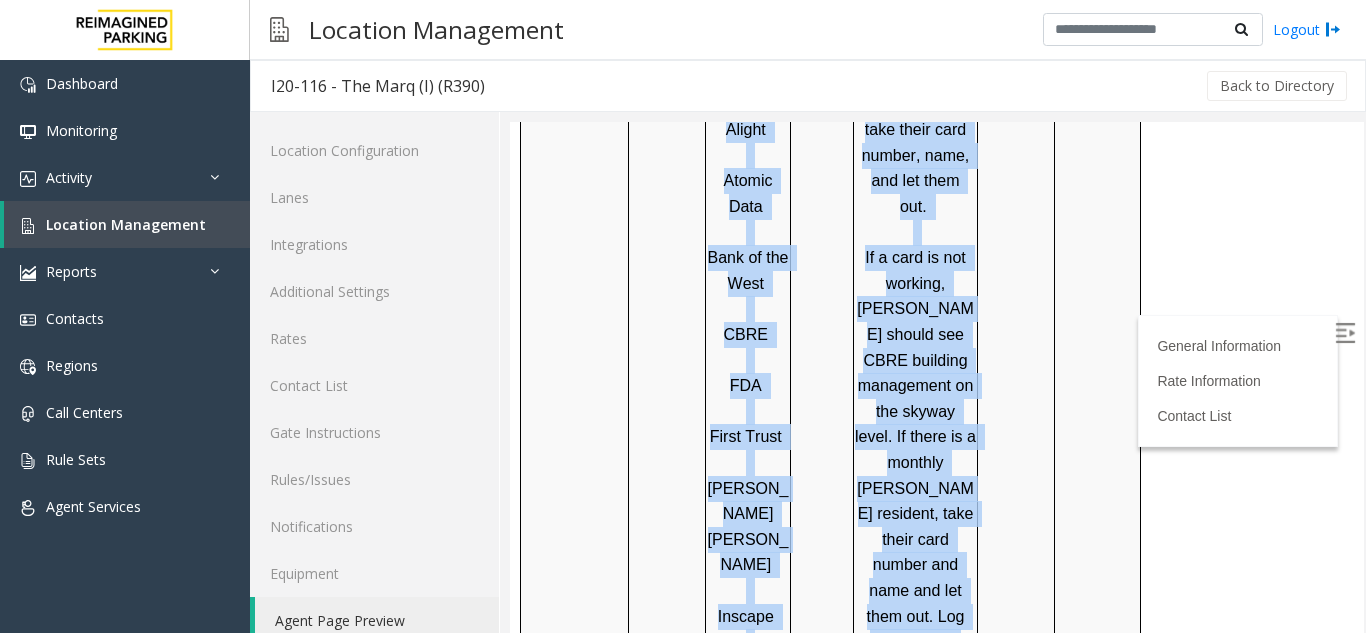 drag, startPoint x: 1013, startPoint y: 302, endPoint x: 381, endPoint y: 224, distance: 636.7951 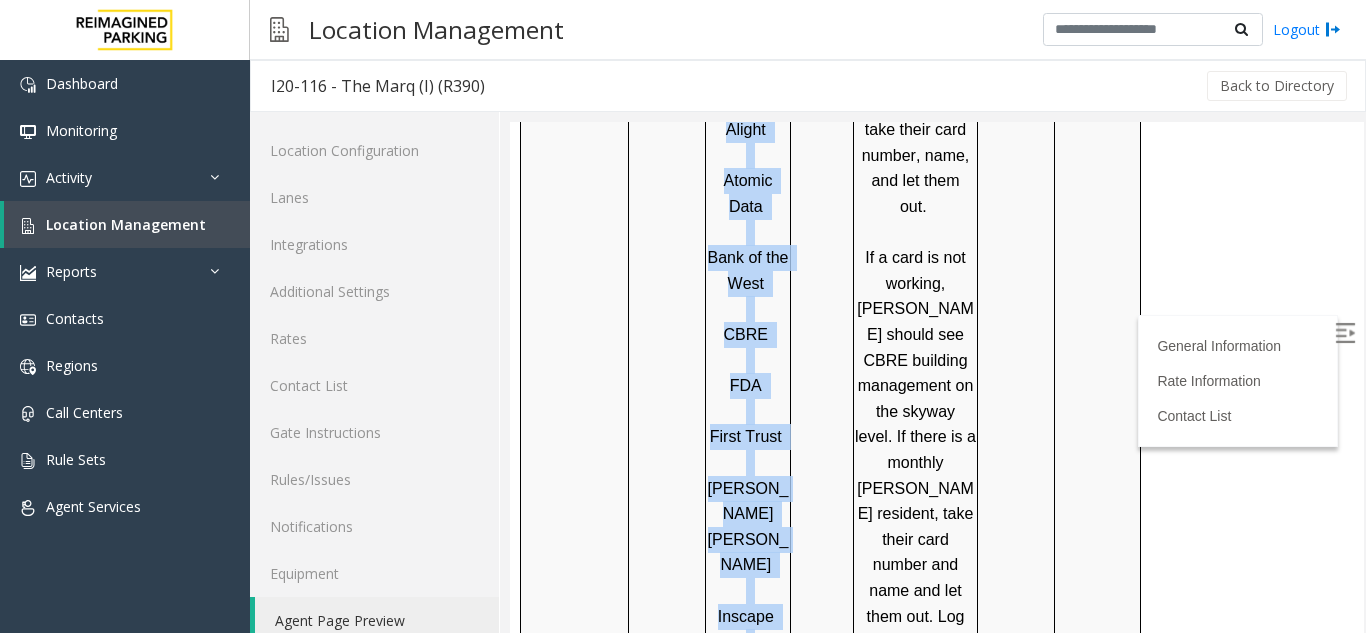 drag, startPoint x: 804, startPoint y: 386, endPoint x: 792, endPoint y: 463, distance: 77.92946 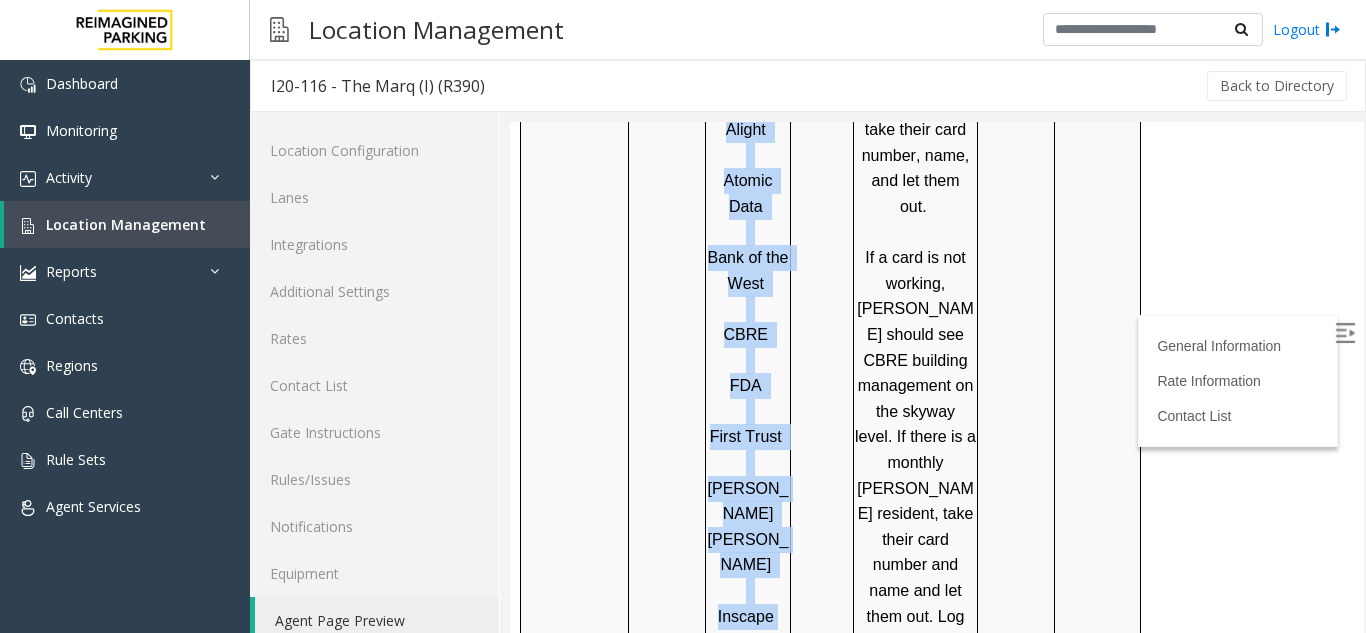drag, startPoint x: 670, startPoint y: 295, endPoint x: 774, endPoint y: 463, distance: 197.58542 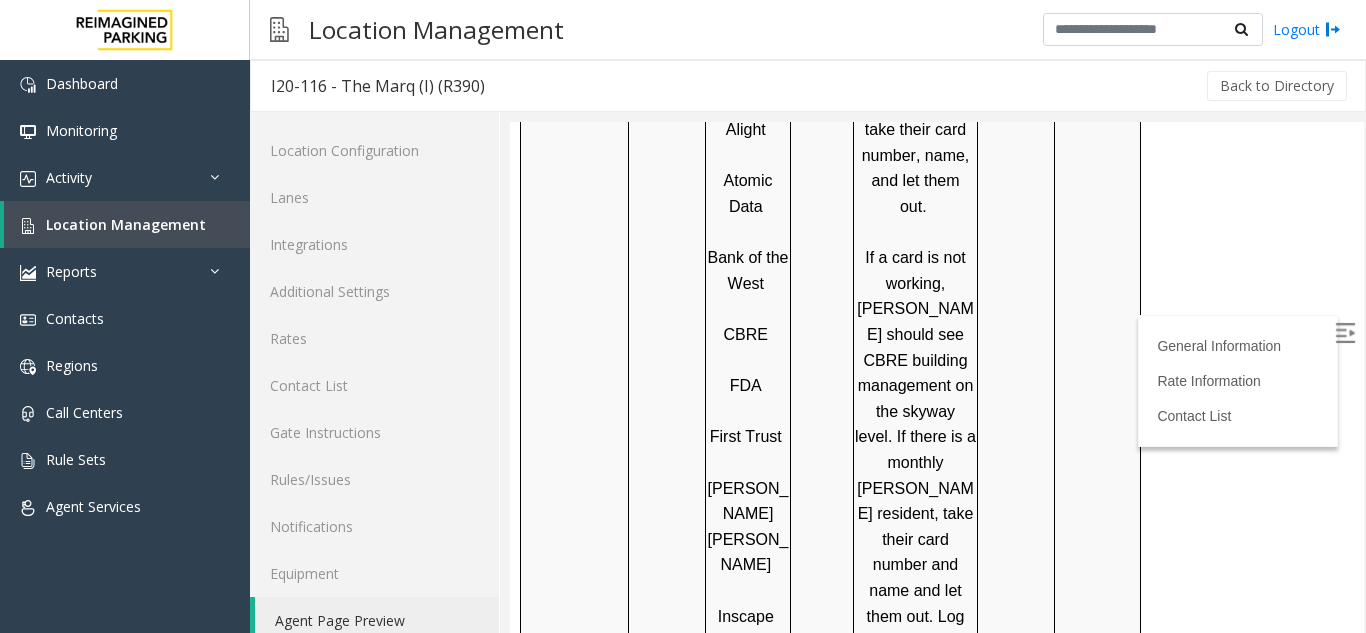 click at bounding box center (853, 615) 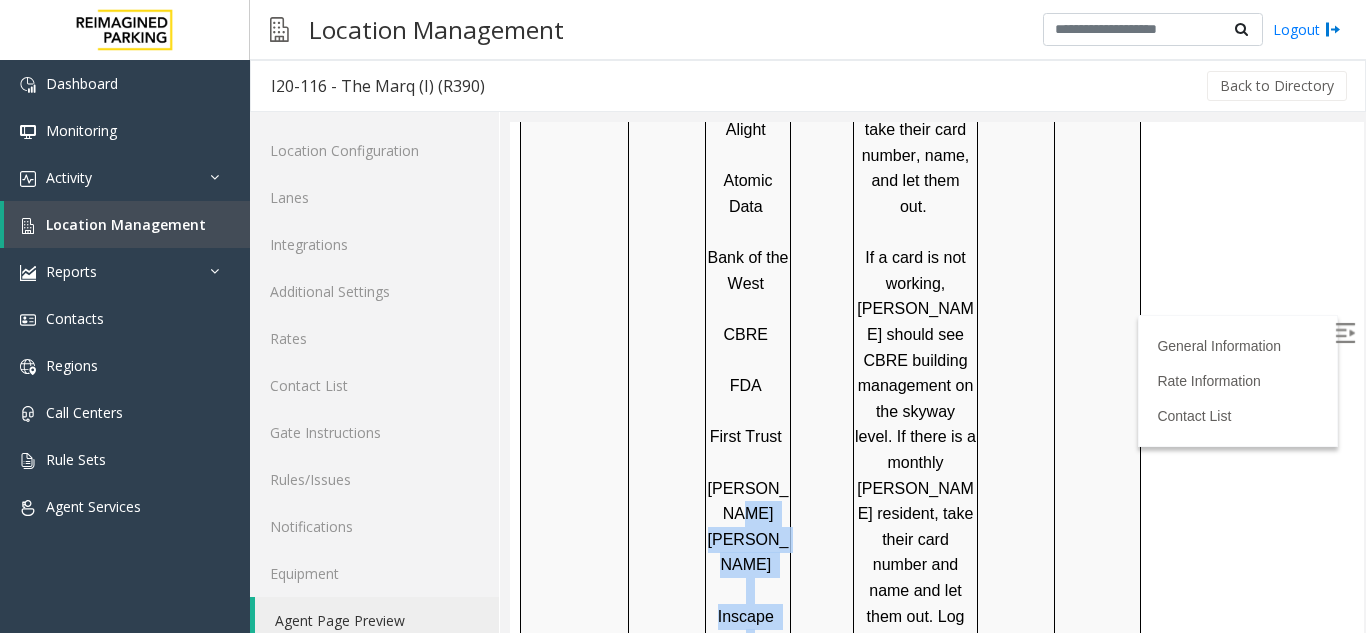 drag, startPoint x: 771, startPoint y: 423, endPoint x: 803, endPoint y: 481, distance: 66.24198 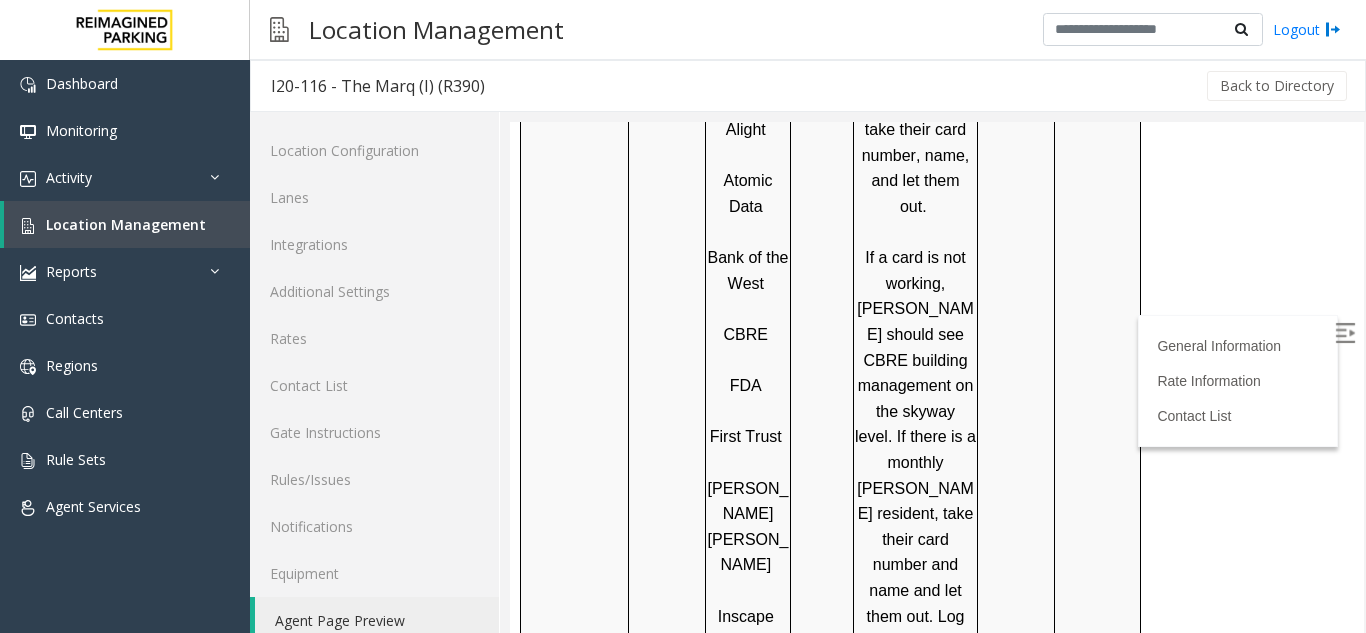 click at bounding box center (748, 463) 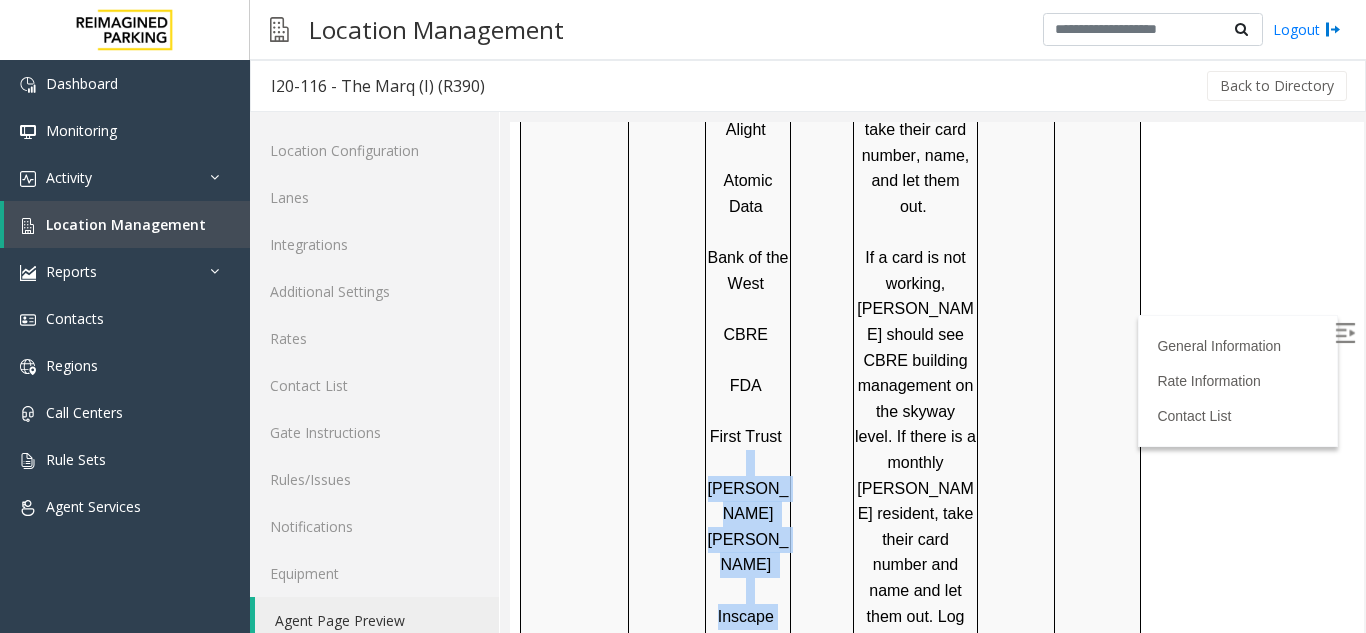 drag, startPoint x: 732, startPoint y: 365, endPoint x: 782, endPoint y: 470, distance: 116.297035 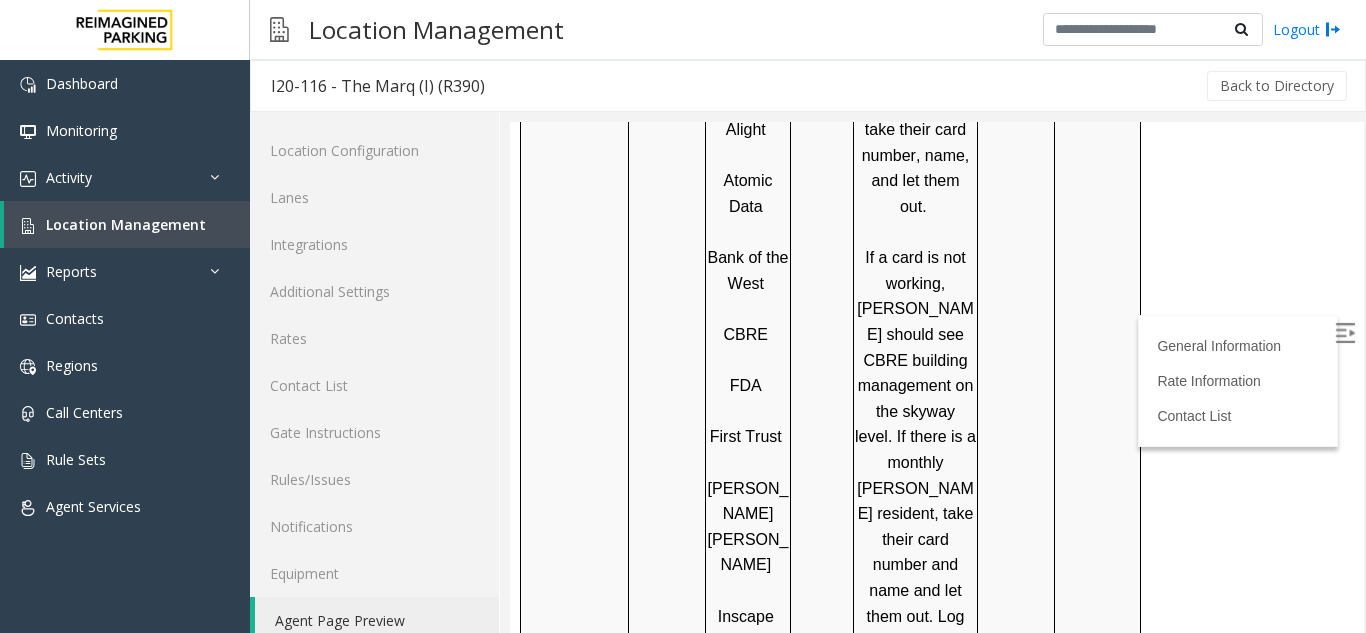 click at bounding box center [575, 615] 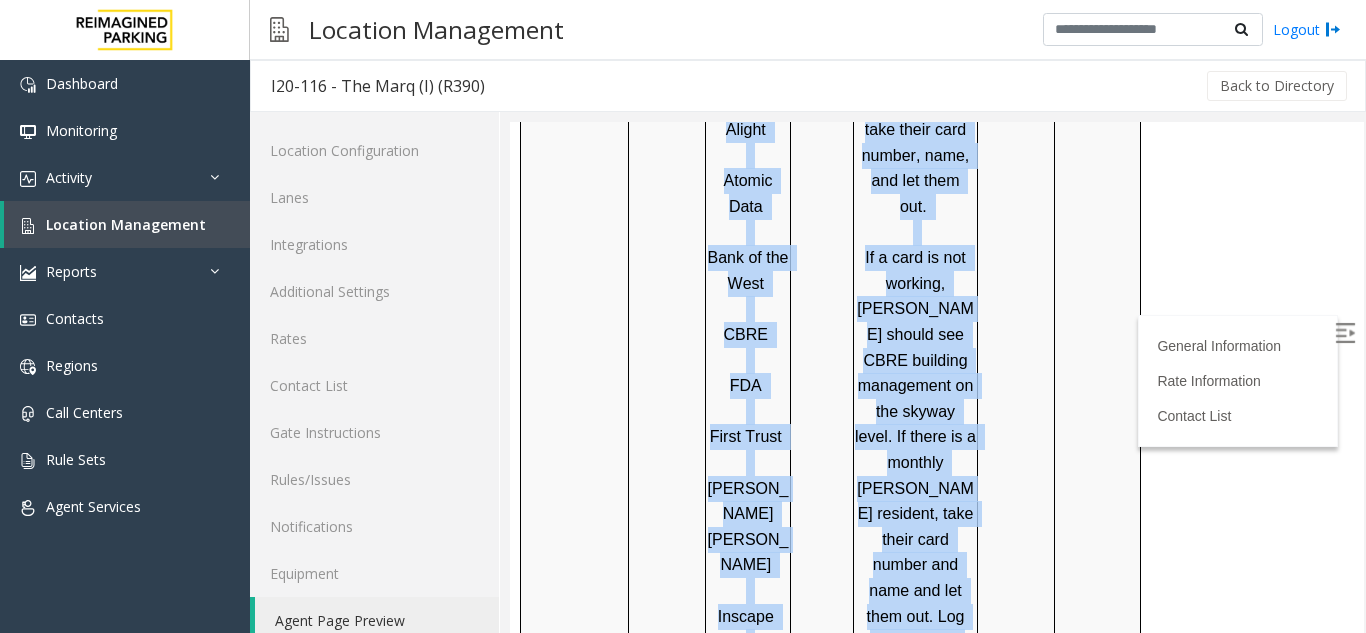drag, startPoint x: 705, startPoint y: 329, endPoint x: 1104, endPoint y: 530, distance: 446.7684 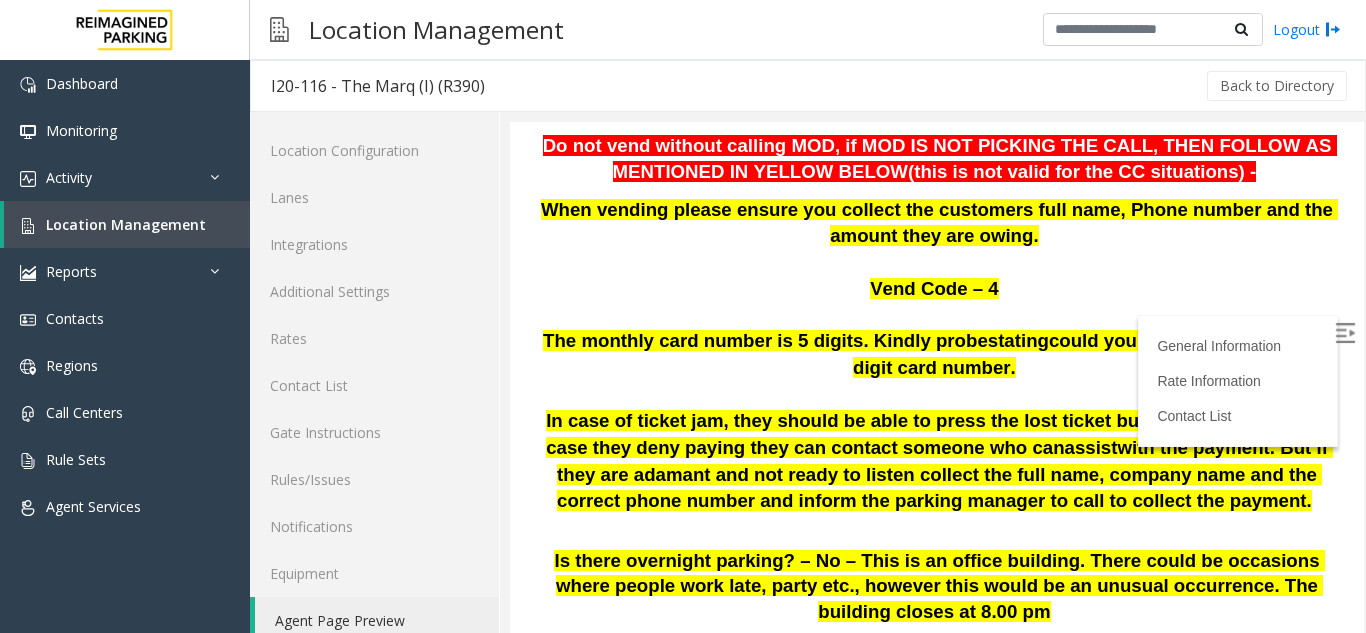 scroll, scrollTop: 0, scrollLeft: 0, axis: both 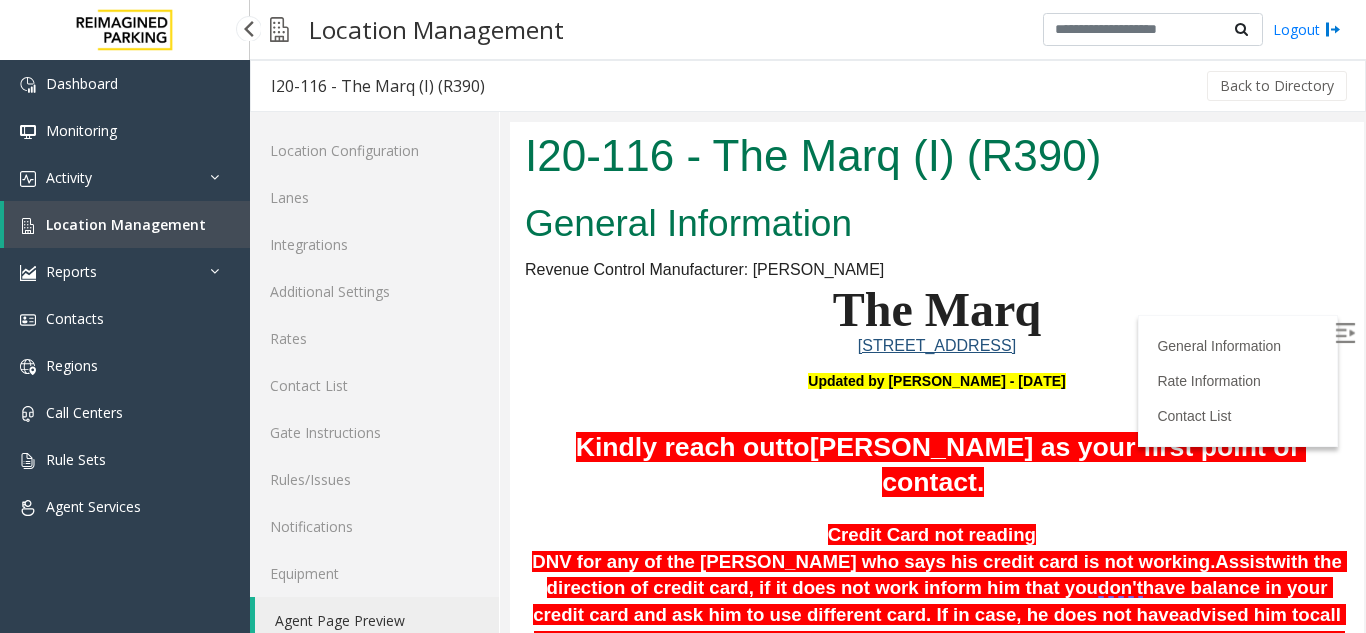 click on "Location Management" at bounding box center (126, 224) 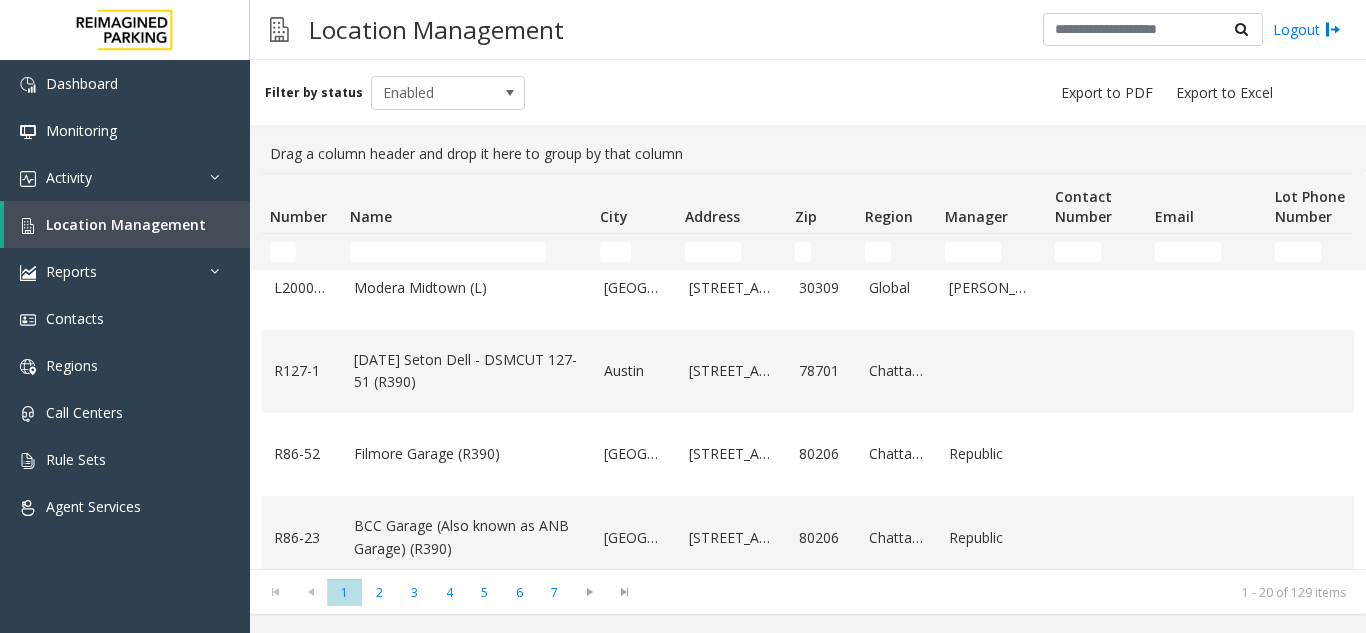 scroll, scrollTop: 300, scrollLeft: 0, axis: vertical 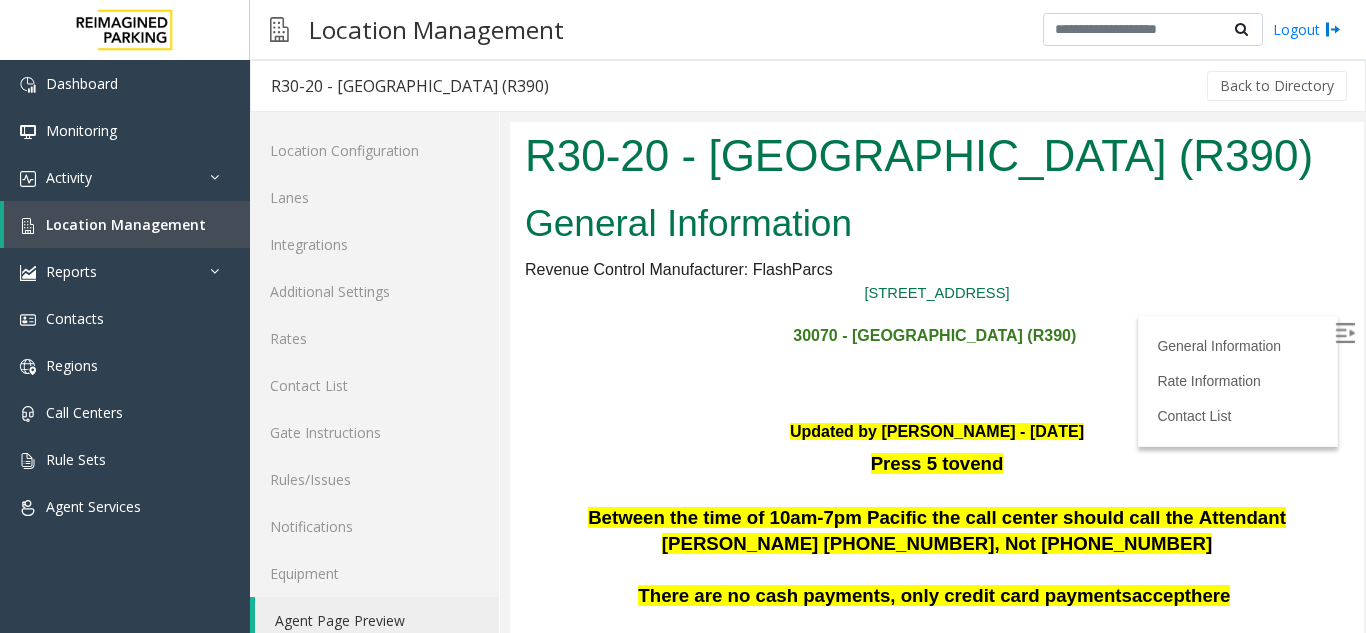 click at bounding box center (1345, 333) 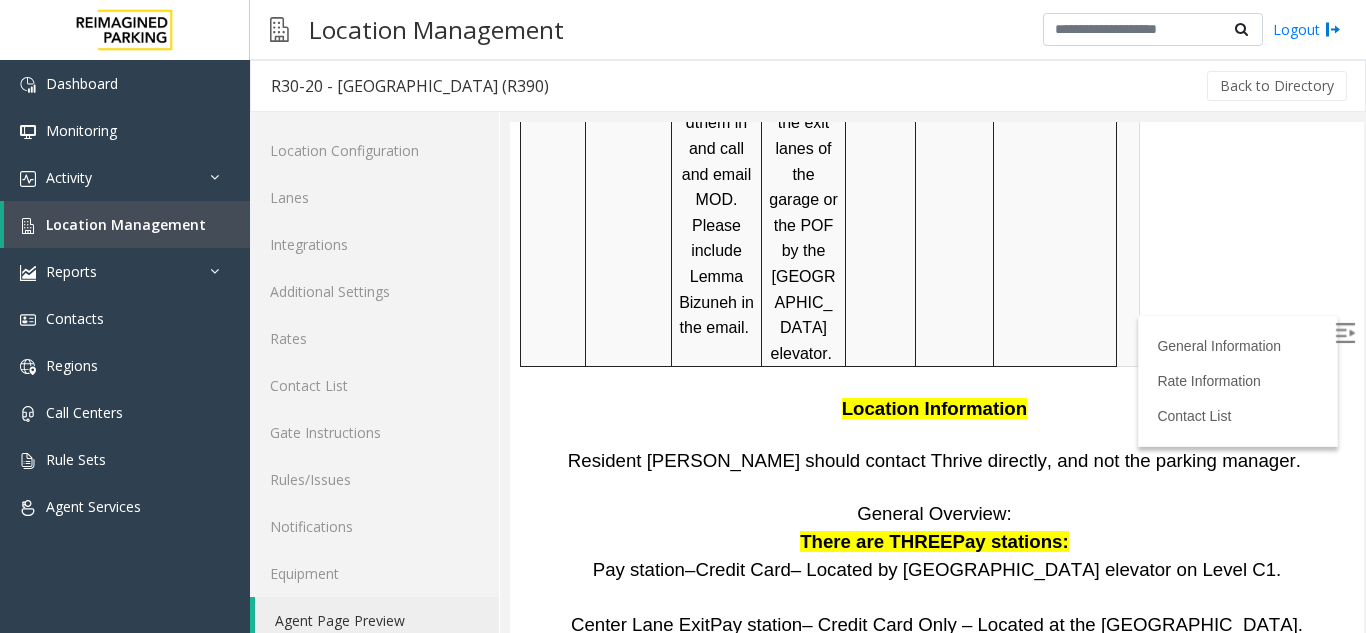 scroll, scrollTop: 3500, scrollLeft: 0, axis: vertical 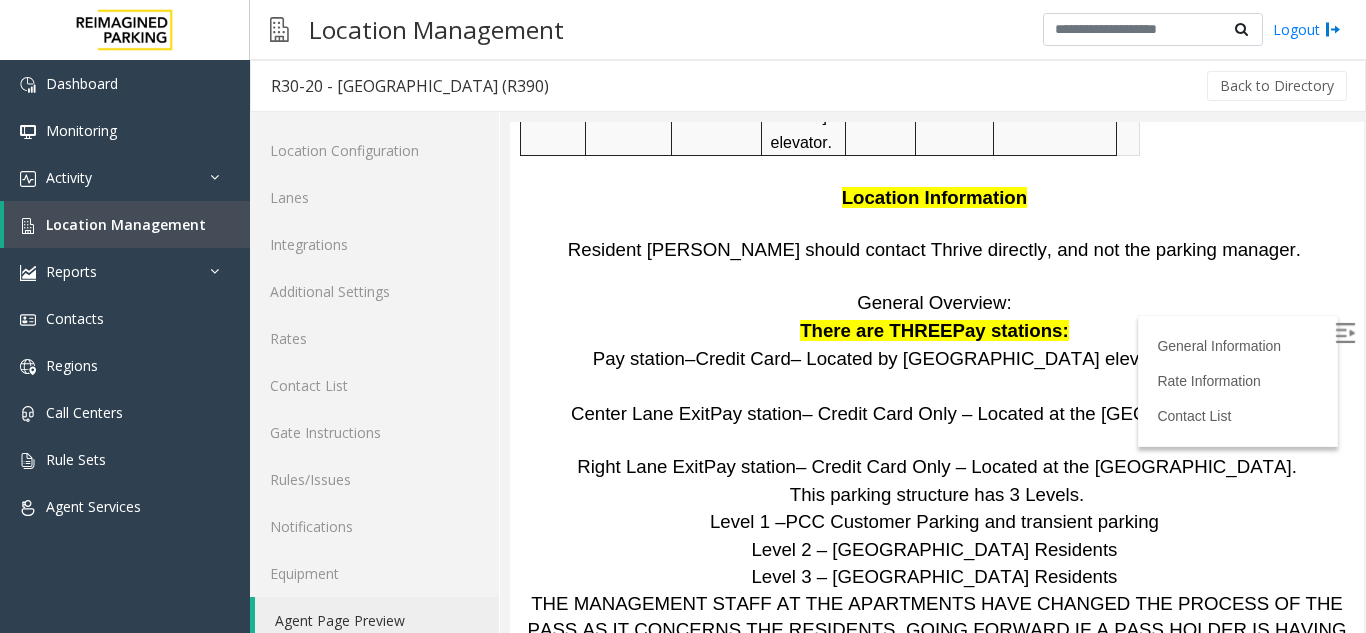 click at bounding box center [1345, 333] 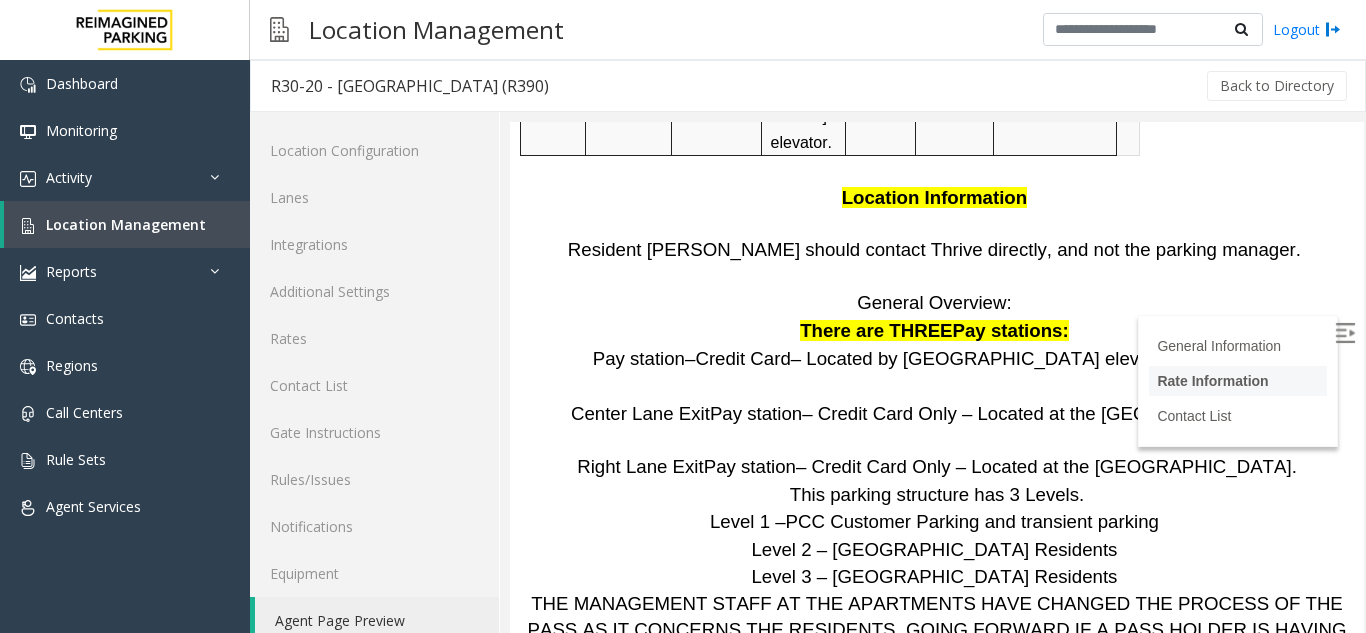 click on "Rate Information" at bounding box center [1212, 381] 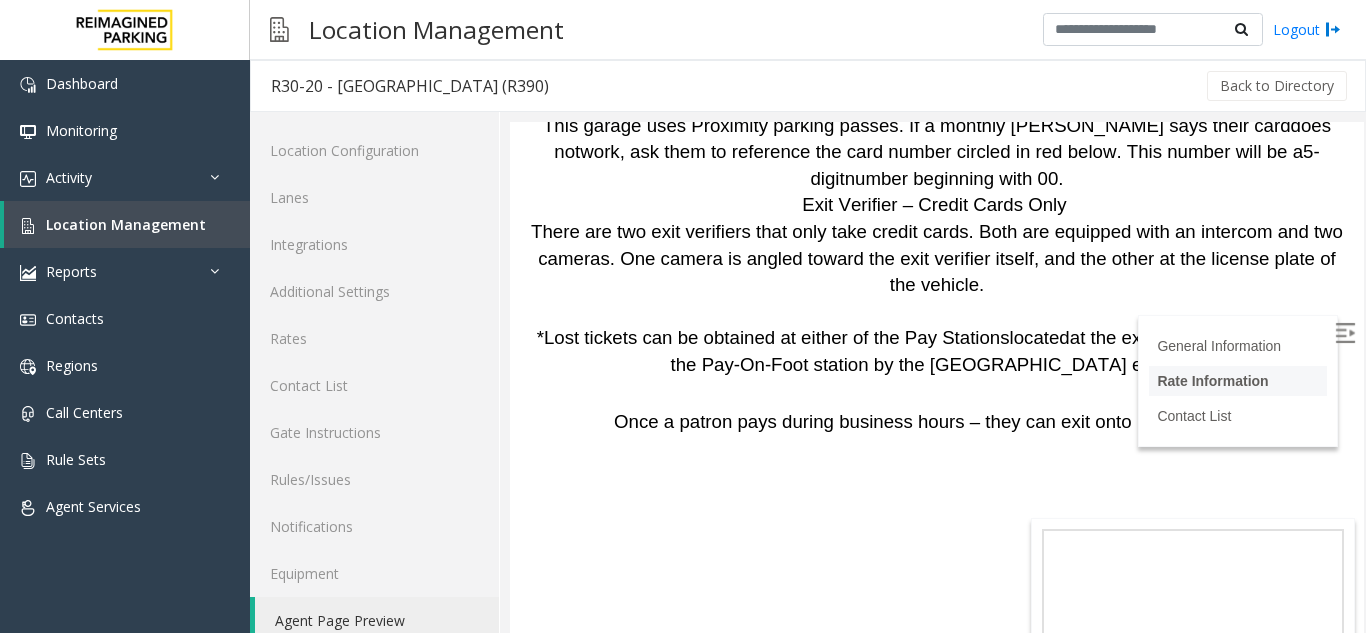 scroll, scrollTop: 26, scrollLeft: 0, axis: vertical 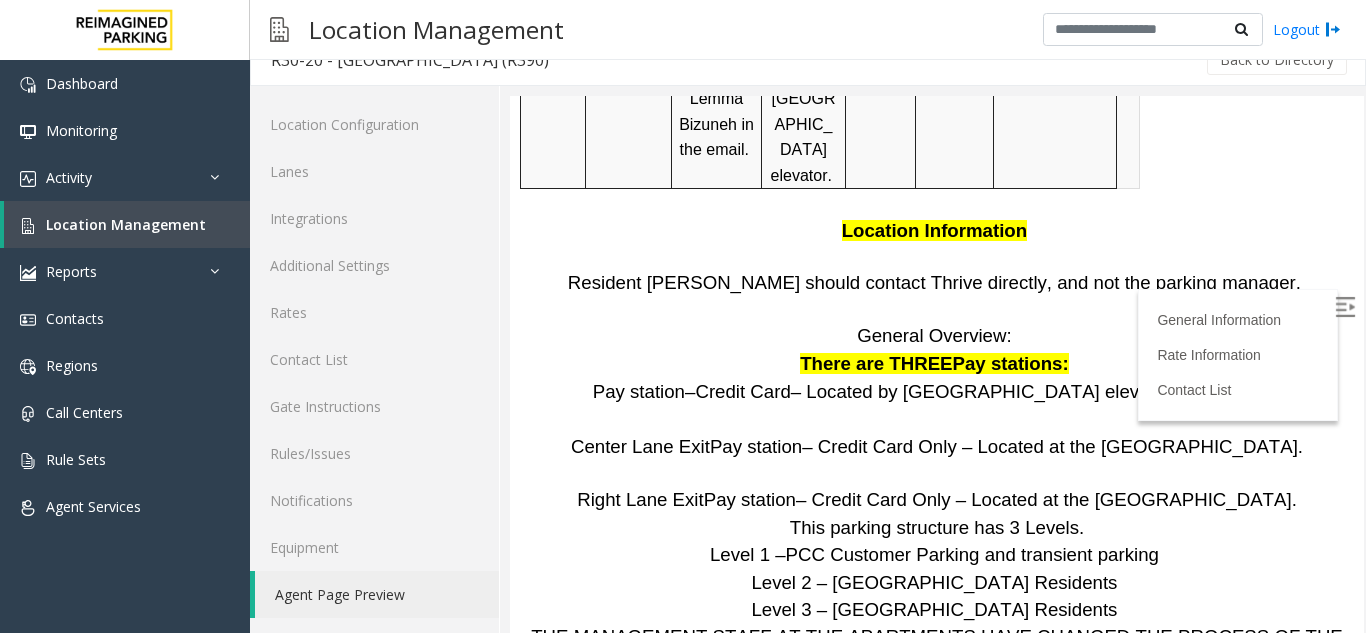 click at bounding box center (919, 1008) 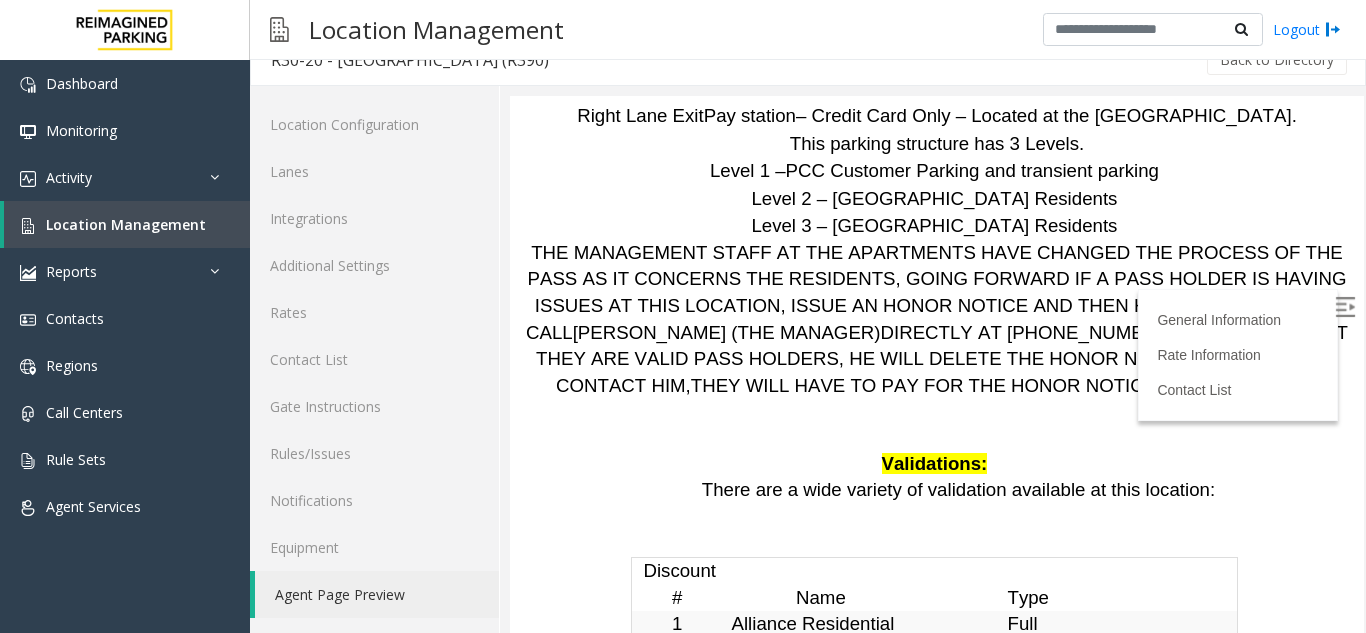 scroll, scrollTop: 4340, scrollLeft: 0, axis: vertical 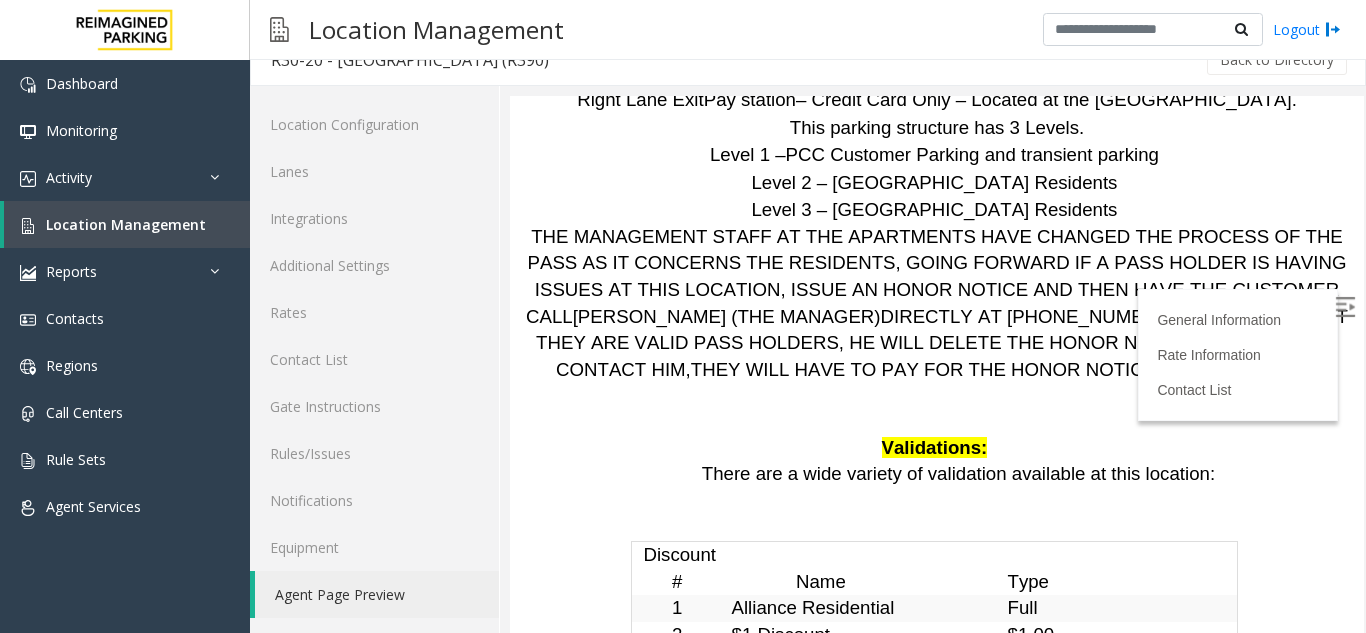 drag, startPoint x: 980, startPoint y: 450, endPoint x: 1024, endPoint y: 444, distance: 44.407207 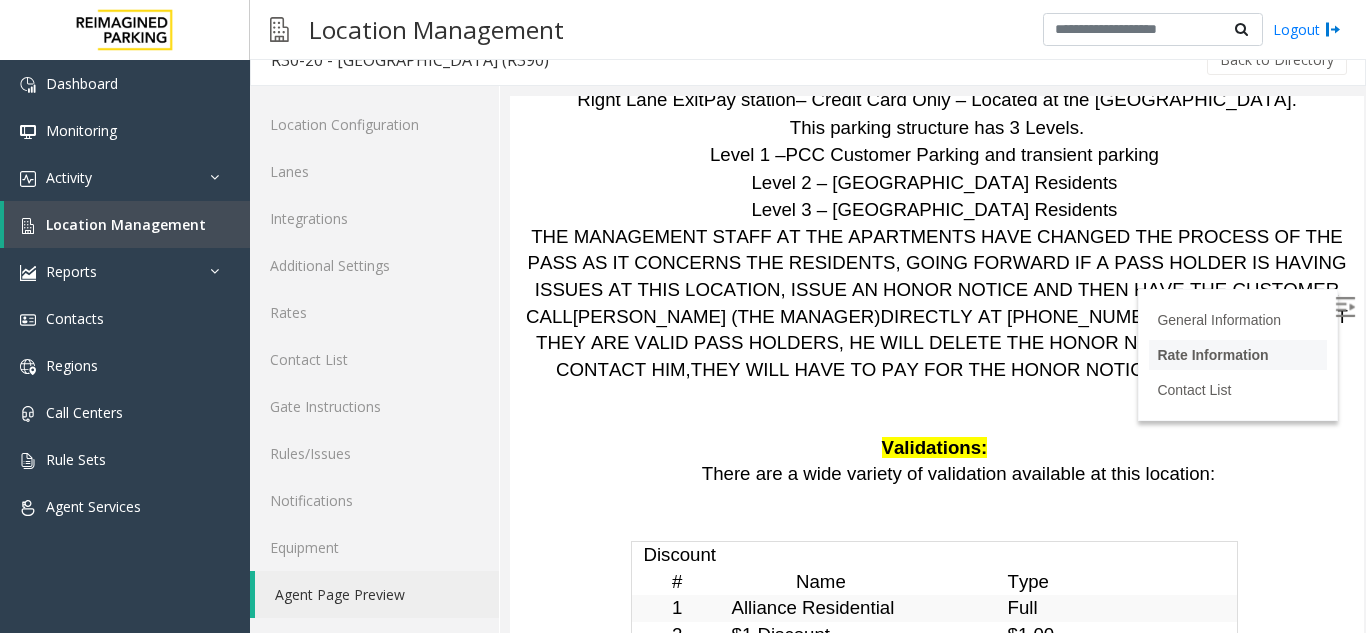 click on "Rate Information" at bounding box center [1212, 355] 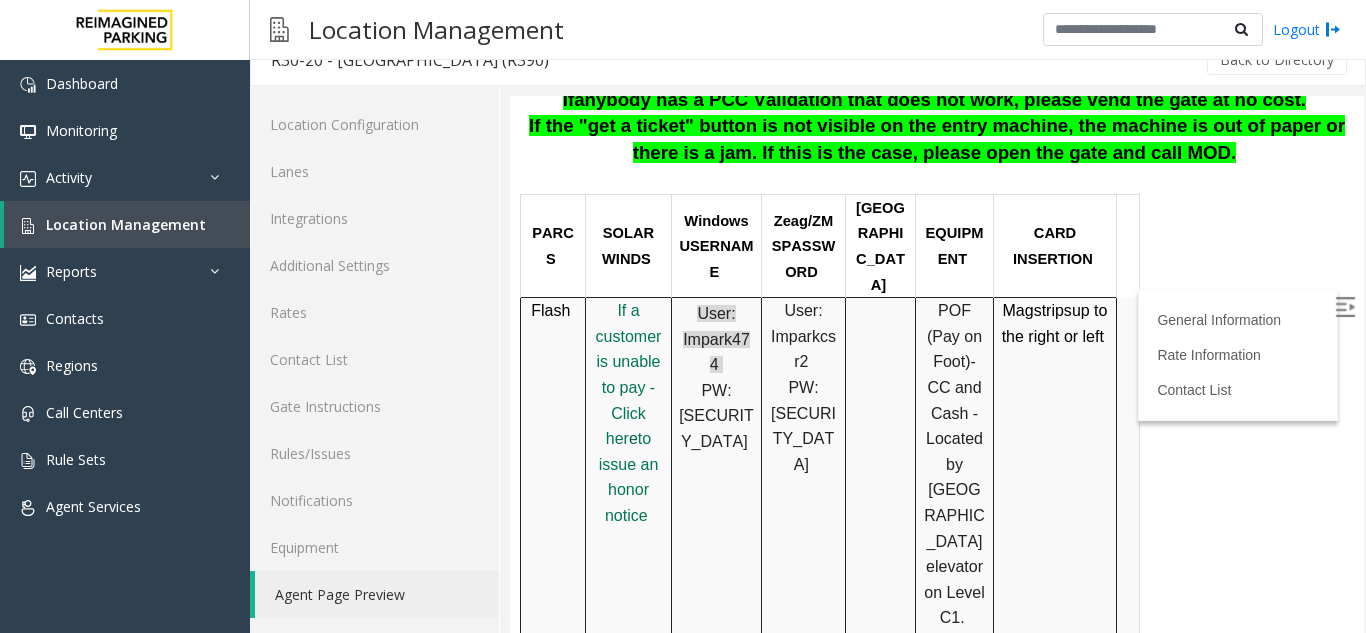 scroll, scrollTop: 740, scrollLeft: 0, axis: vertical 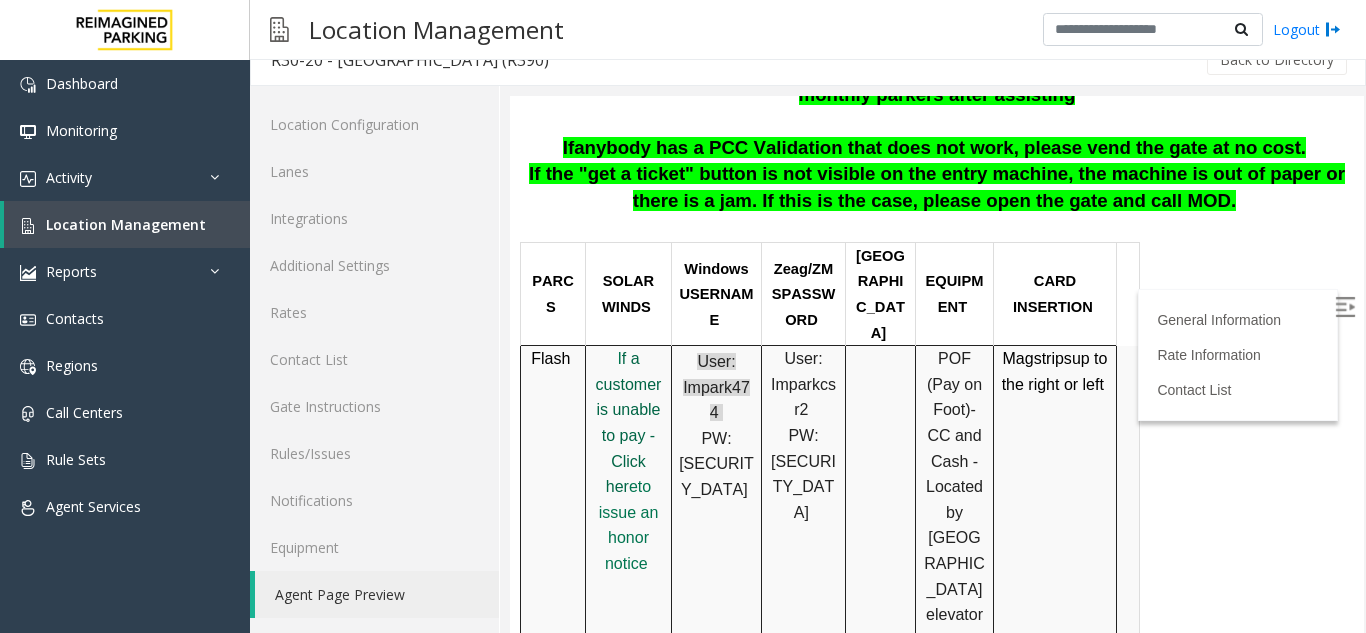 click on "f a customer is unable to pay - Click her" at bounding box center [629, 422] 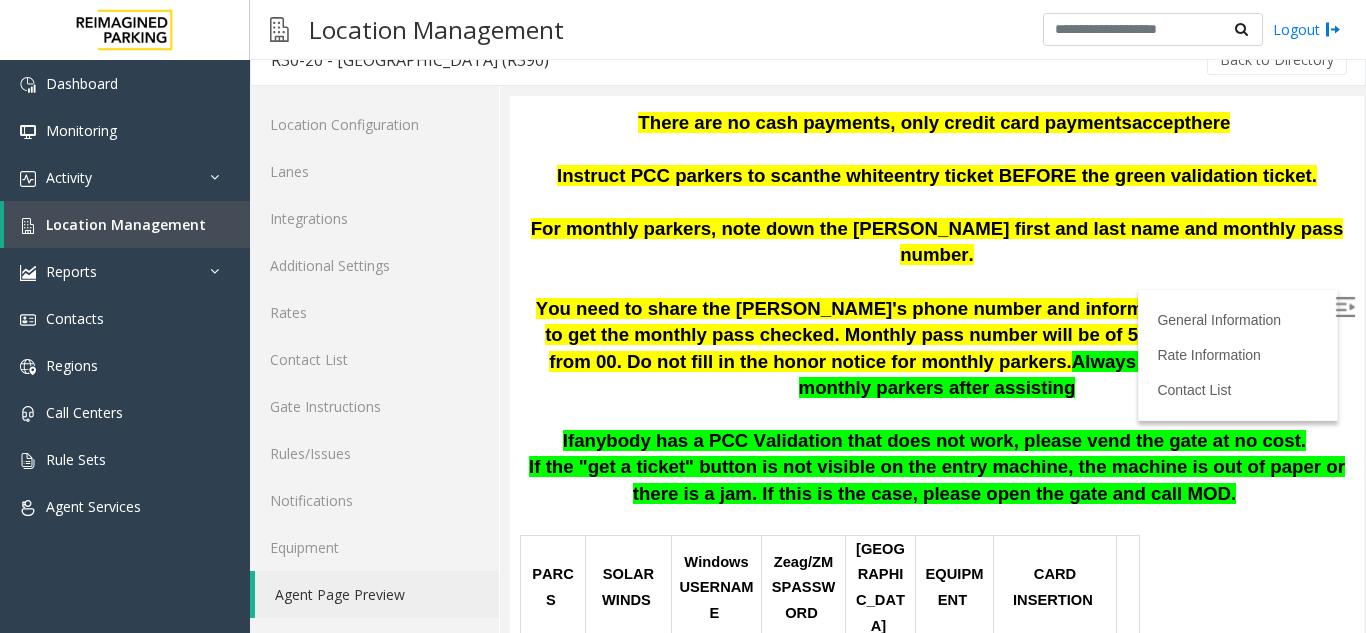 scroll, scrollTop: 440, scrollLeft: 0, axis: vertical 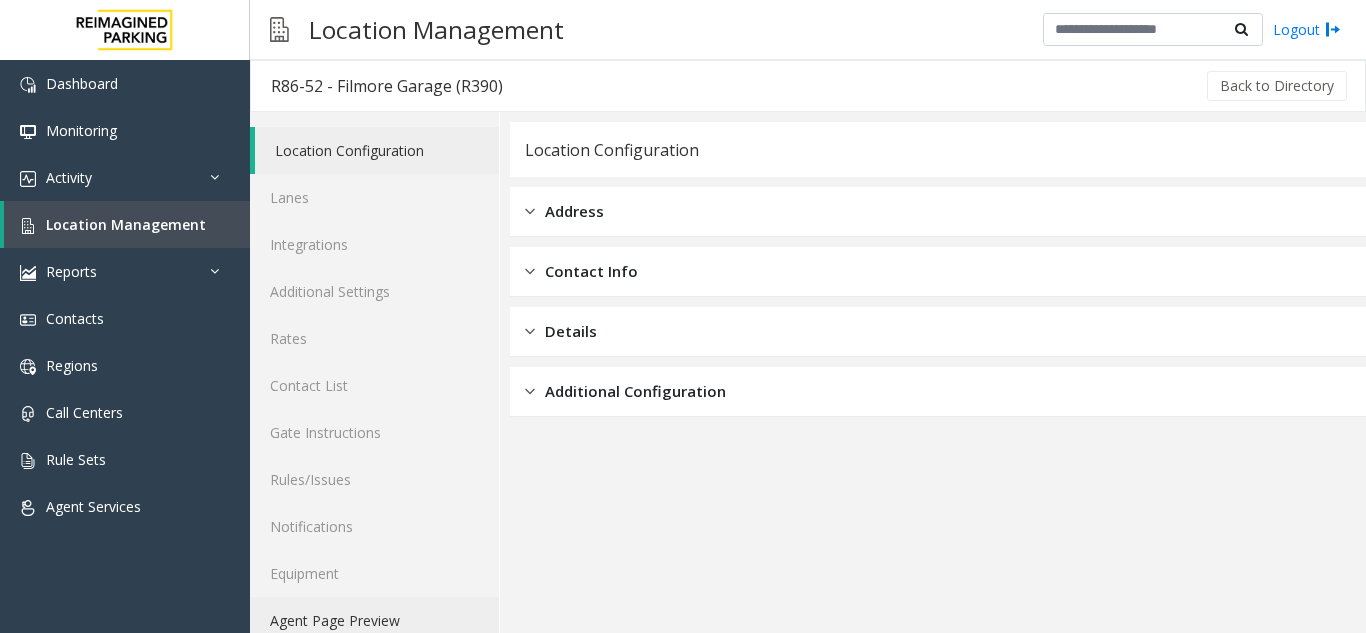 click on "Agent Page Preview" 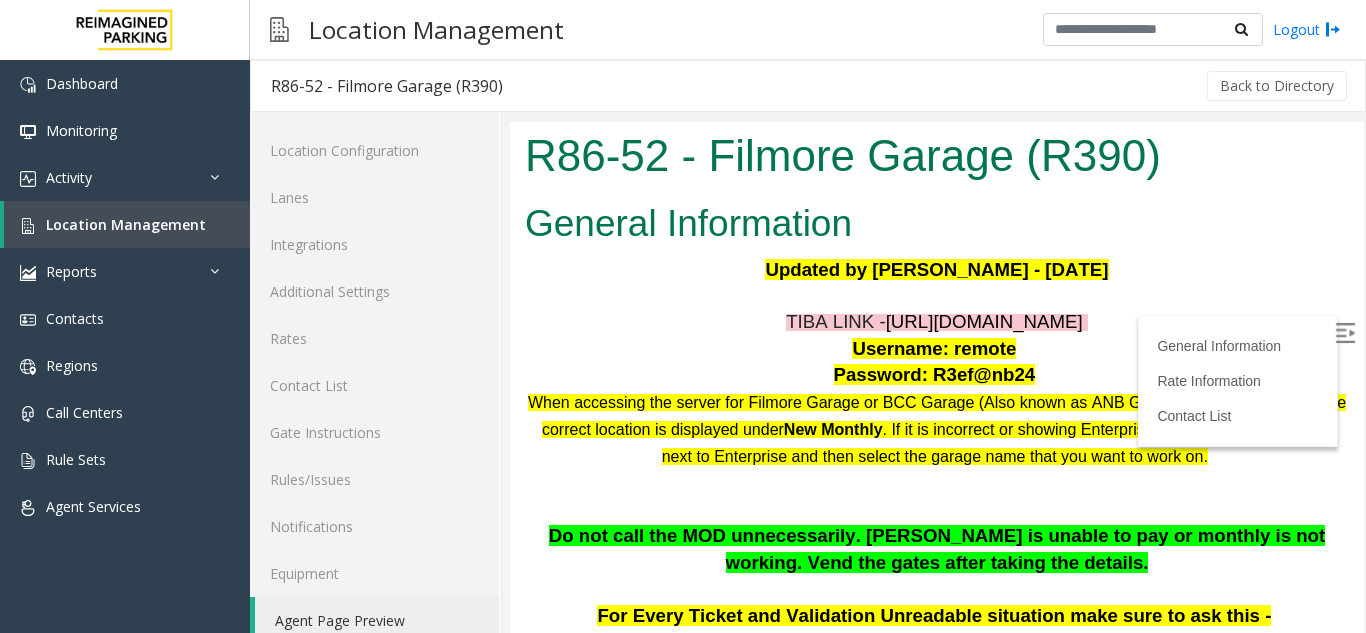 scroll, scrollTop: 0, scrollLeft: 0, axis: both 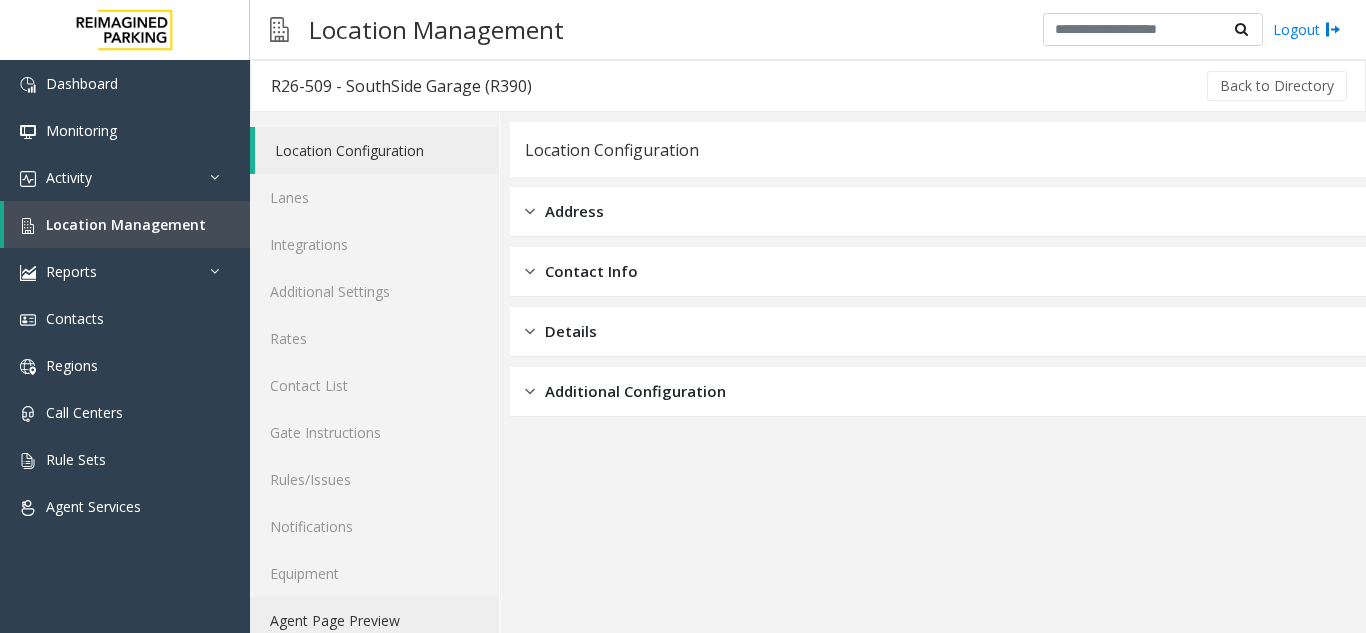 click on "Agent Page Preview" 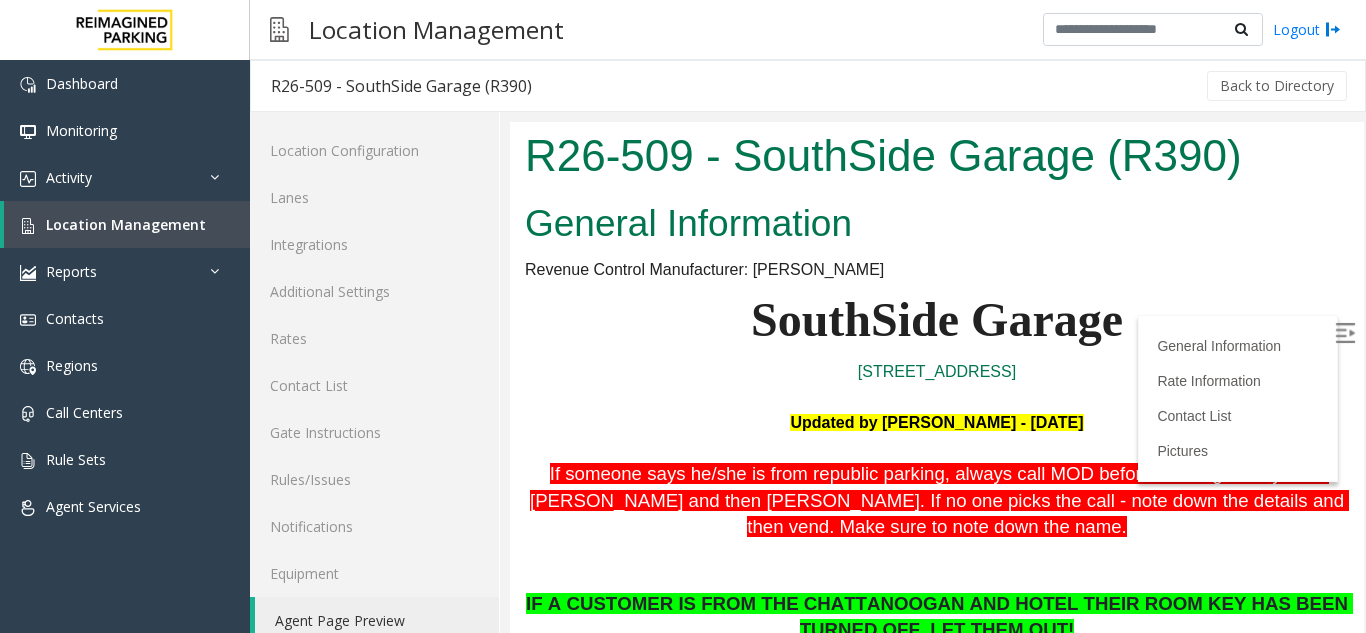 scroll, scrollTop: 0, scrollLeft: 0, axis: both 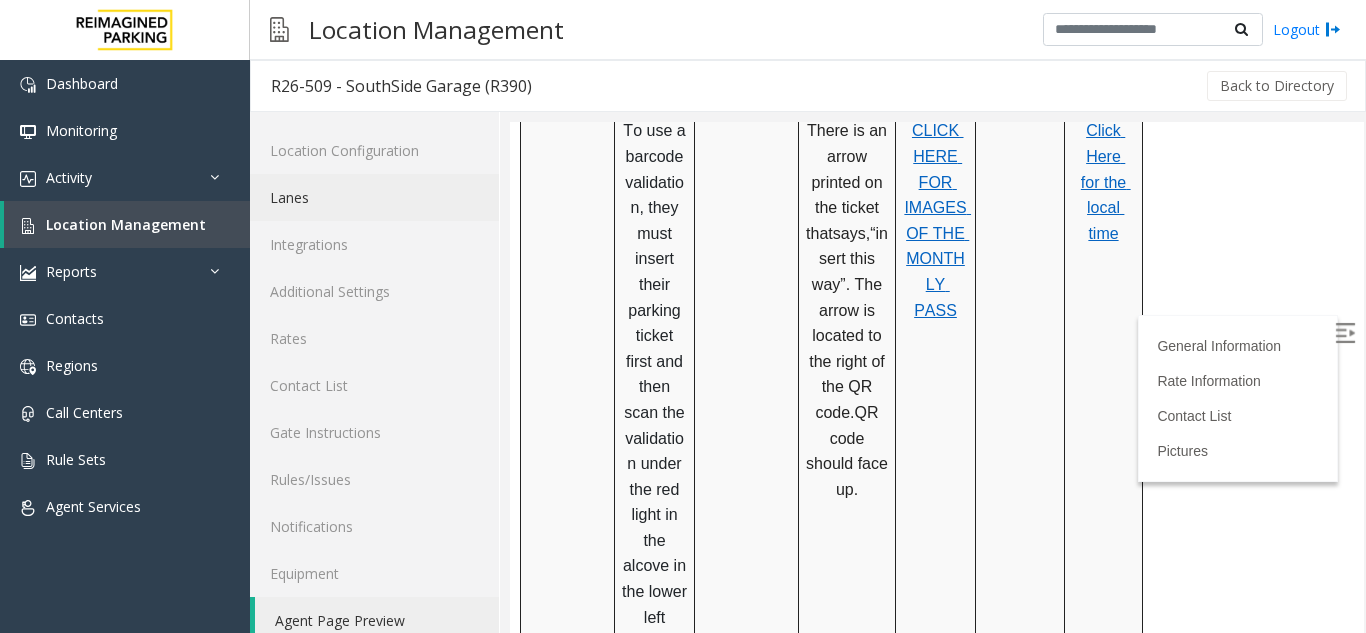click on "Lanes" 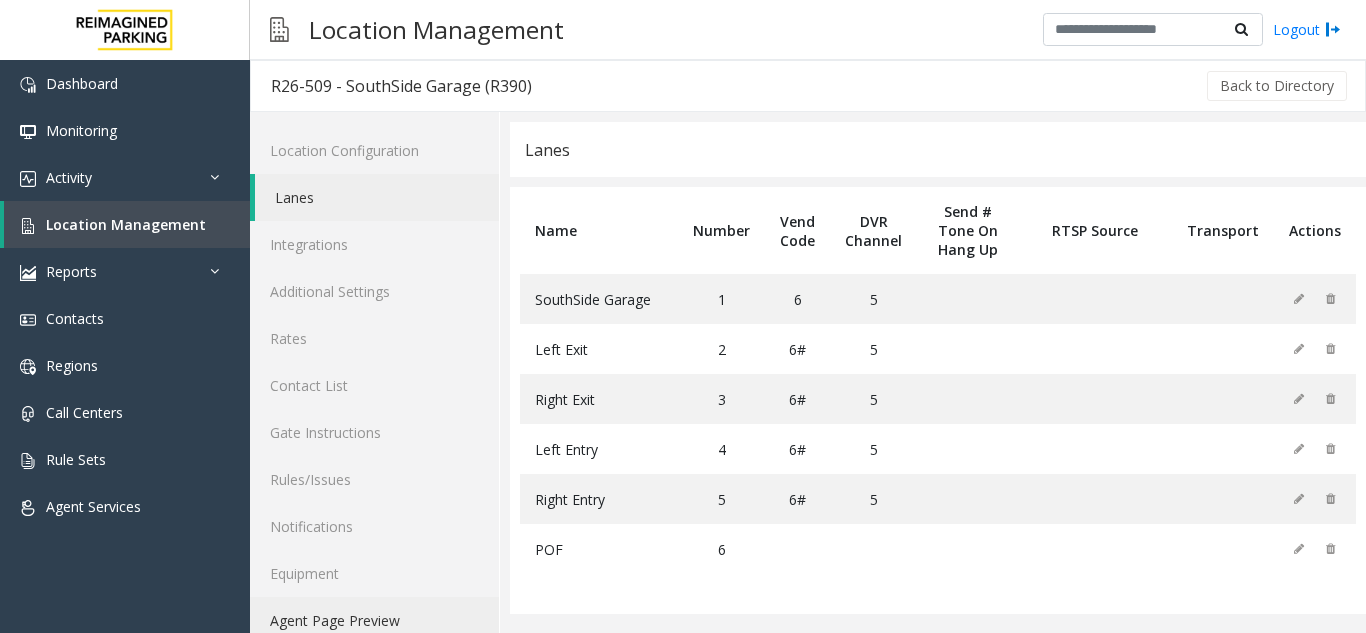 click on "Agent Page Preview" 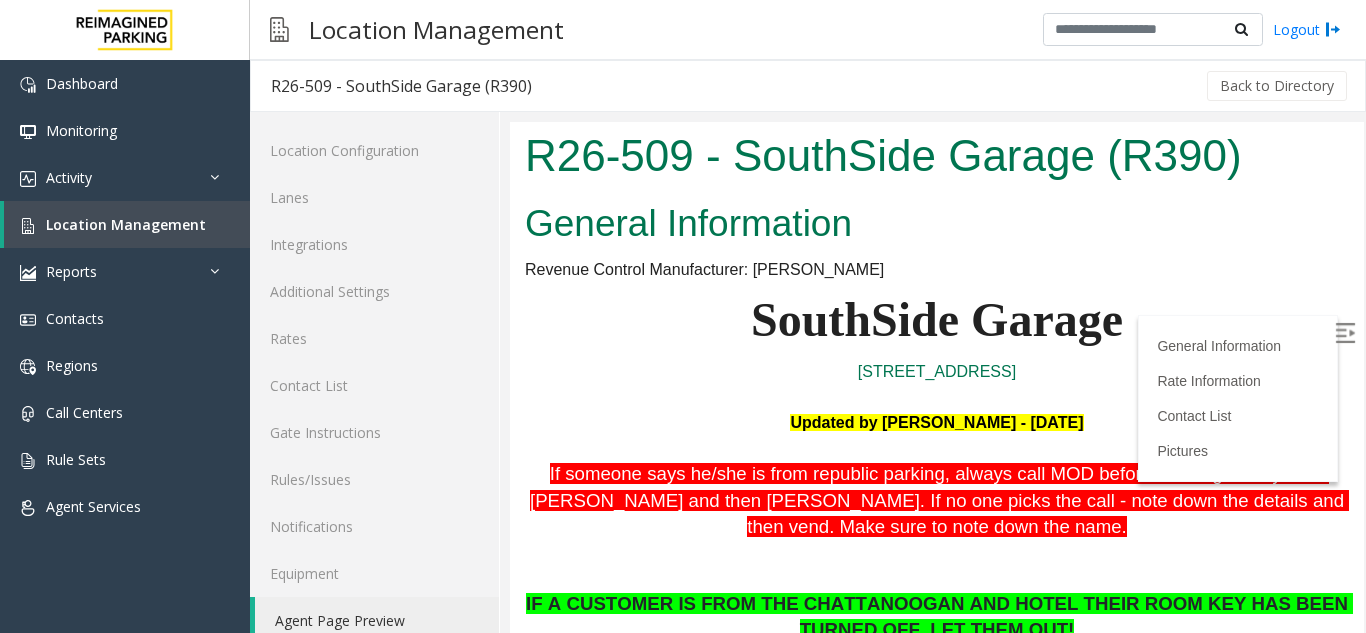 scroll, scrollTop: 200, scrollLeft: 0, axis: vertical 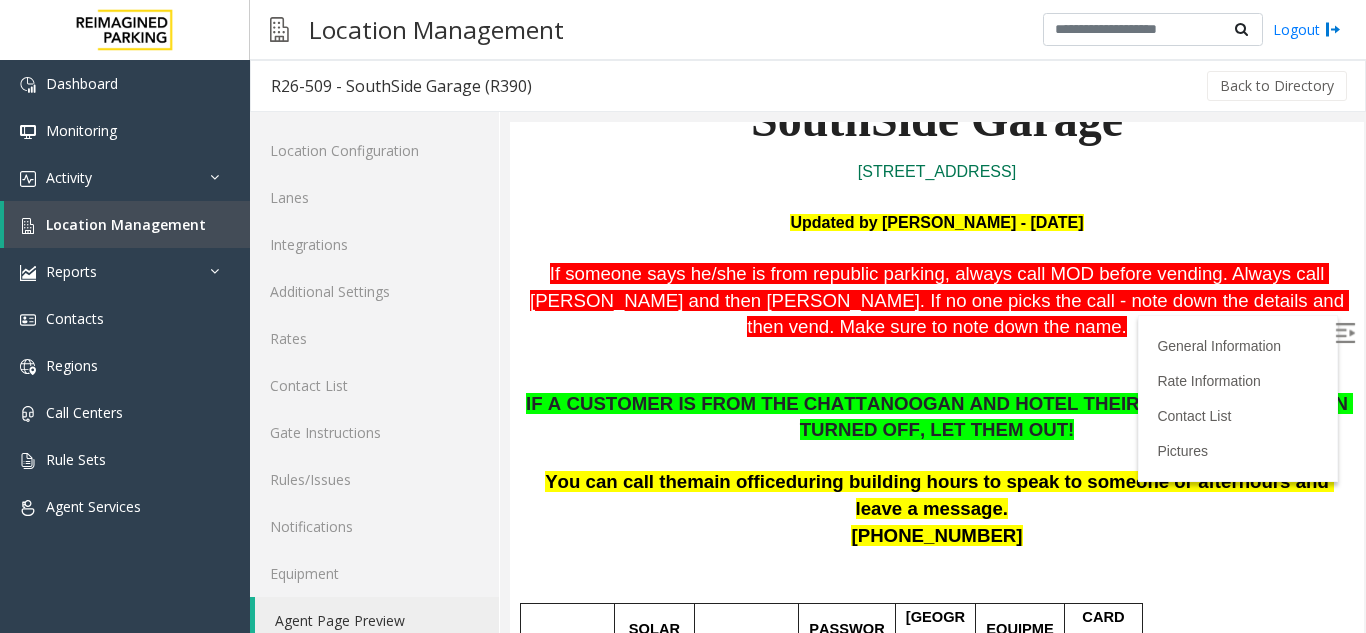 click at bounding box center [937, 380] 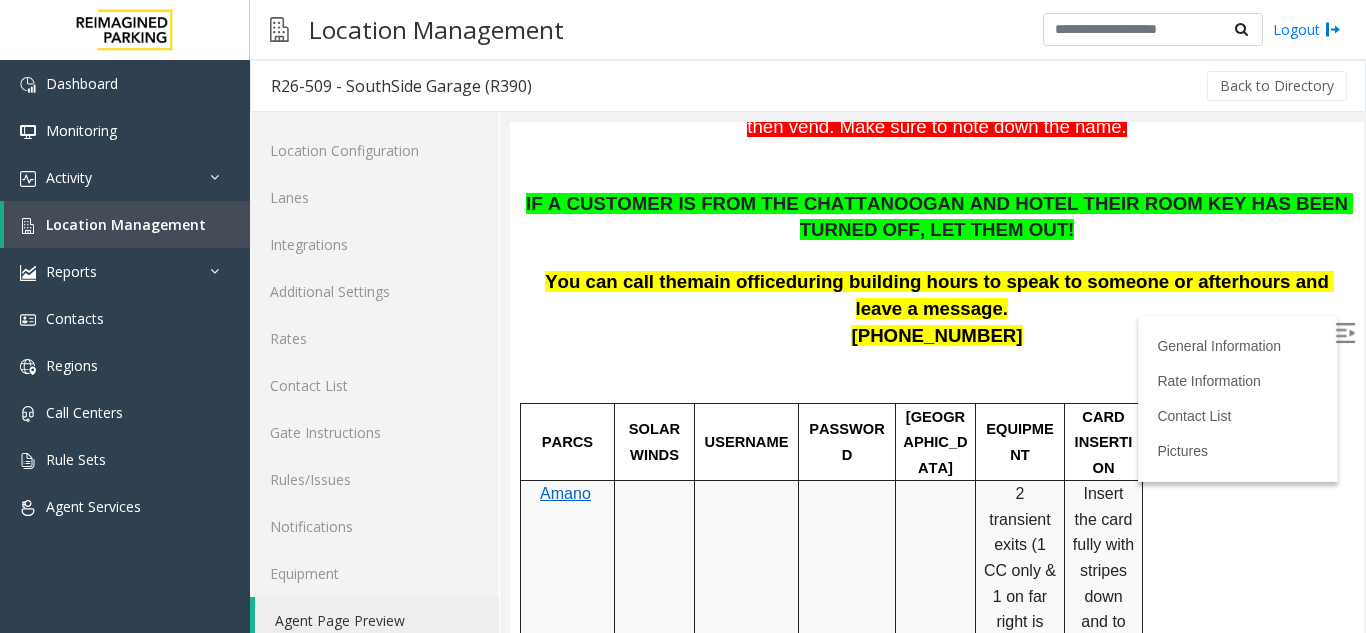 scroll, scrollTop: 200, scrollLeft: 0, axis: vertical 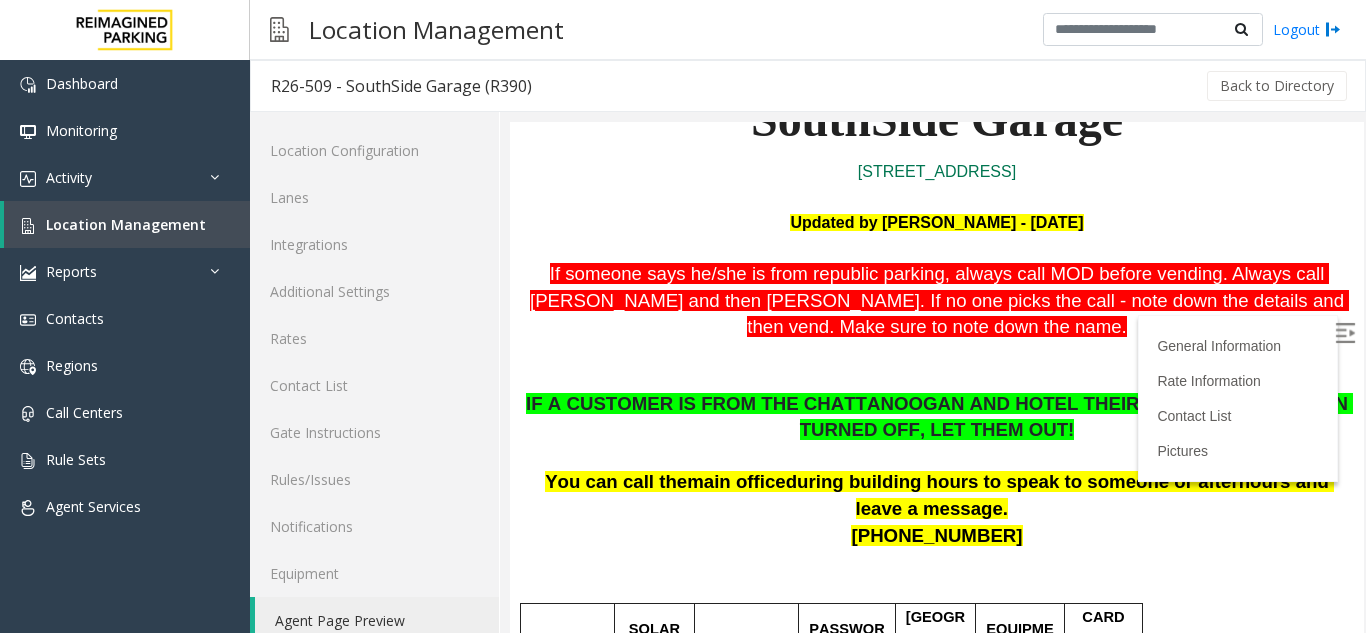 click at bounding box center (1345, 333) 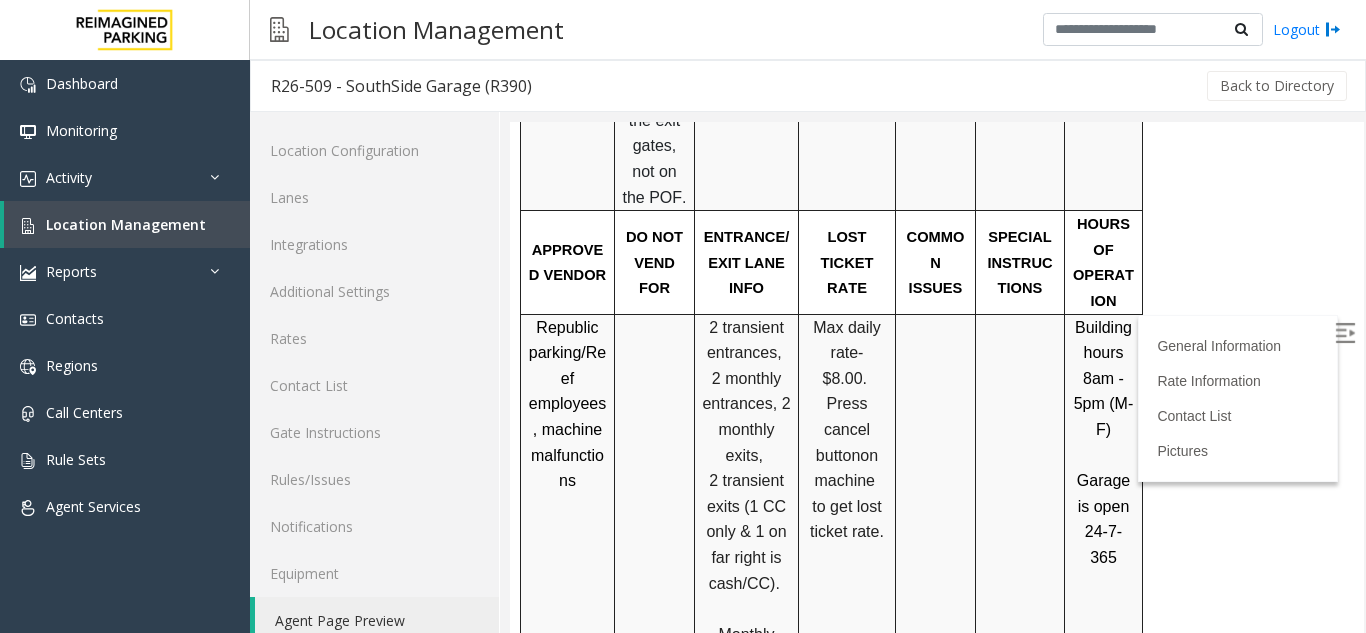 scroll, scrollTop: 2000, scrollLeft: 0, axis: vertical 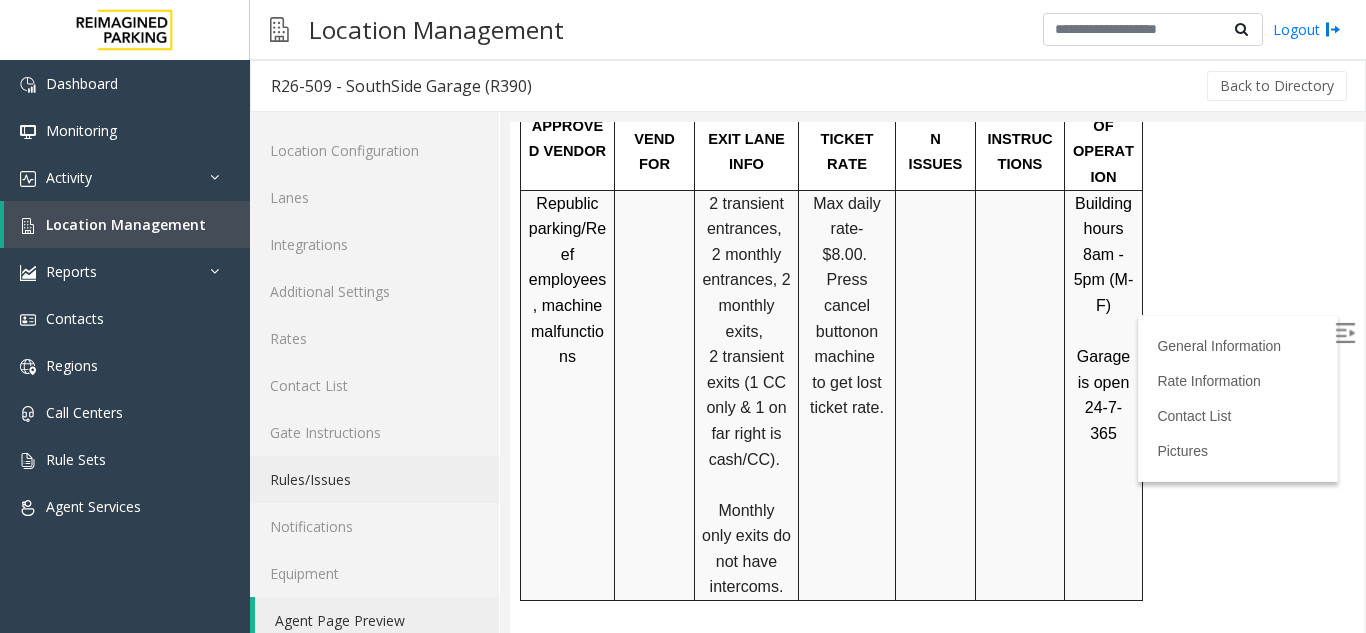 click on "Rules/Issues" 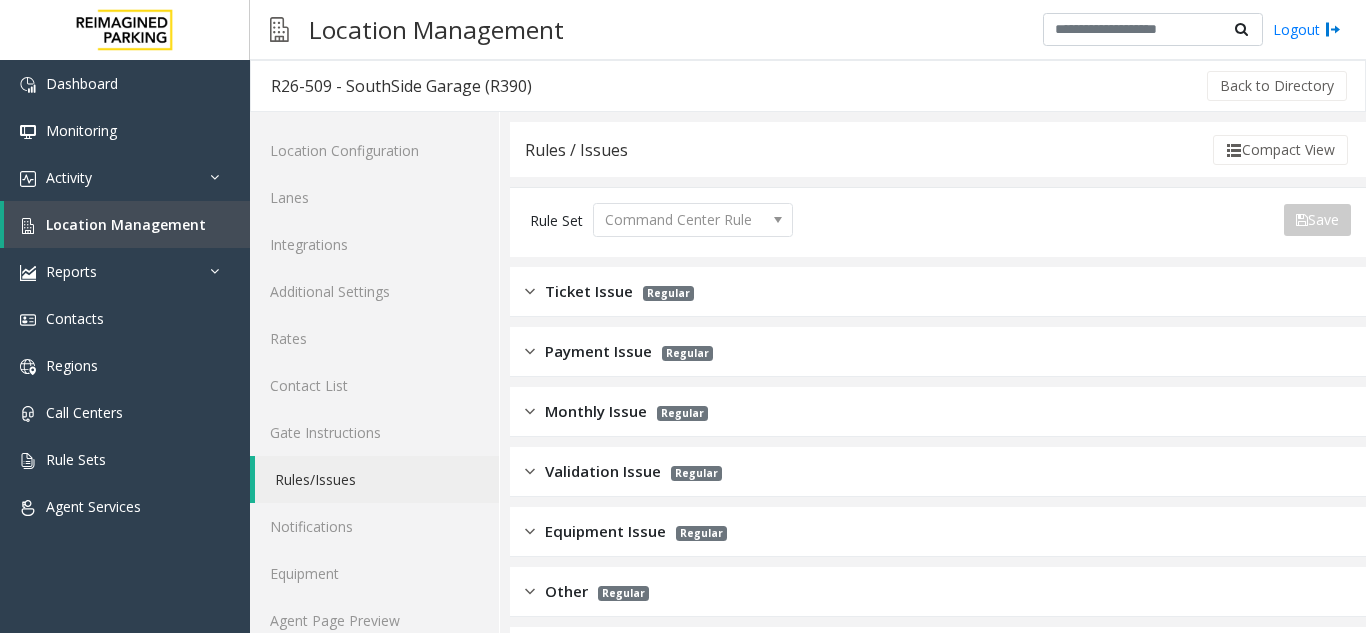 click on "Ticket Issue Regular" at bounding box center [938, 292] 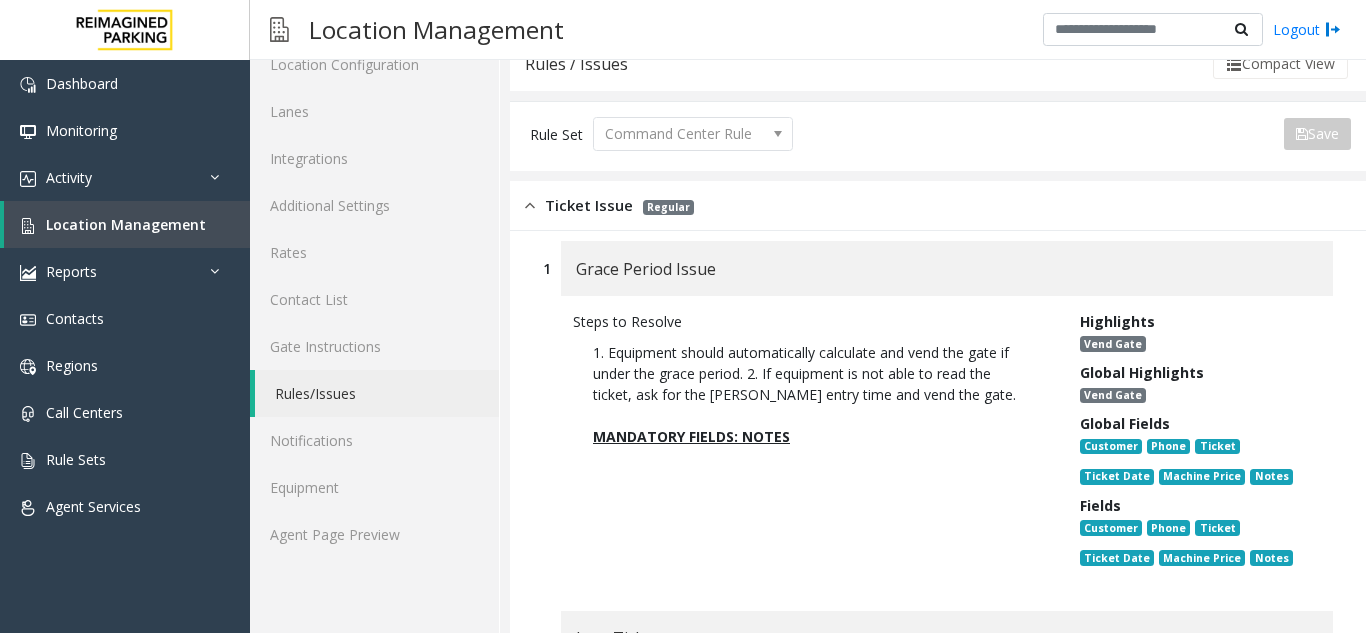 scroll, scrollTop: 200, scrollLeft: 0, axis: vertical 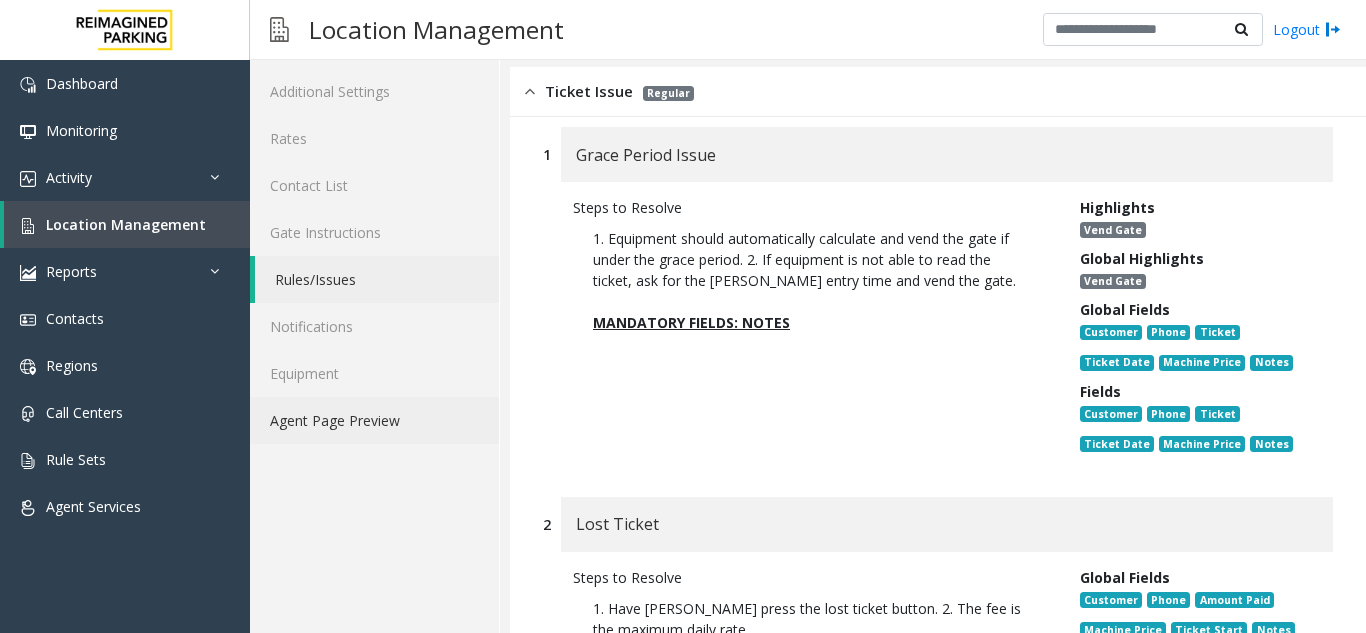 click on "Agent Page Preview" 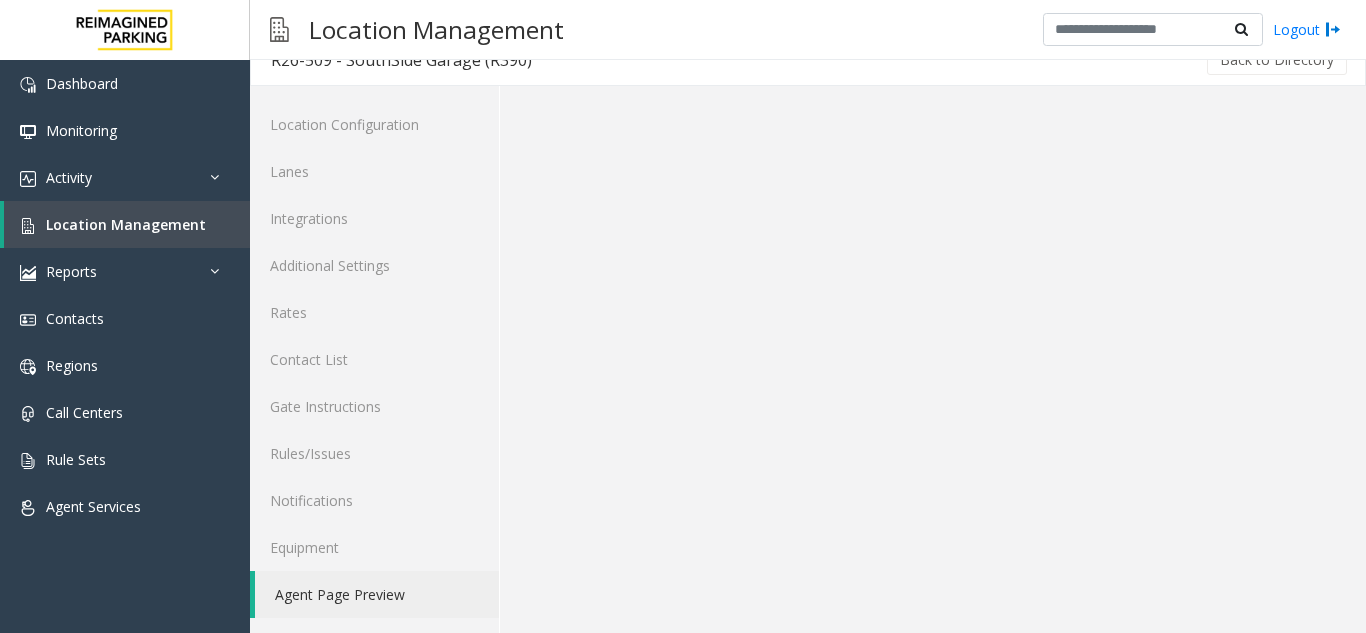 scroll, scrollTop: 26, scrollLeft: 0, axis: vertical 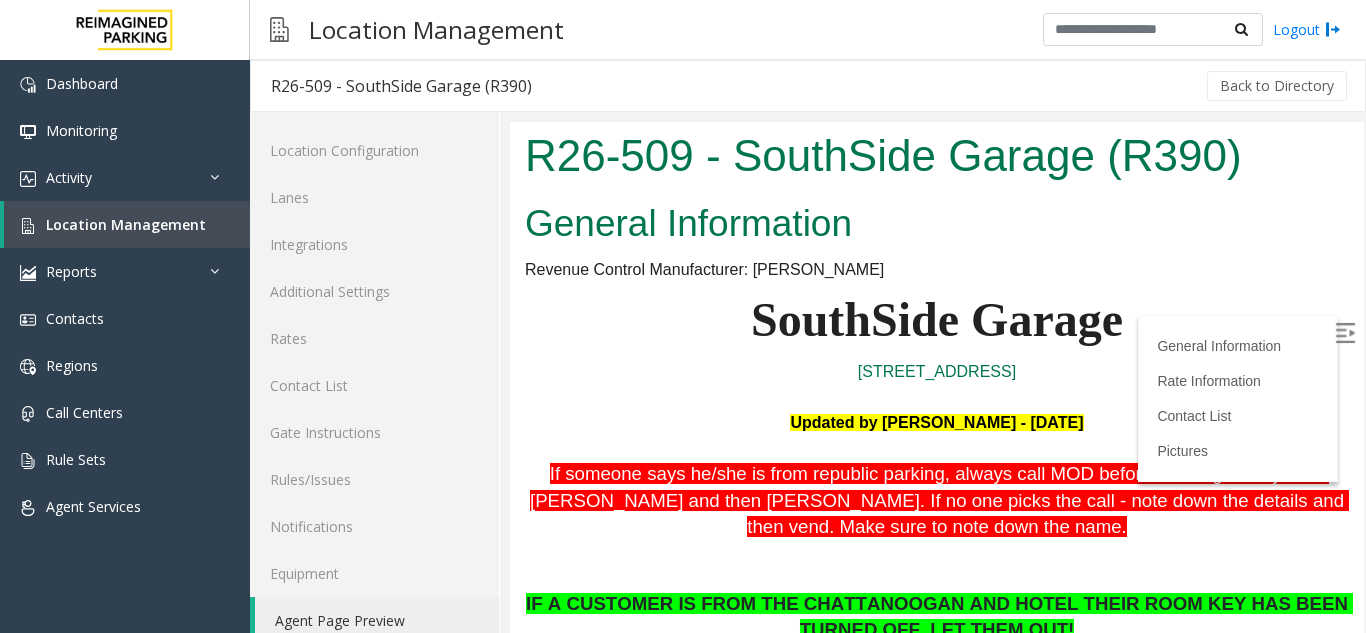 click at bounding box center [1345, 333] 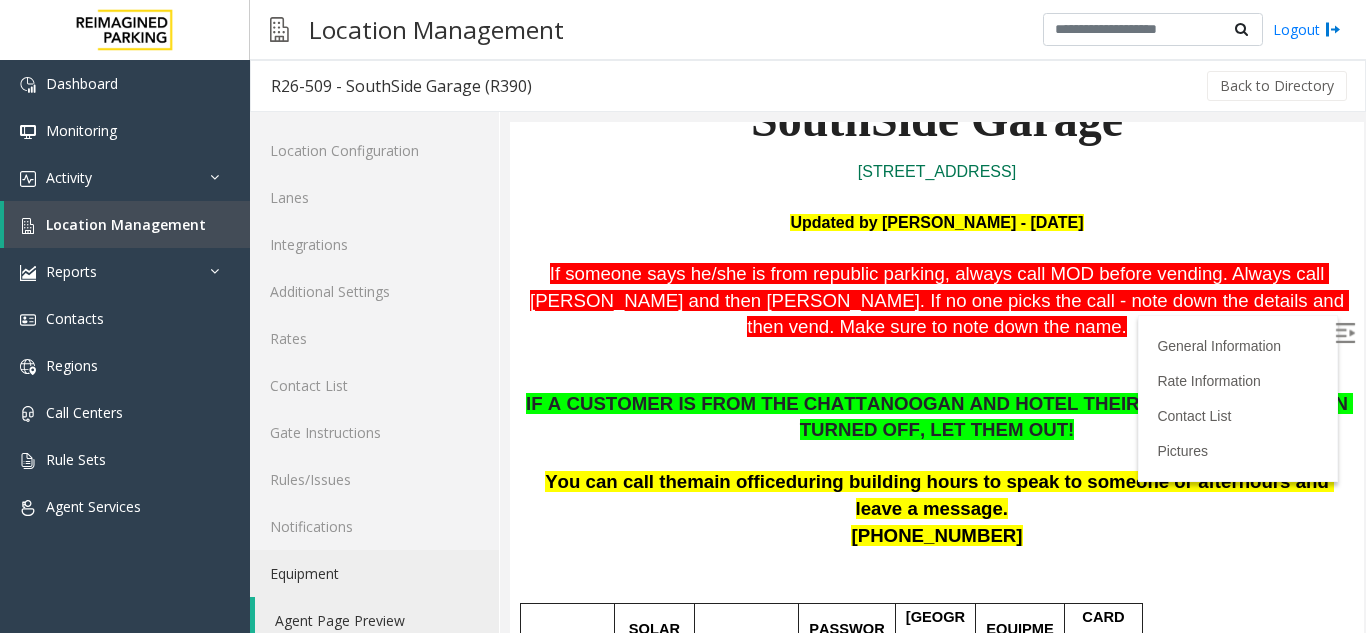 scroll, scrollTop: 400, scrollLeft: 0, axis: vertical 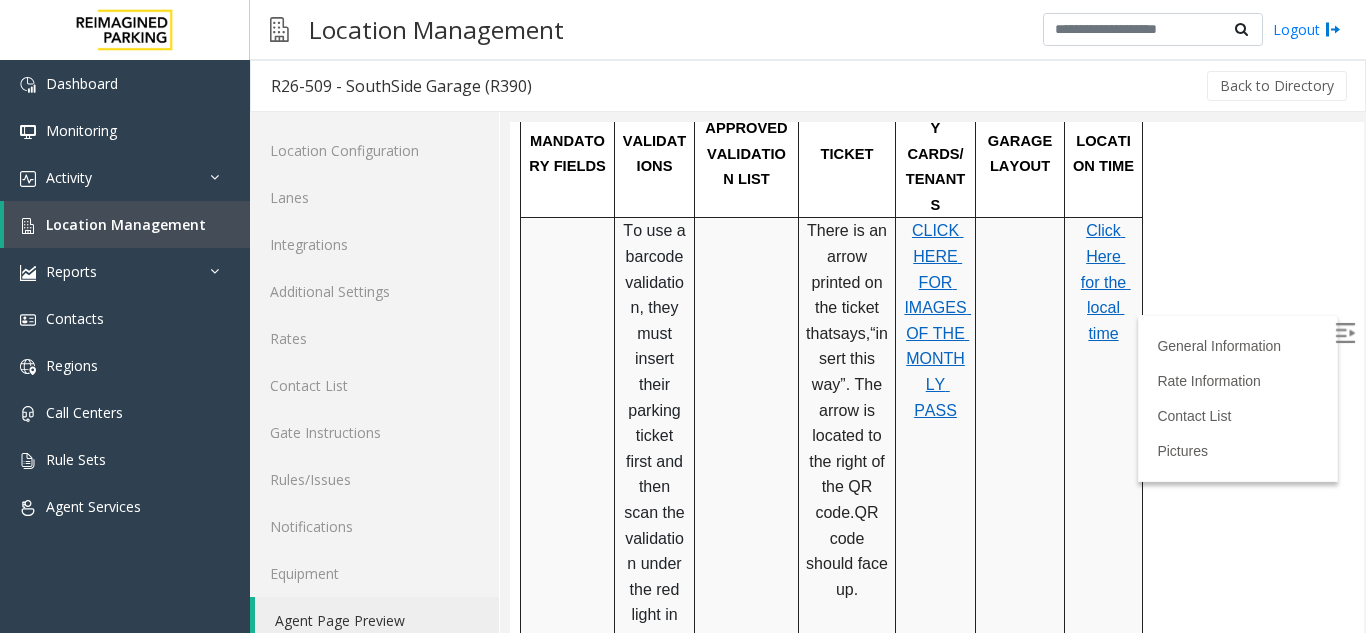 click at bounding box center [1345, 333] 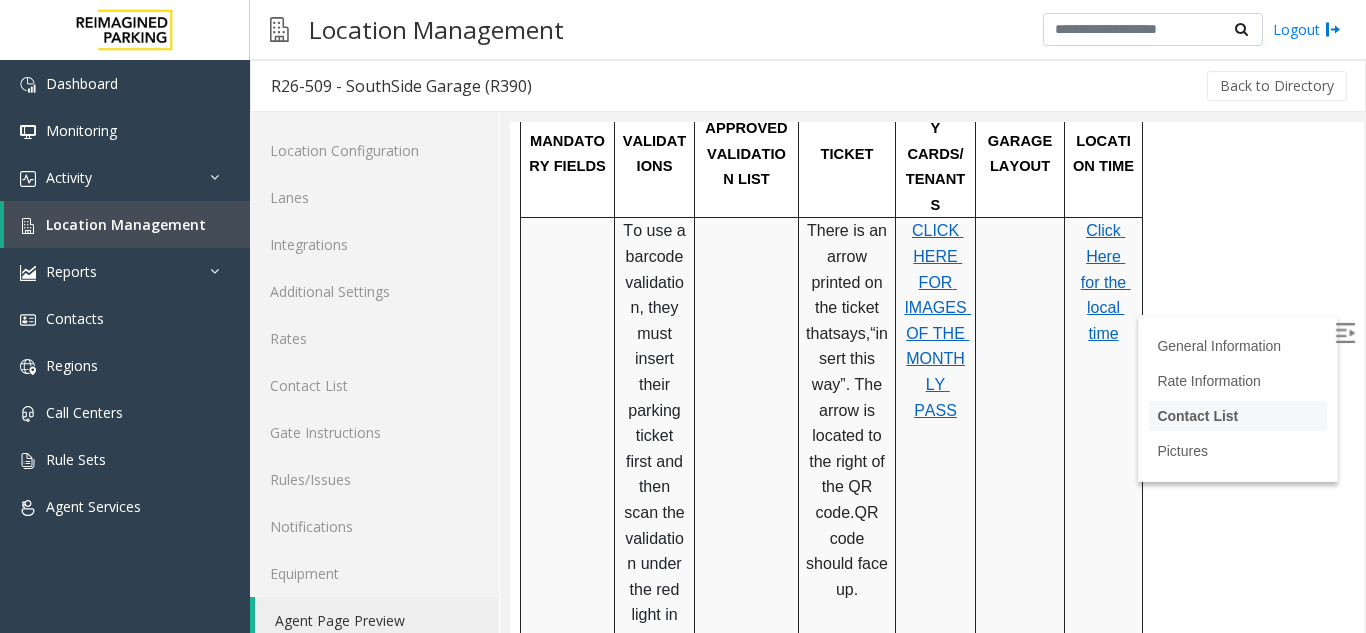 click on "Contact List" at bounding box center [1197, 416] 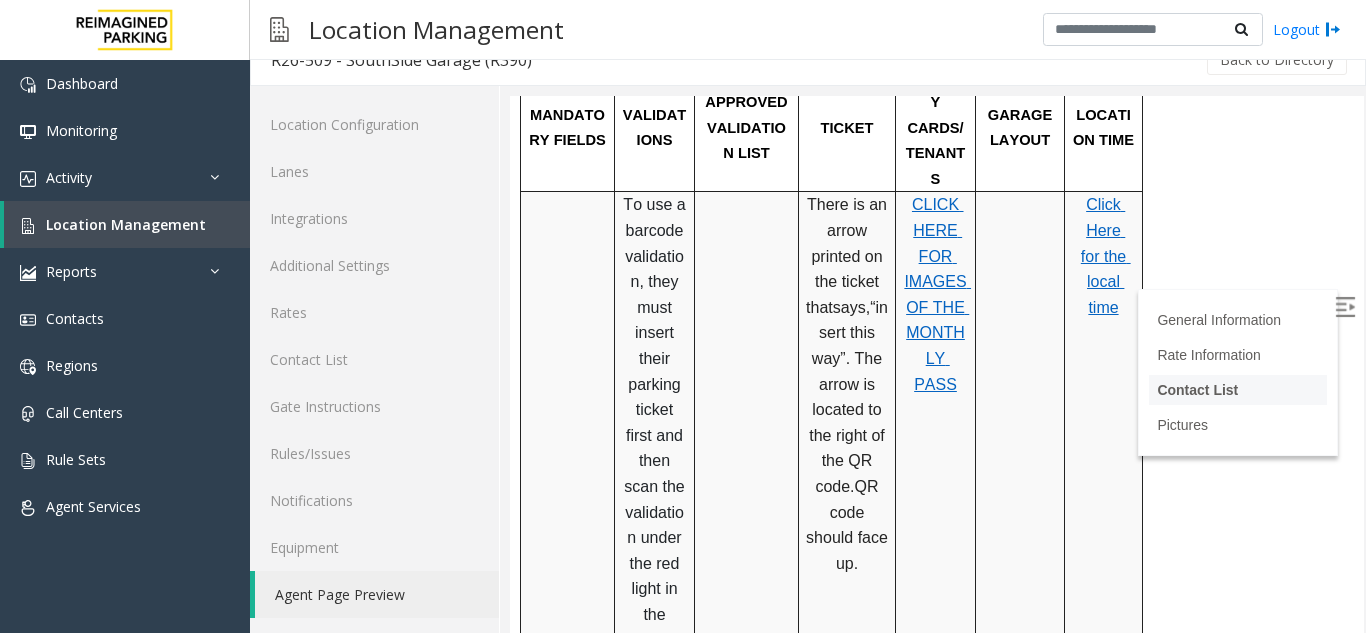 scroll, scrollTop: 3555, scrollLeft: 0, axis: vertical 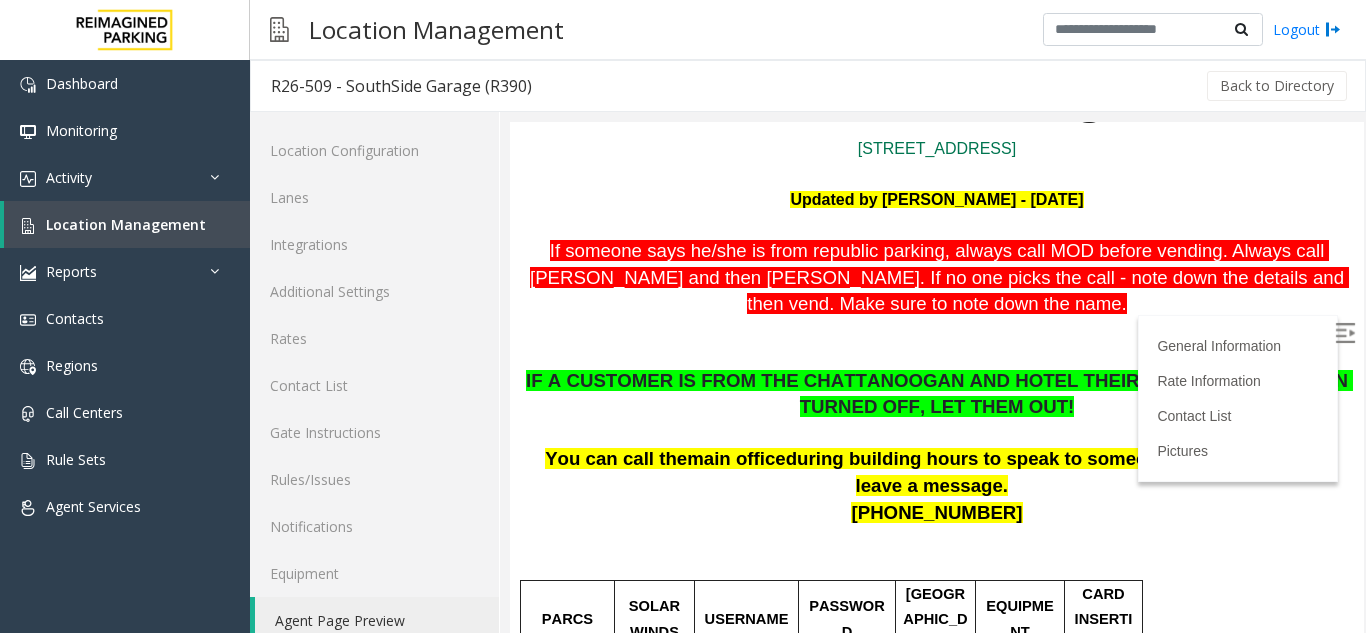 click on "Updated by Pranav Babbar - 28th Jan'25" at bounding box center (937, 200) 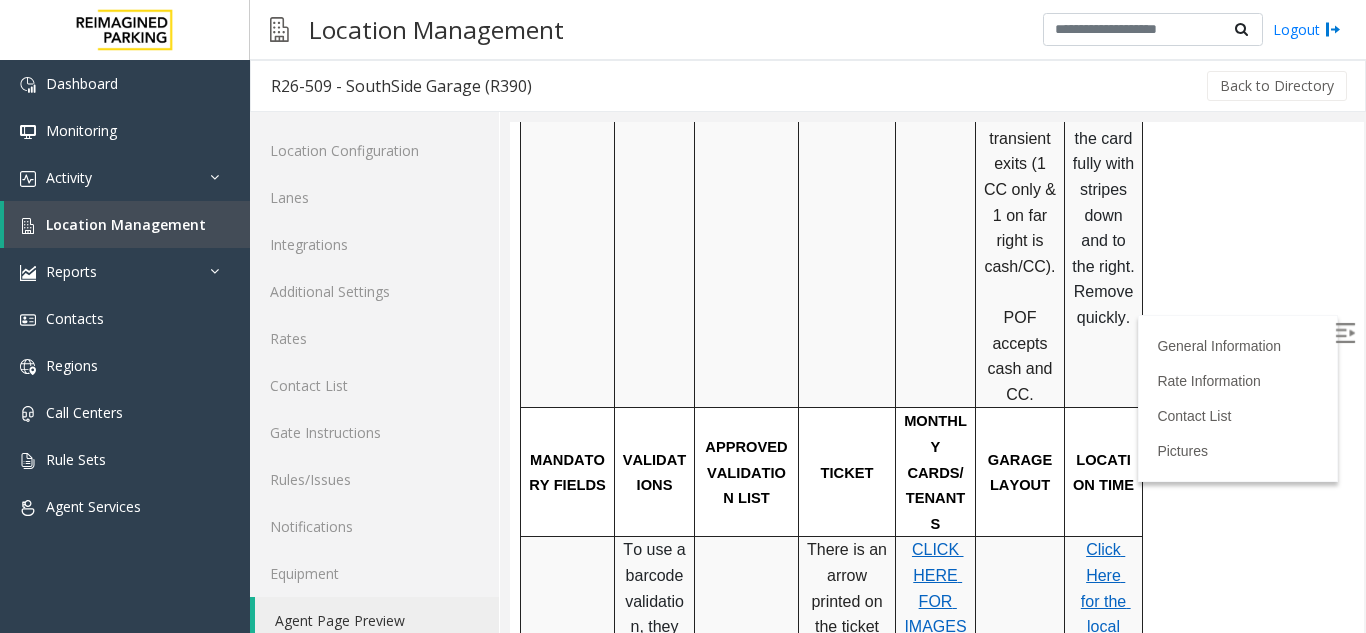 scroll, scrollTop: 600, scrollLeft: 0, axis: vertical 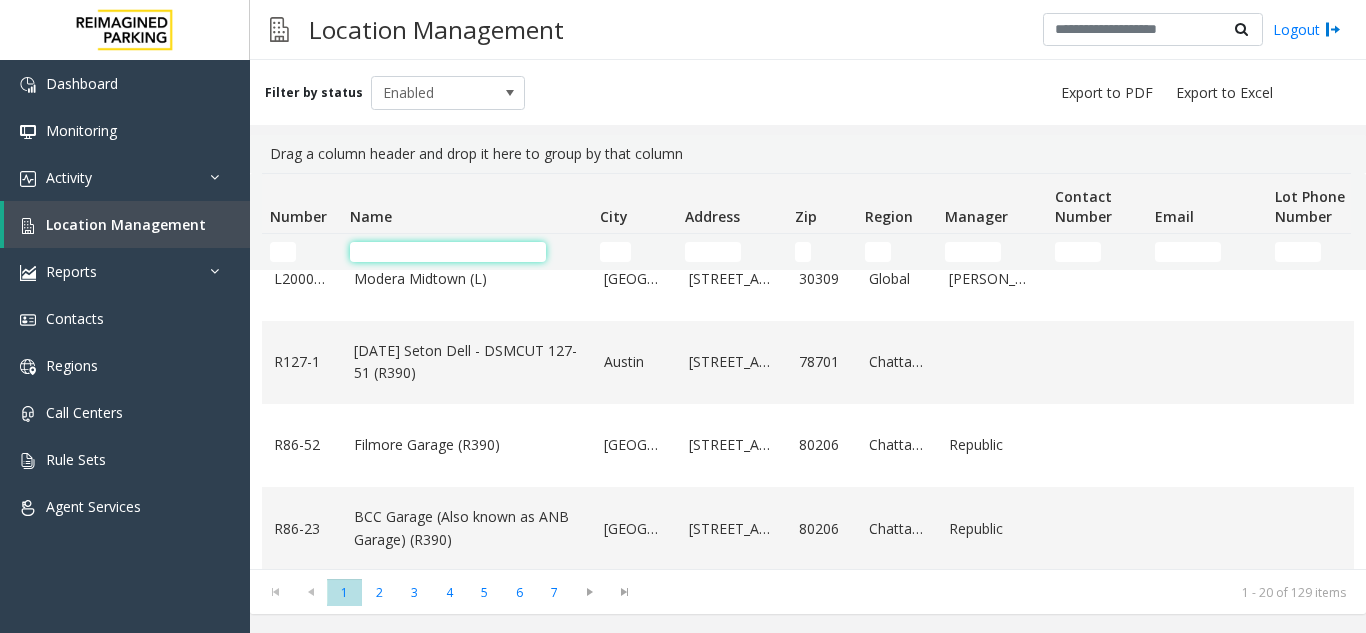 click 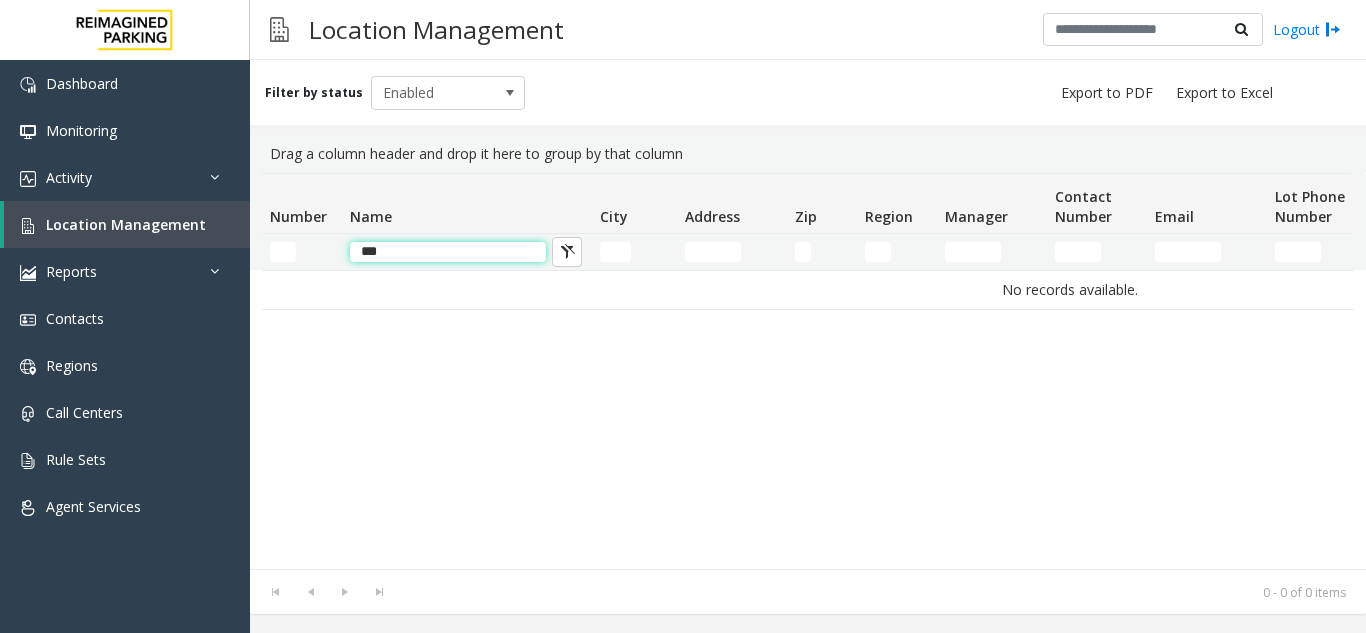 scroll, scrollTop: 0, scrollLeft: 0, axis: both 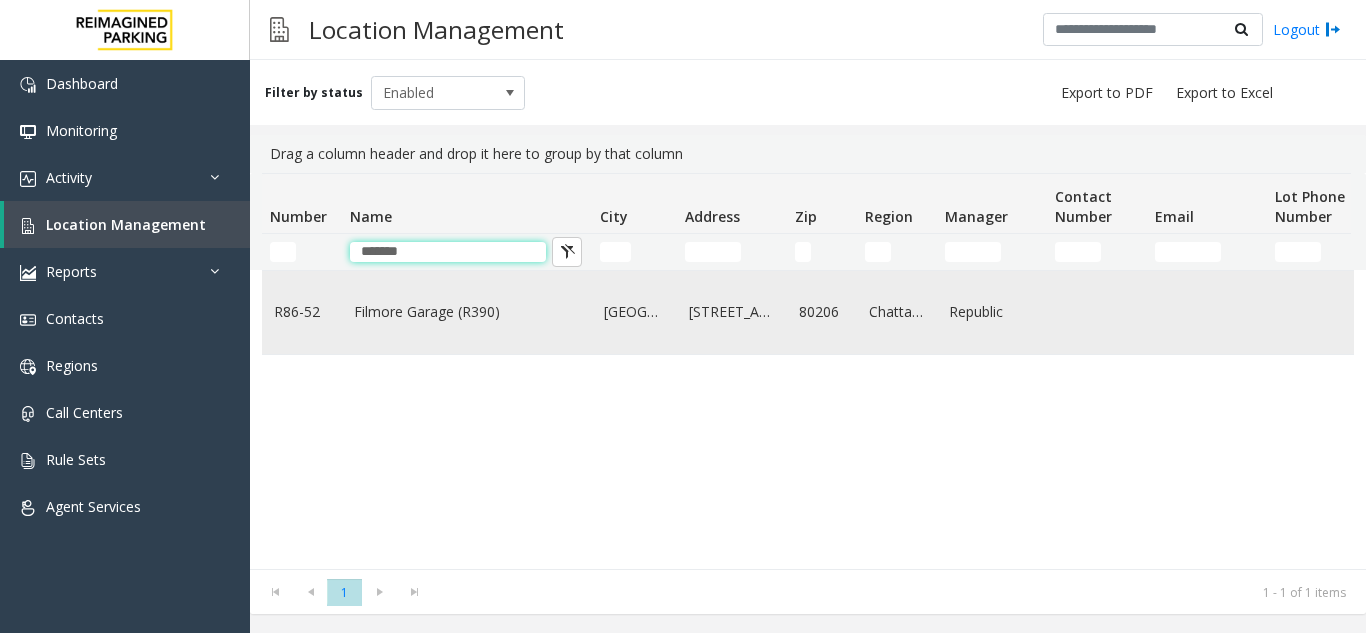 type on "*******" 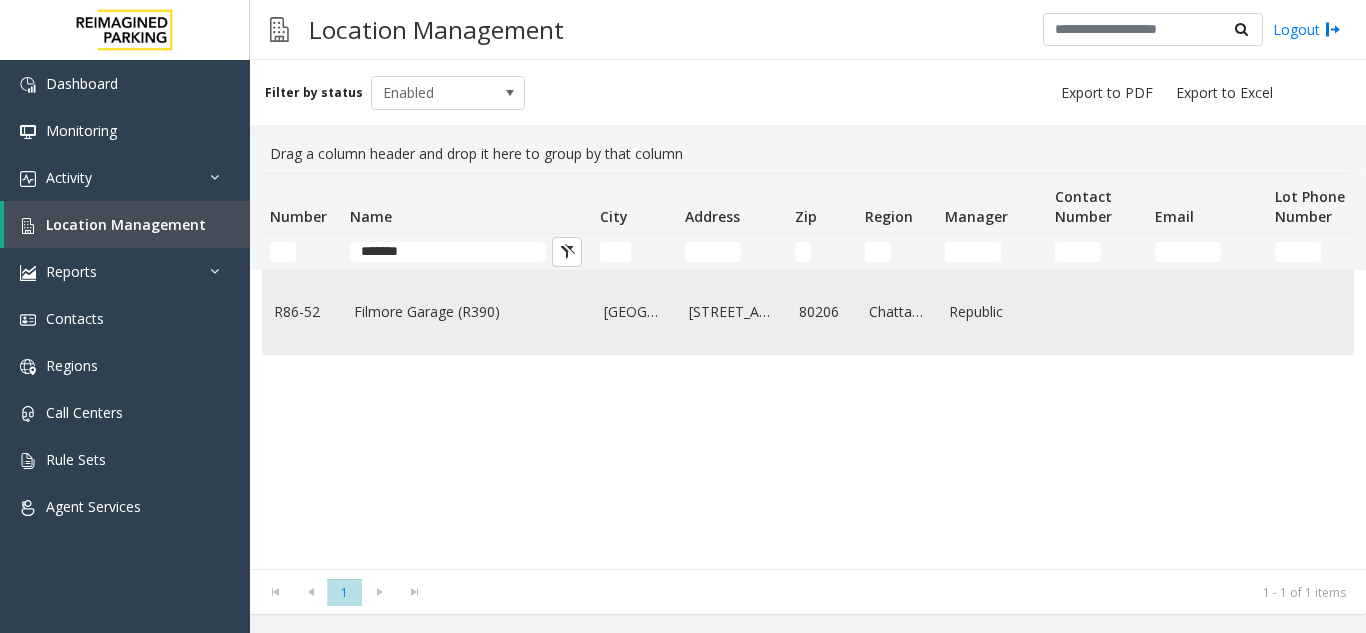 click on "Filmore Garage (R390)" 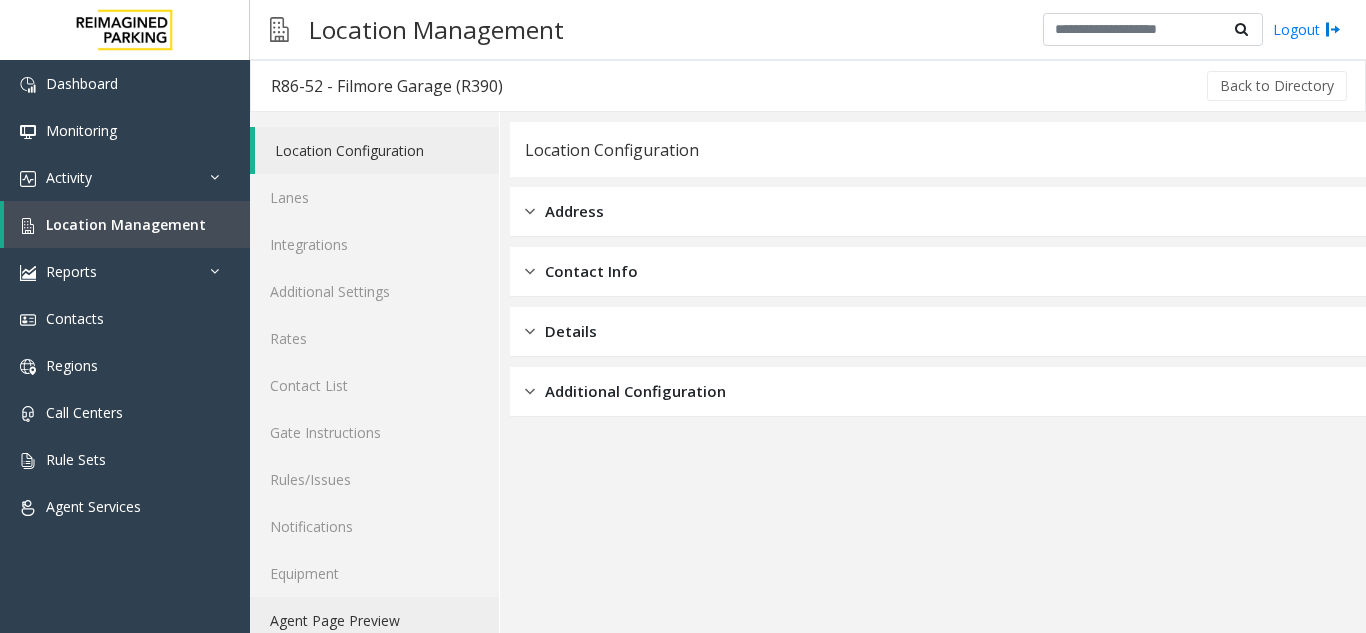 click on "Agent Page Preview" 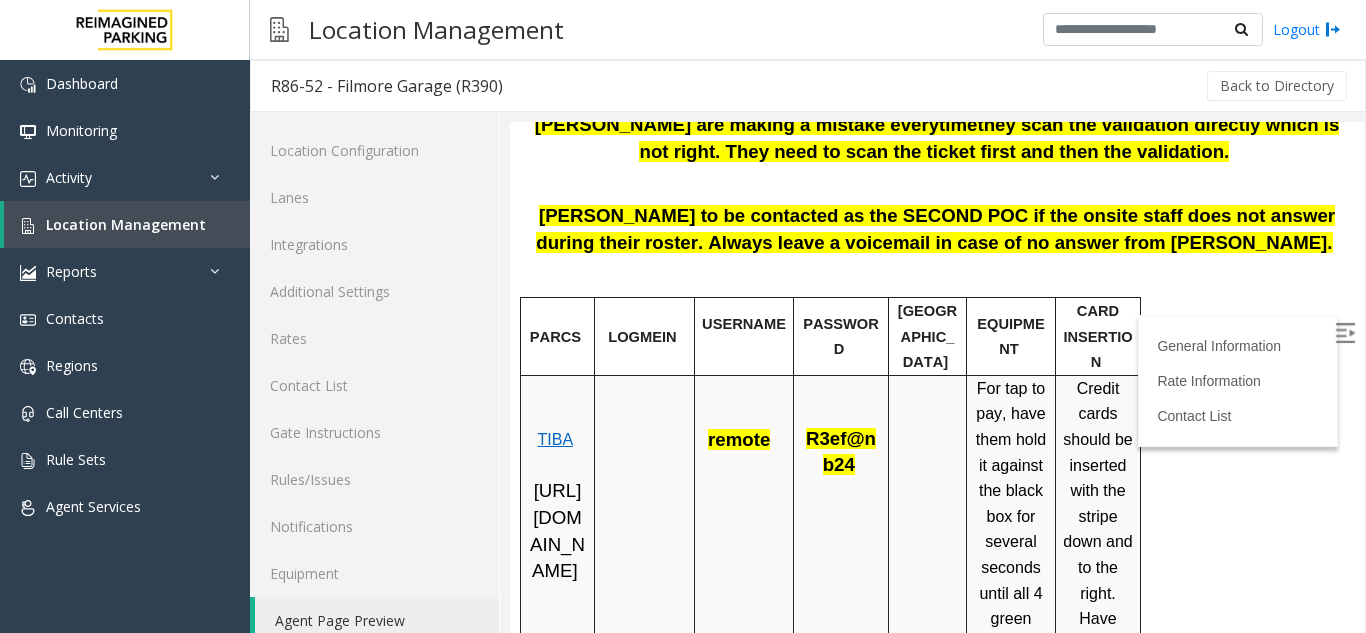 scroll, scrollTop: 700, scrollLeft: 0, axis: vertical 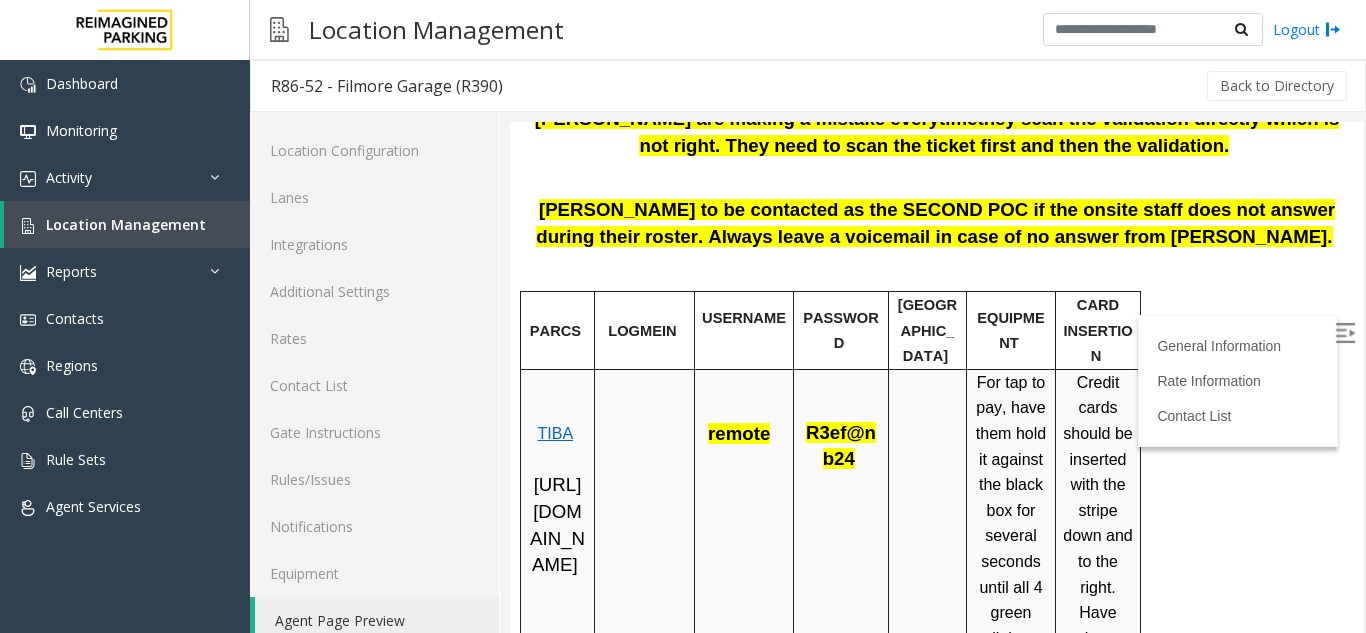 click on "[URL][DOMAIN_NAME]" at bounding box center [557, 524] 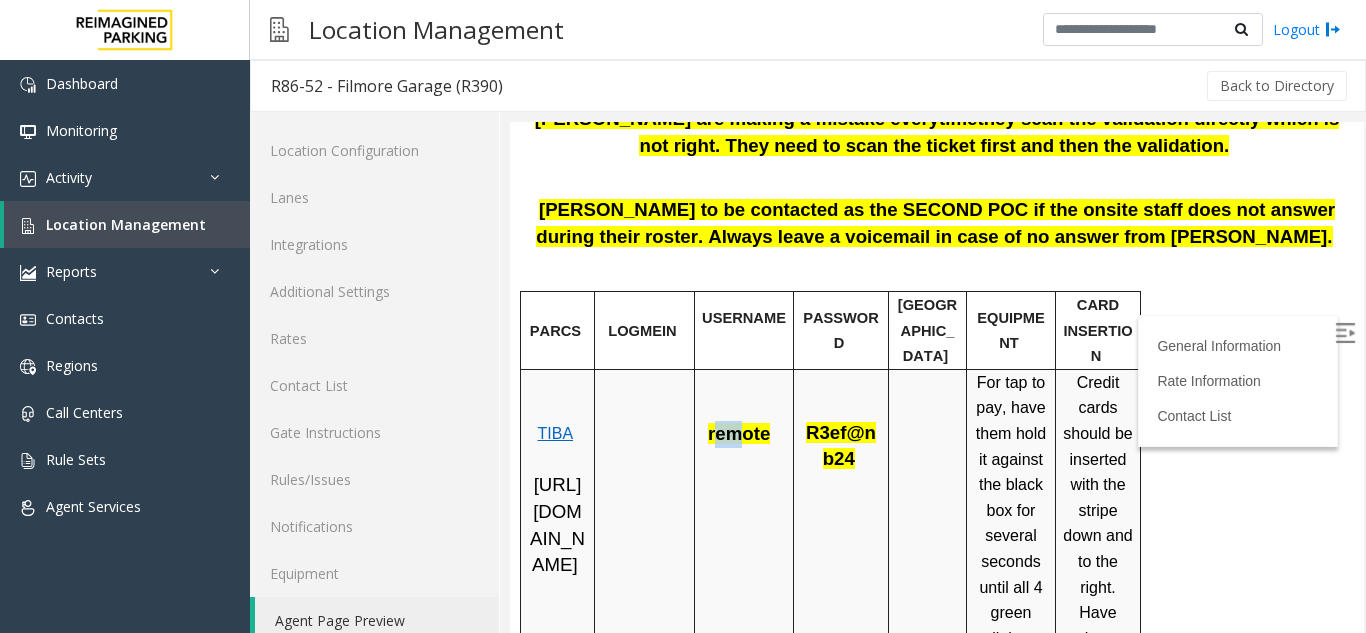drag, startPoint x: 721, startPoint y: 411, endPoint x: 740, endPoint y: 410, distance: 19.026299 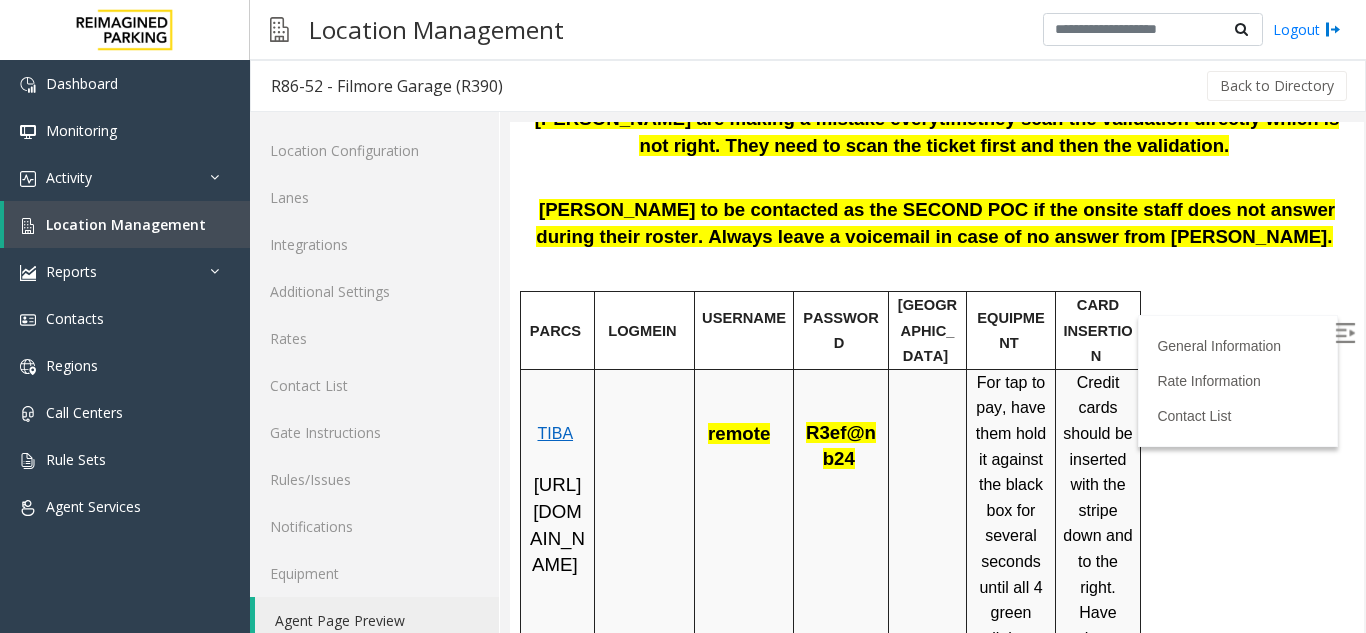 click on "remote" at bounding box center [744, 421] 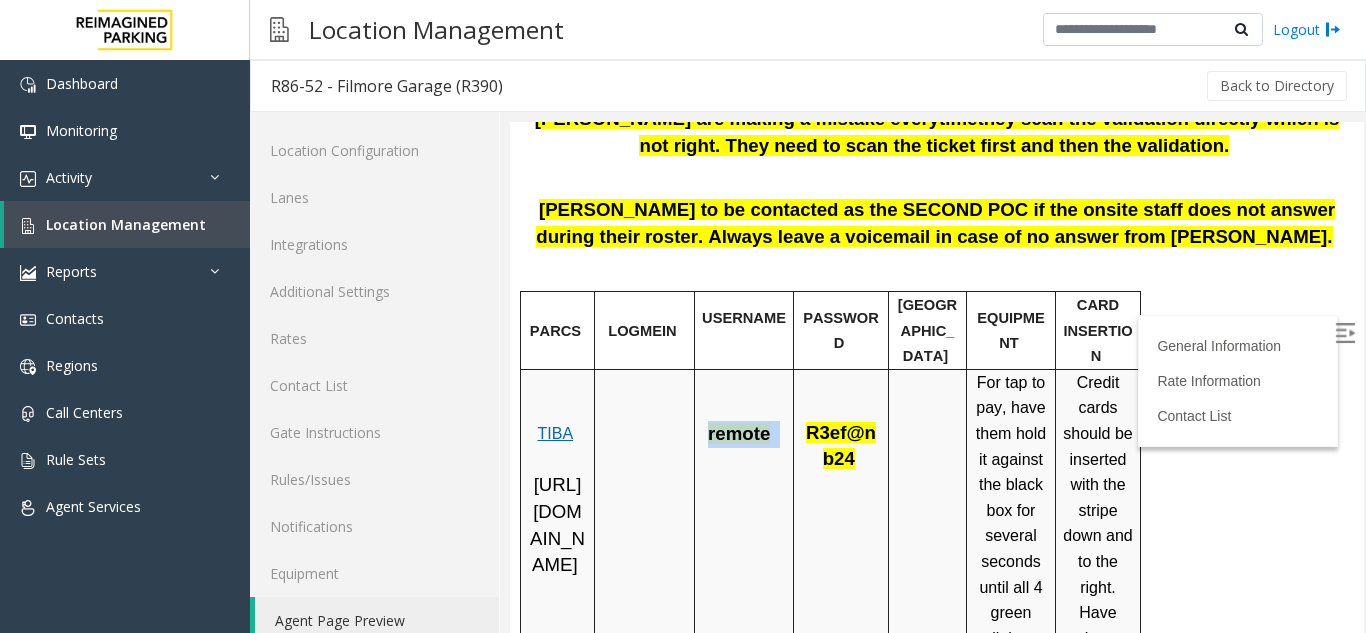 drag, startPoint x: 778, startPoint y: 410, endPoint x: 704, endPoint y: 408, distance: 74.02702 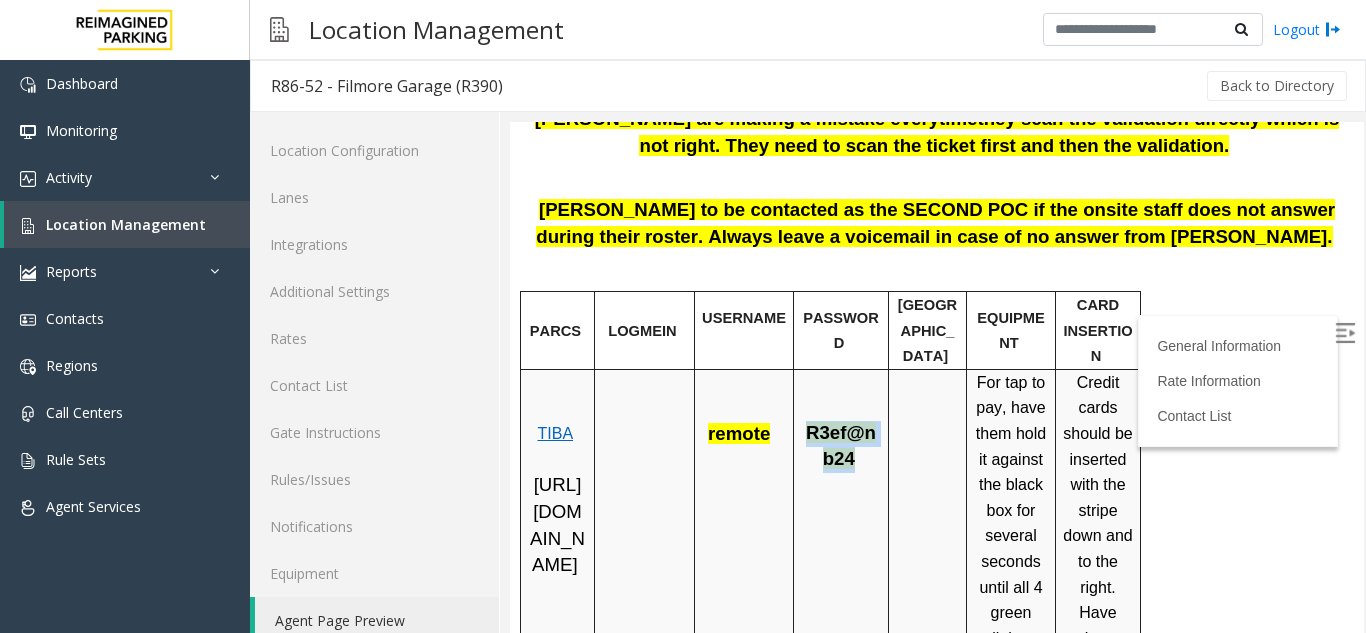 drag, startPoint x: 848, startPoint y: 431, endPoint x: 802, endPoint y: 415, distance: 48.703182 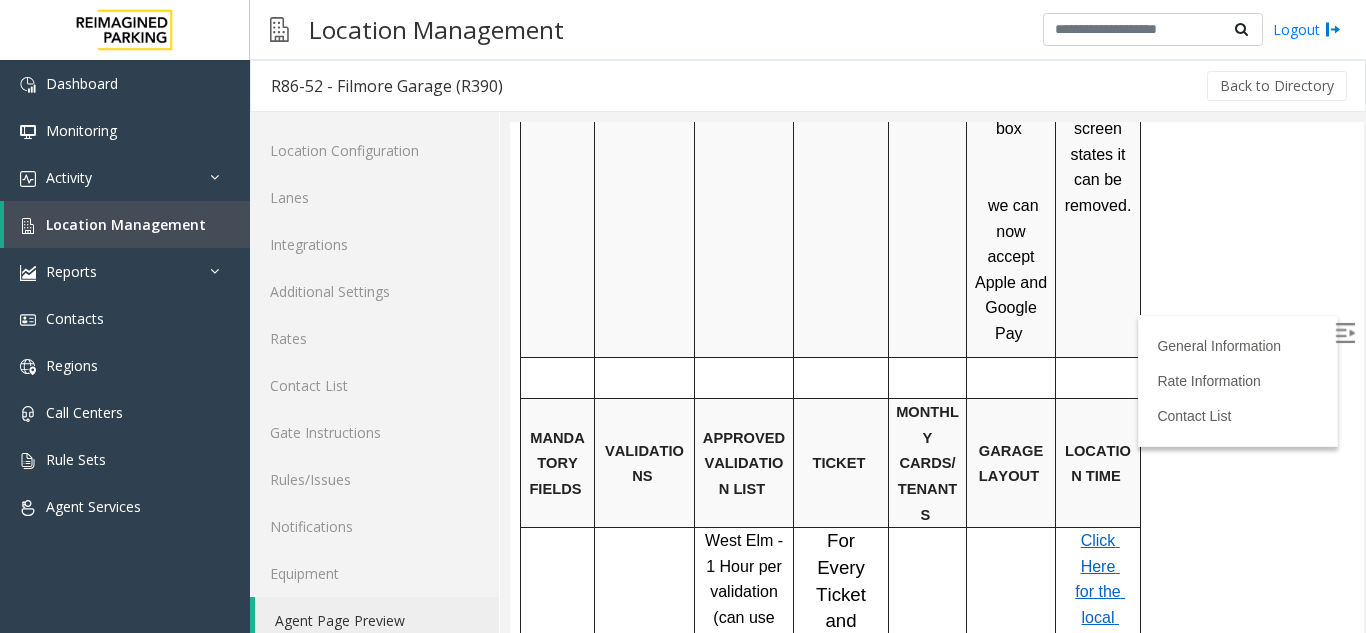 scroll, scrollTop: 1400, scrollLeft: 0, axis: vertical 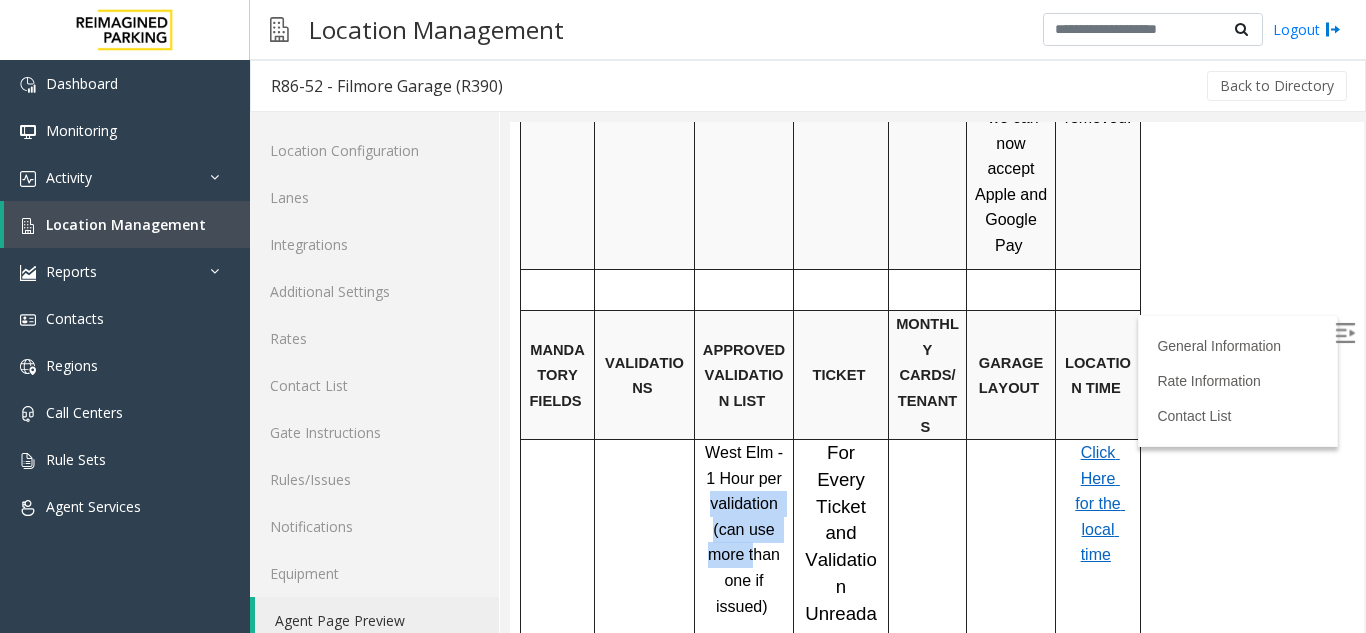 drag, startPoint x: 700, startPoint y: 397, endPoint x: 776, endPoint y: 437, distance: 85.883644 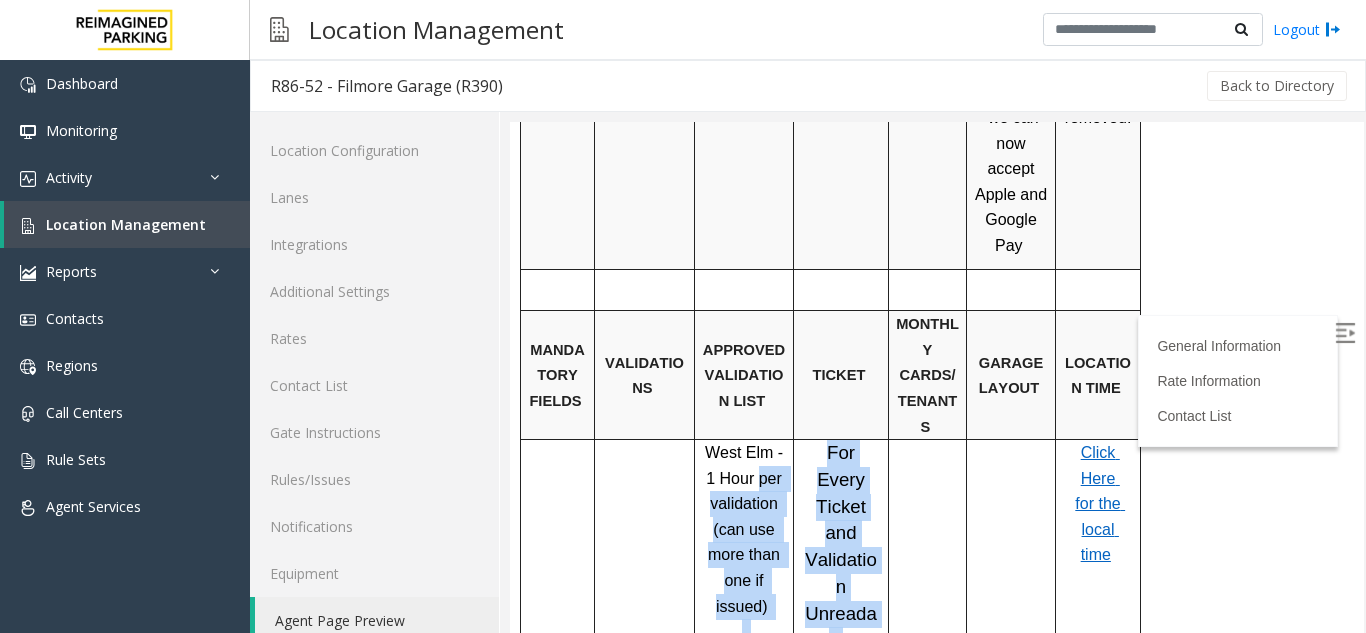 drag, startPoint x: 751, startPoint y: 377, endPoint x: 817, endPoint y: 456, distance: 102.941734 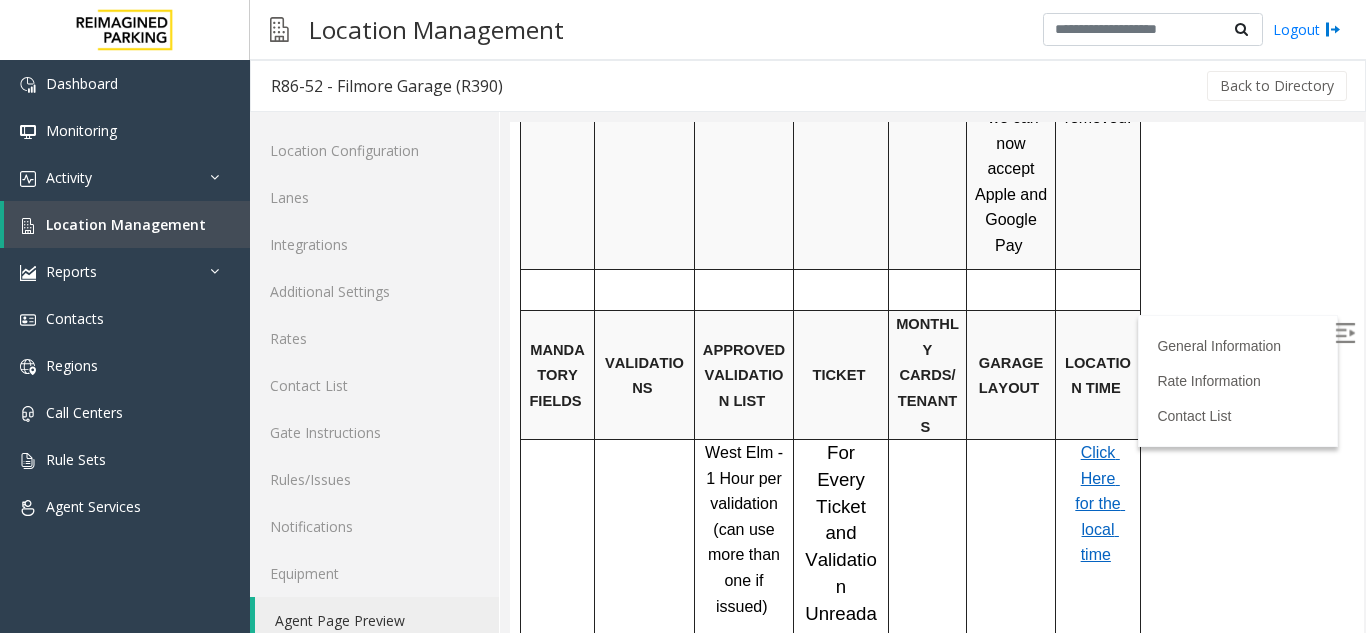 click at bounding box center [645, 1429] 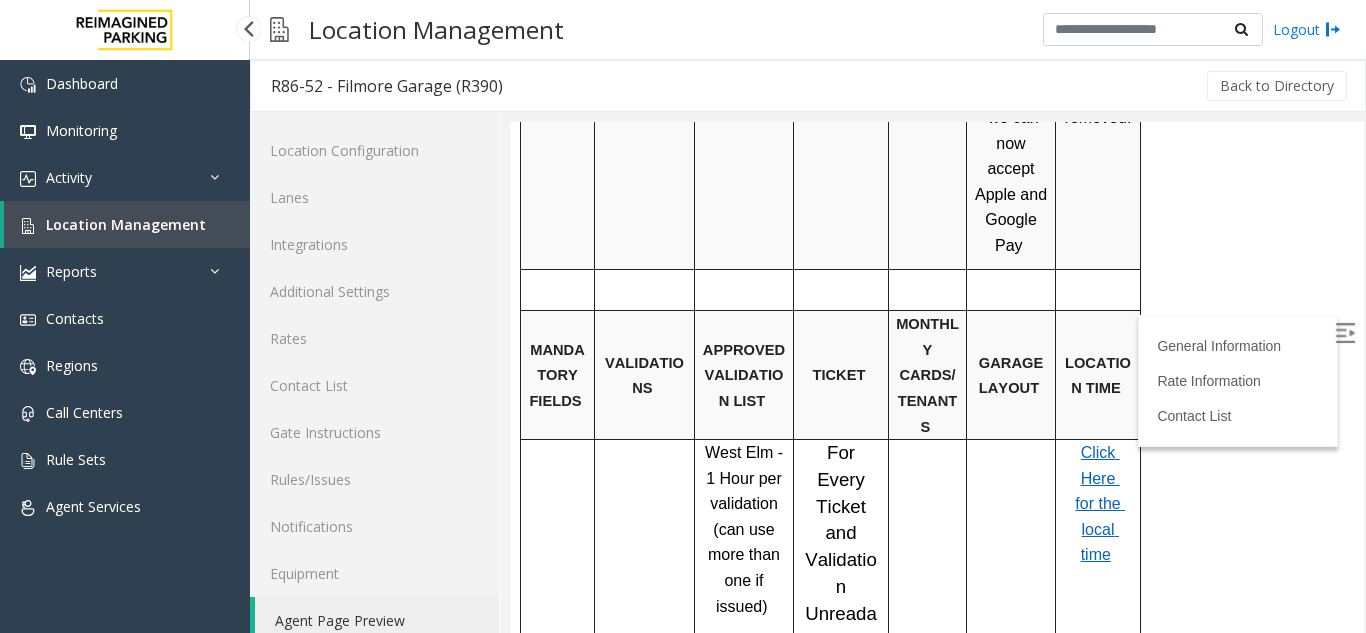 click on "Location Management" at bounding box center [126, 224] 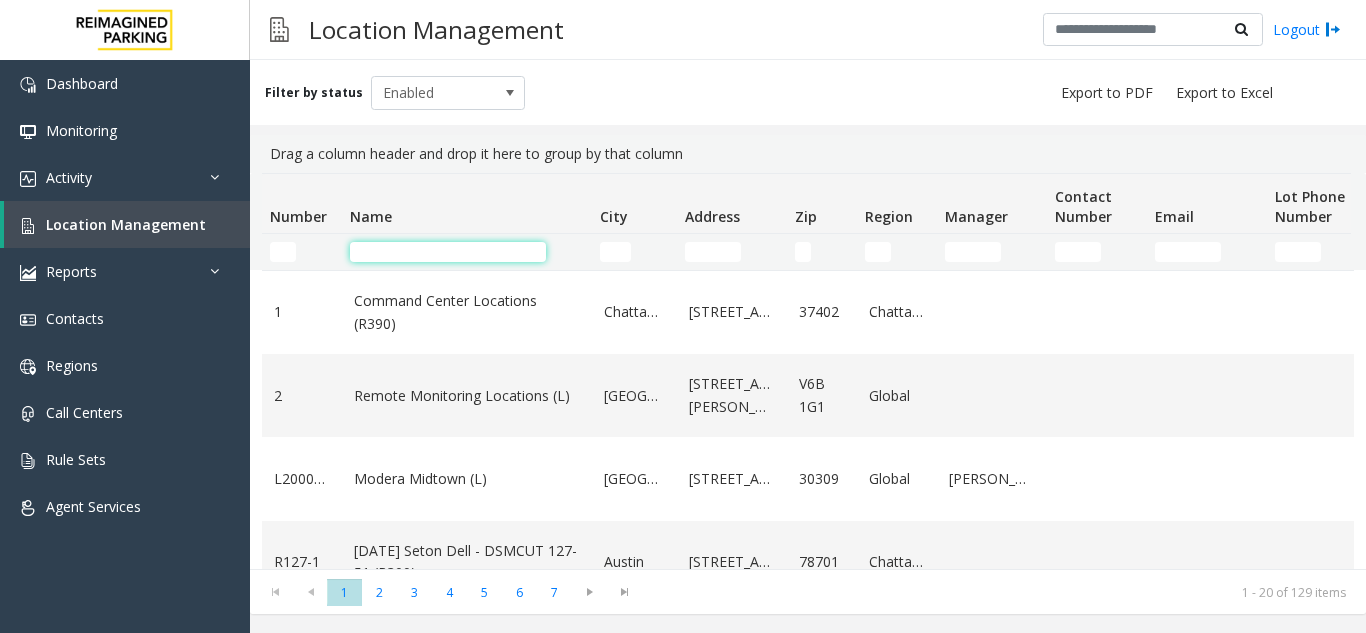 click 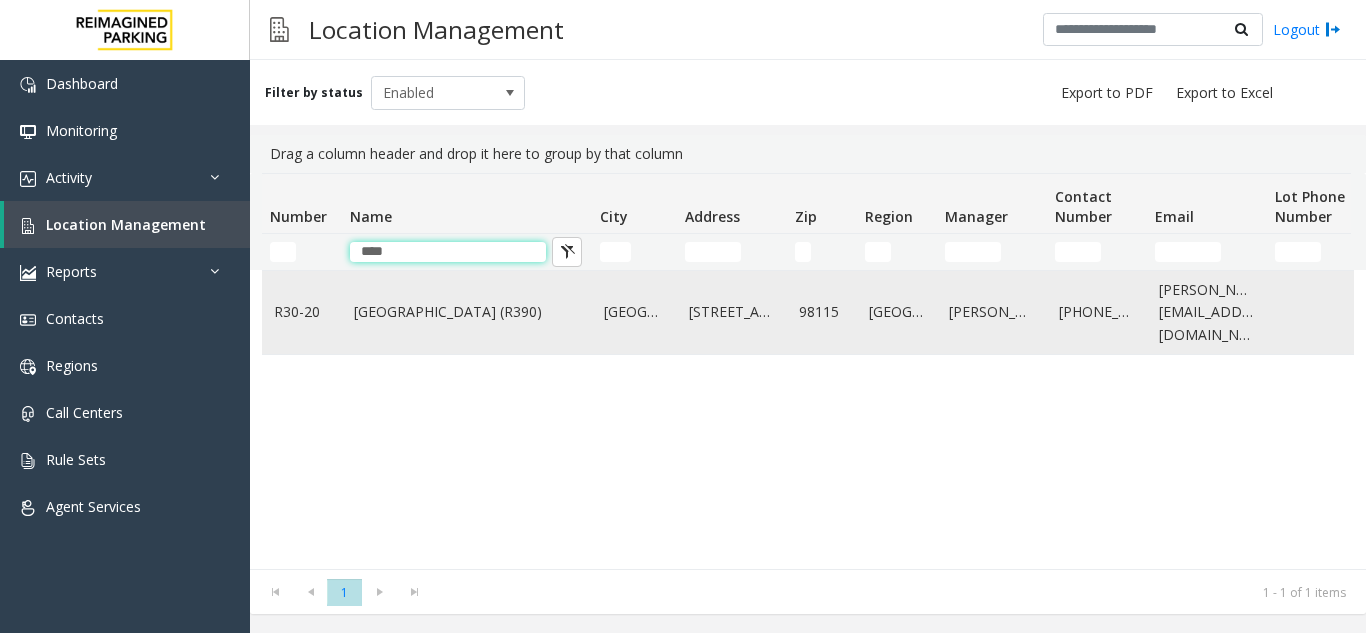 type on "****" 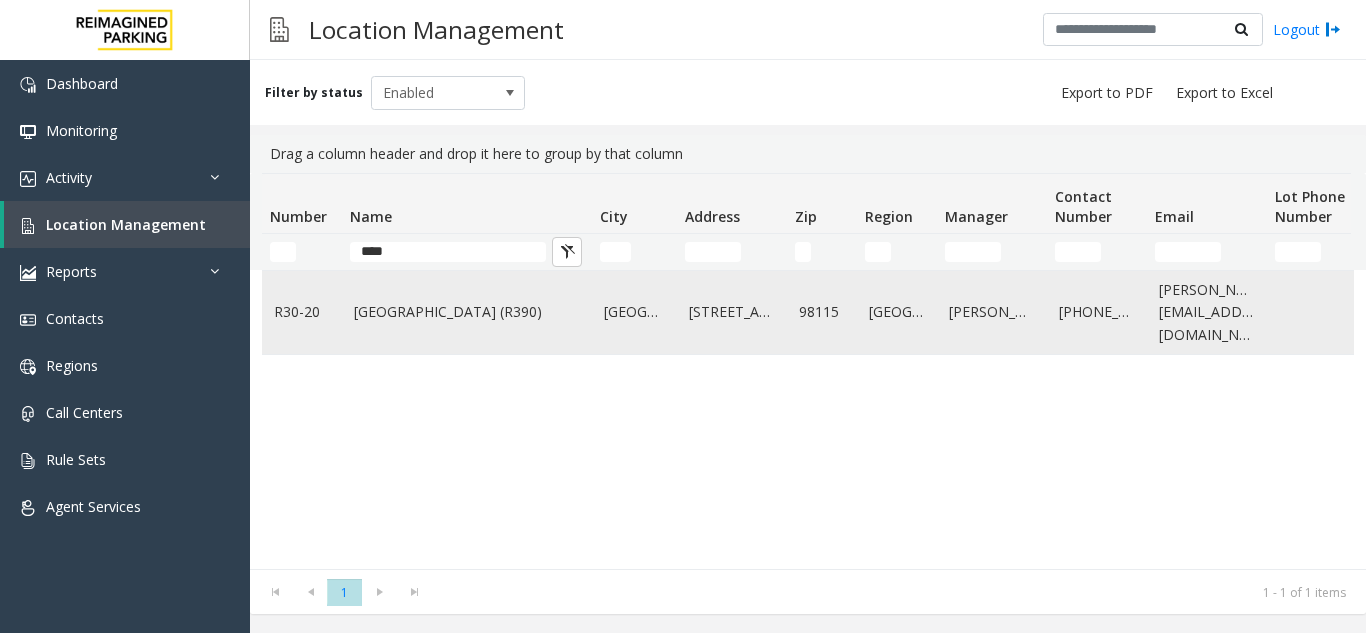 click on "[GEOGRAPHIC_DATA] (R390)" 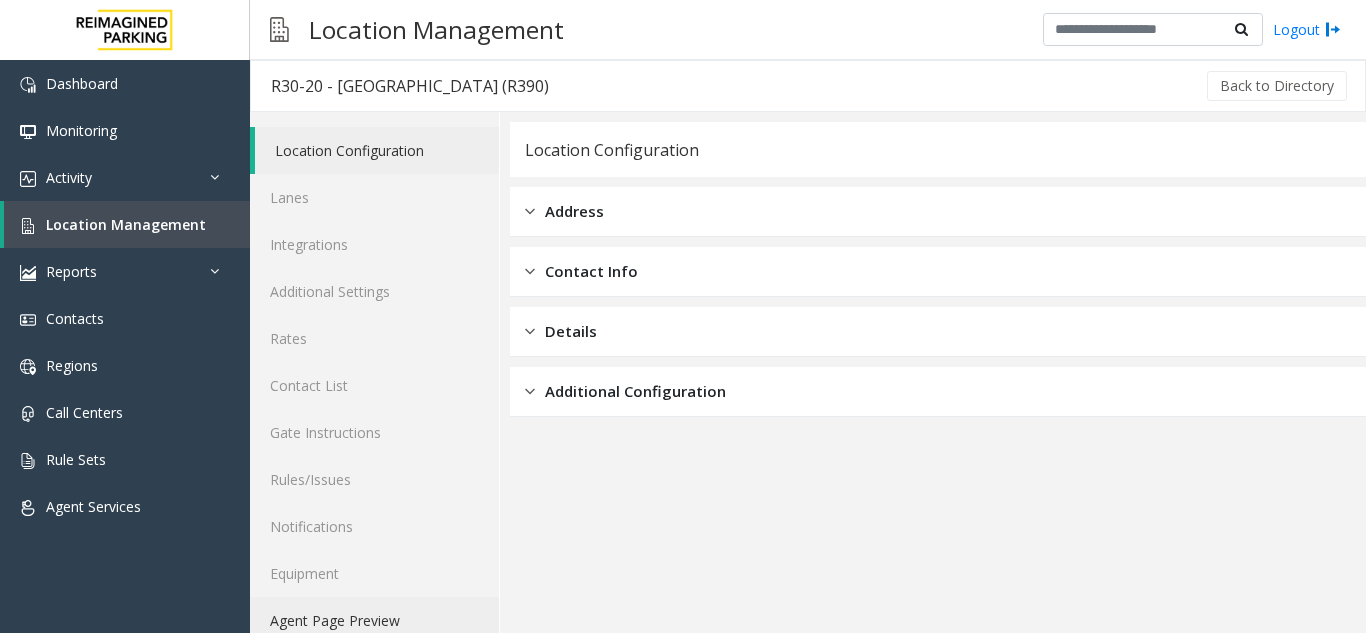click on "Agent Page Preview" 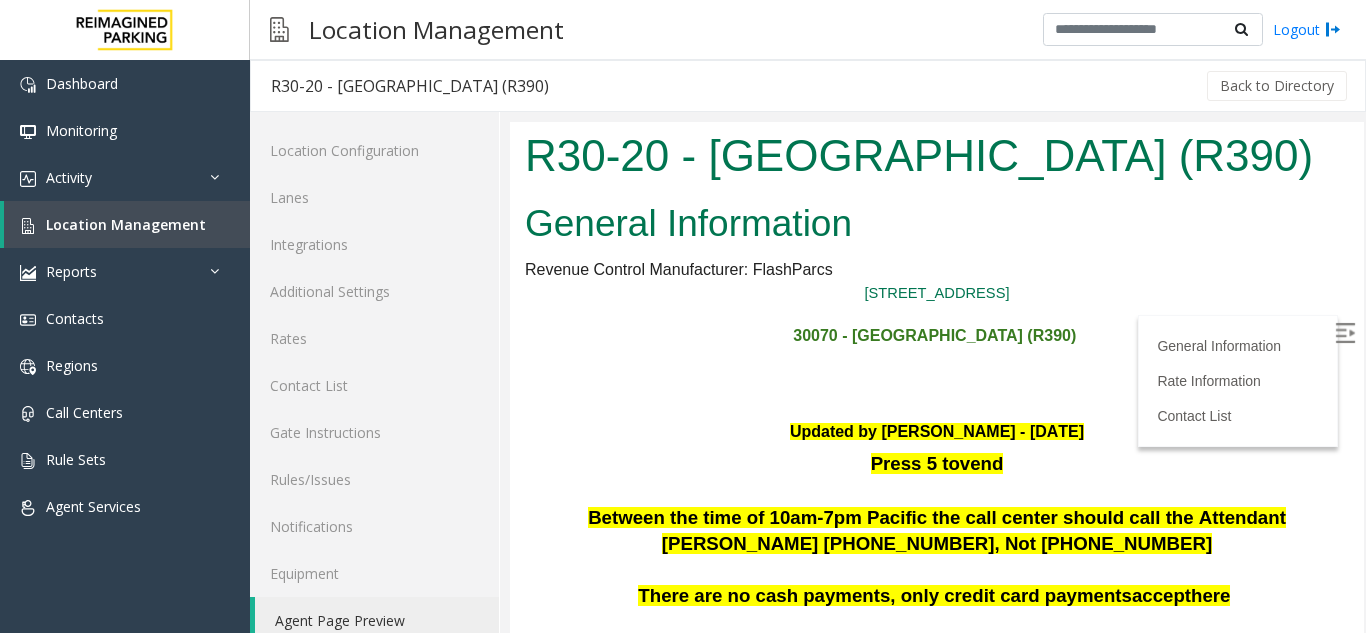 scroll, scrollTop: 0, scrollLeft: 0, axis: both 